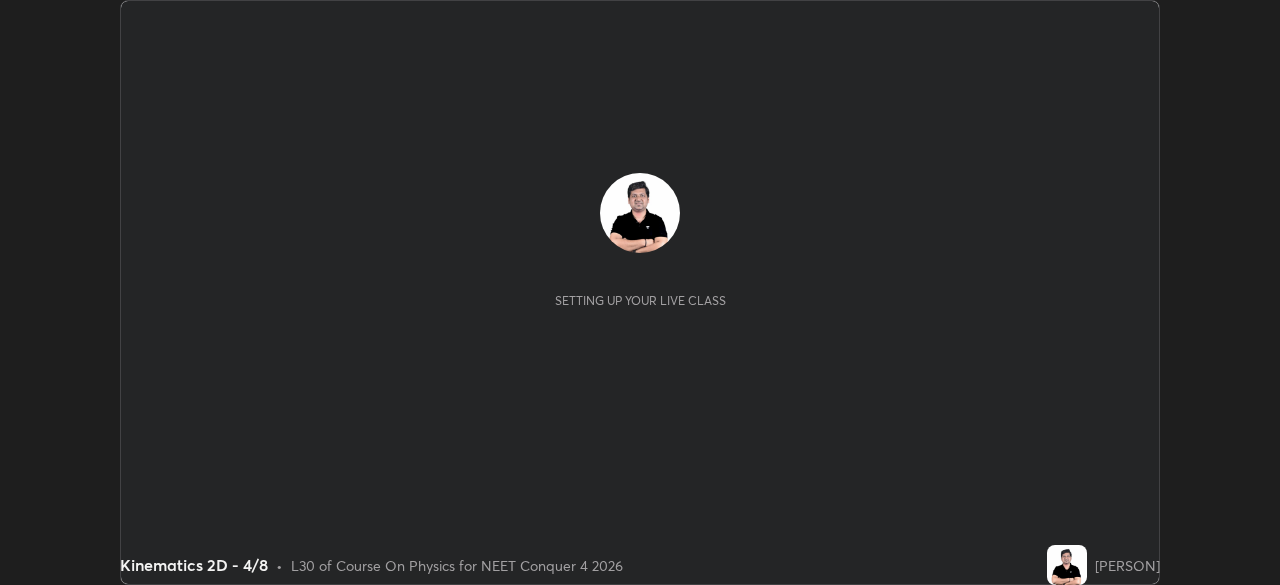 scroll, scrollTop: 0, scrollLeft: 0, axis: both 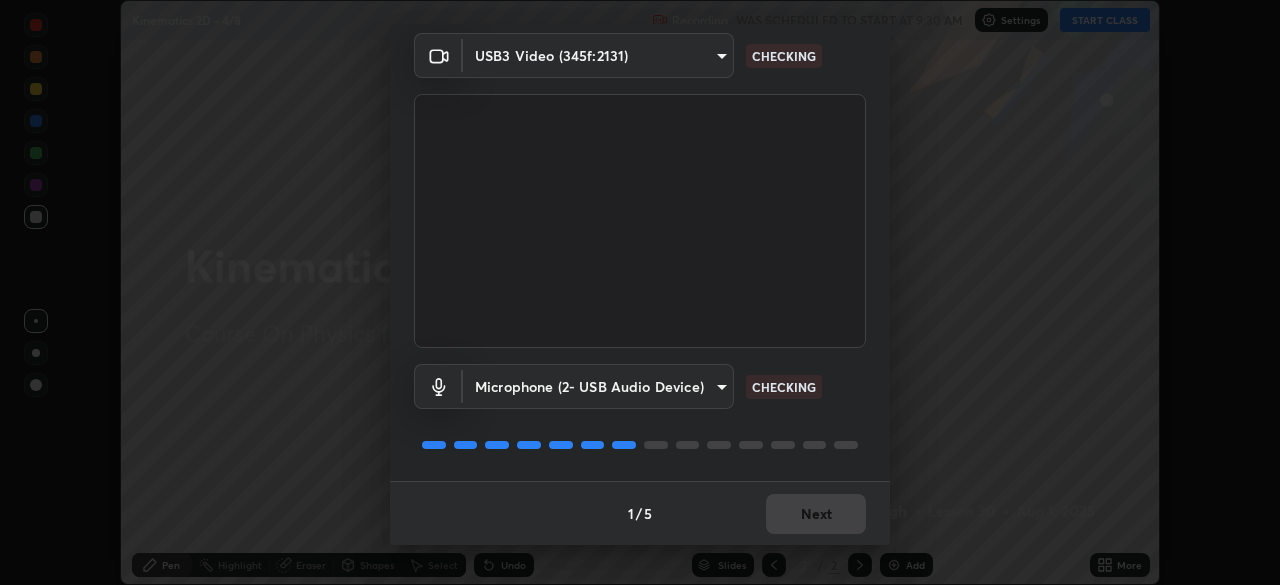 click on "1 / 5 Next" at bounding box center (640, 513) 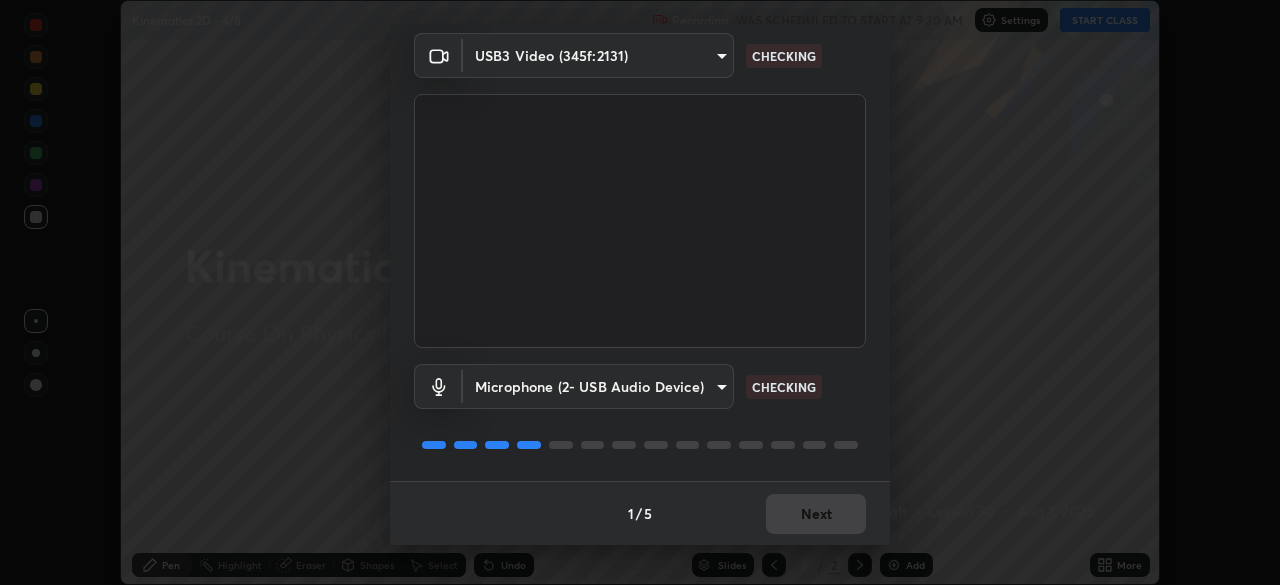 click on "1 / 5 Next" at bounding box center [640, 513] 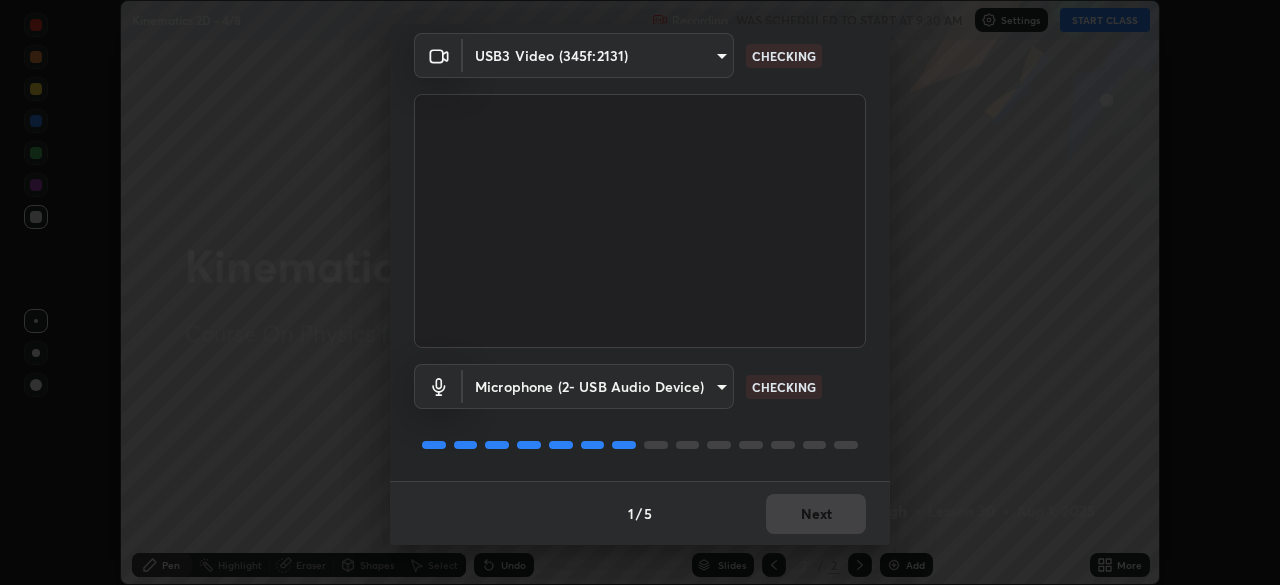 click on "1 / 5 Next" at bounding box center [640, 513] 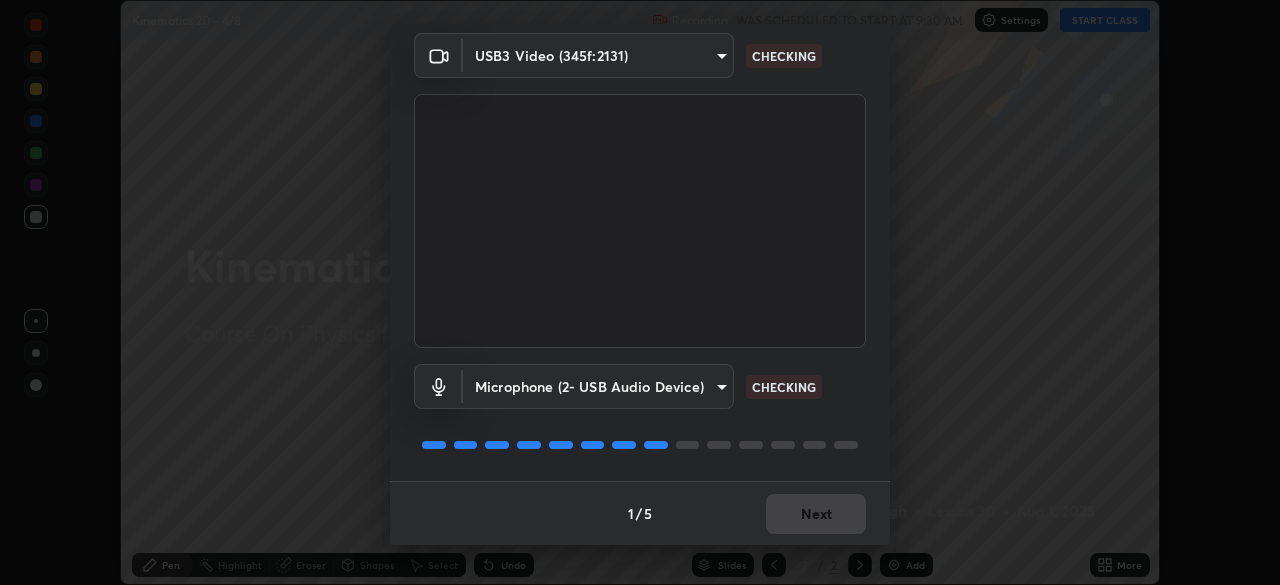 click on "1 / 5 Next" at bounding box center (640, 513) 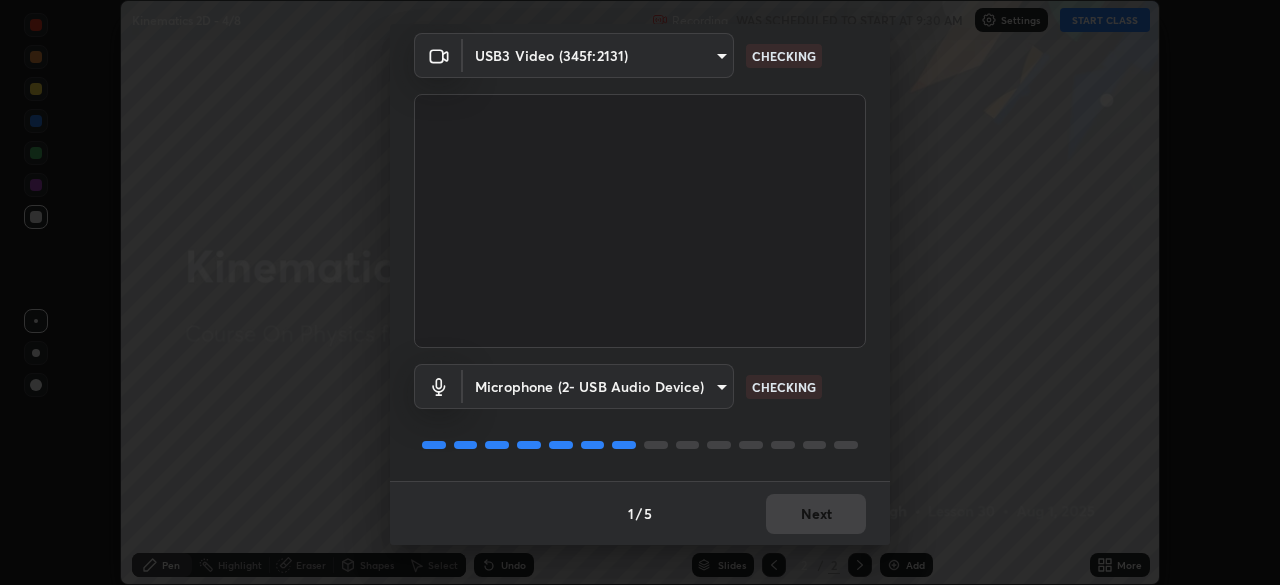 click on "Next" at bounding box center [816, 514] 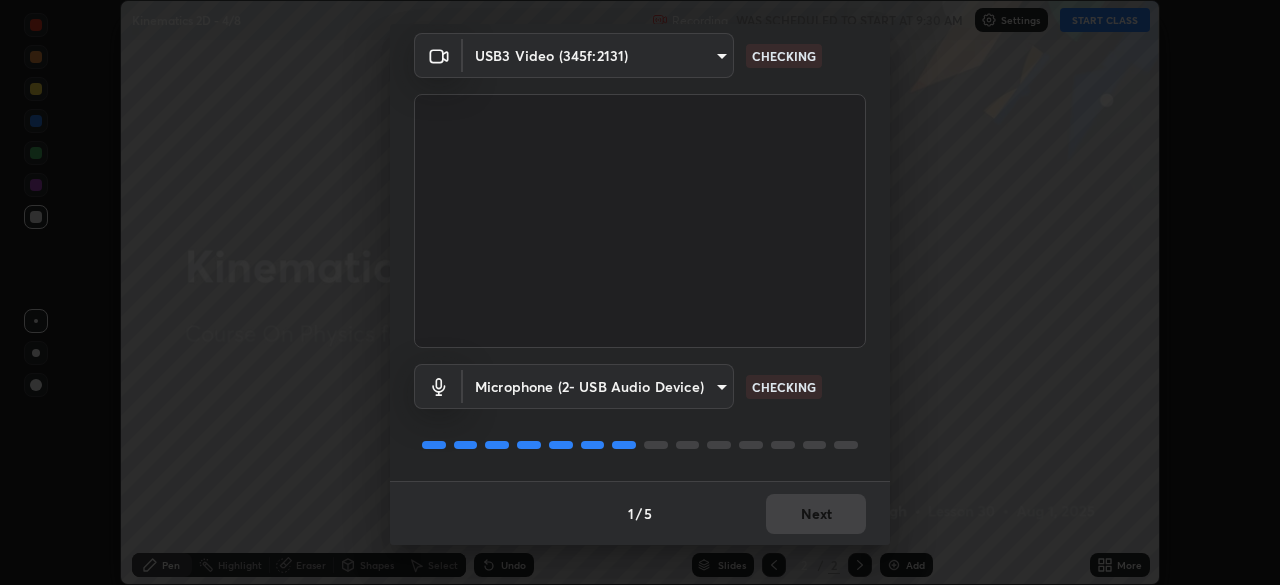 scroll, scrollTop: 0, scrollLeft: 0, axis: both 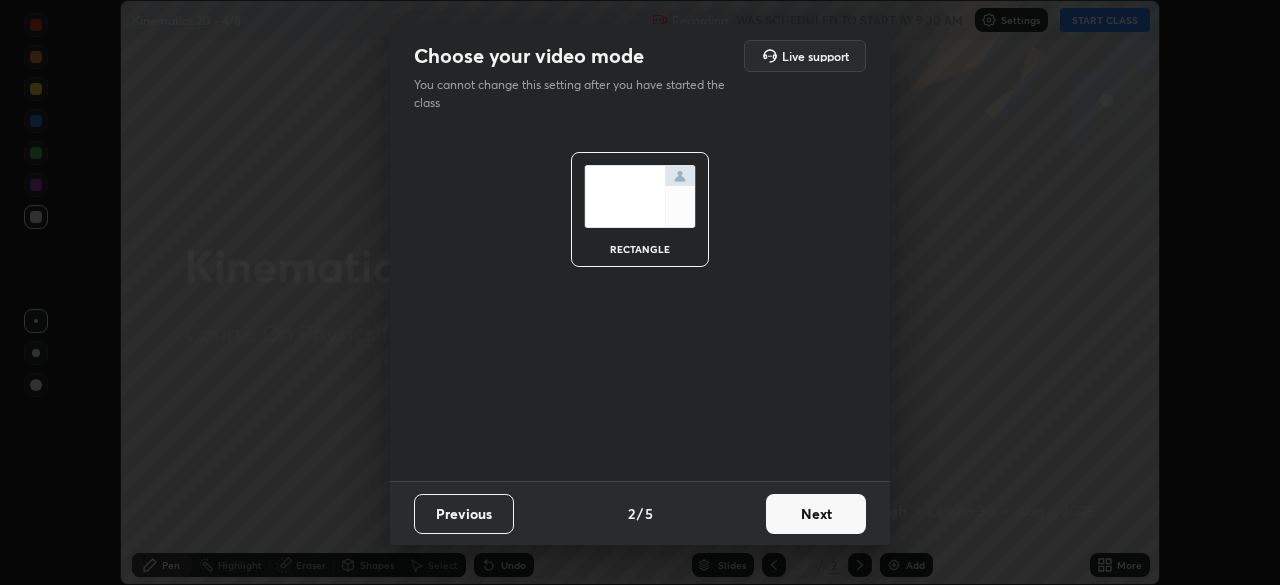 click on "Next" at bounding box center (816, 514) 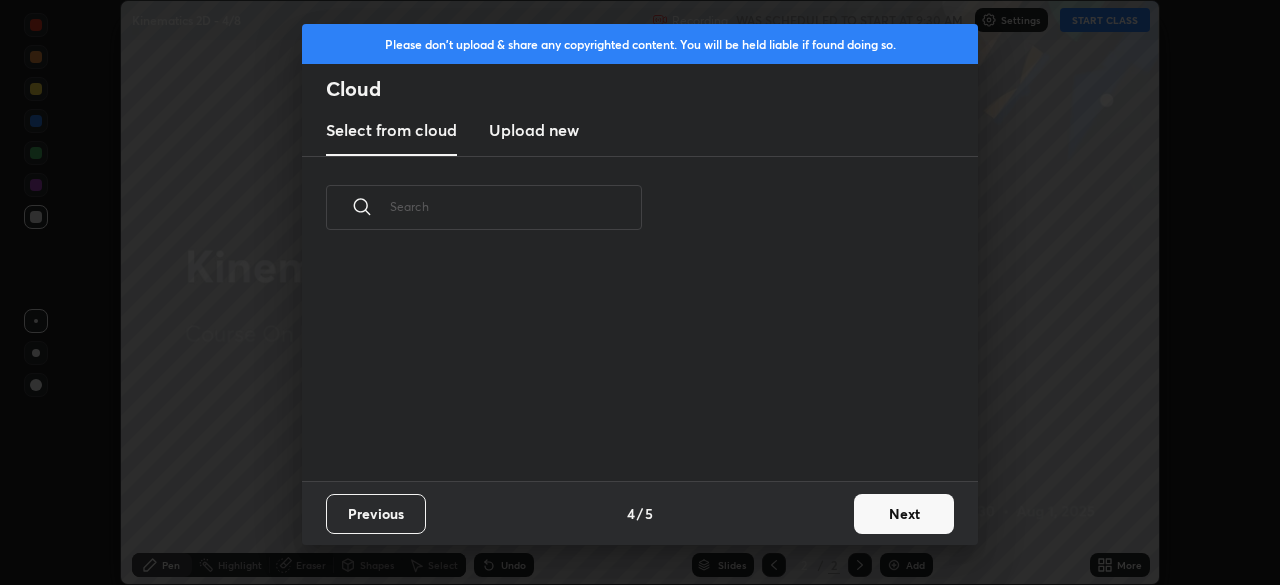 click on "Next" at bounding box center (904, 514) 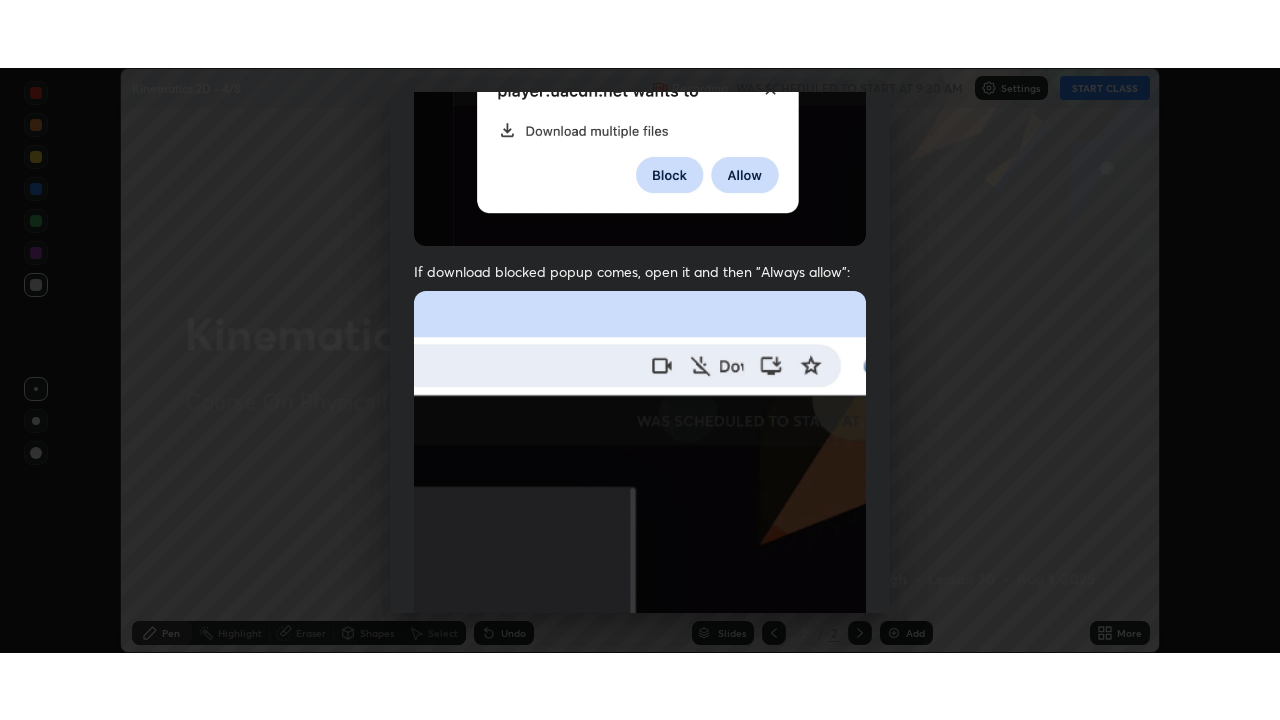 scroll, scrollTop: 479, scrollLeft: 0, axis: vertical 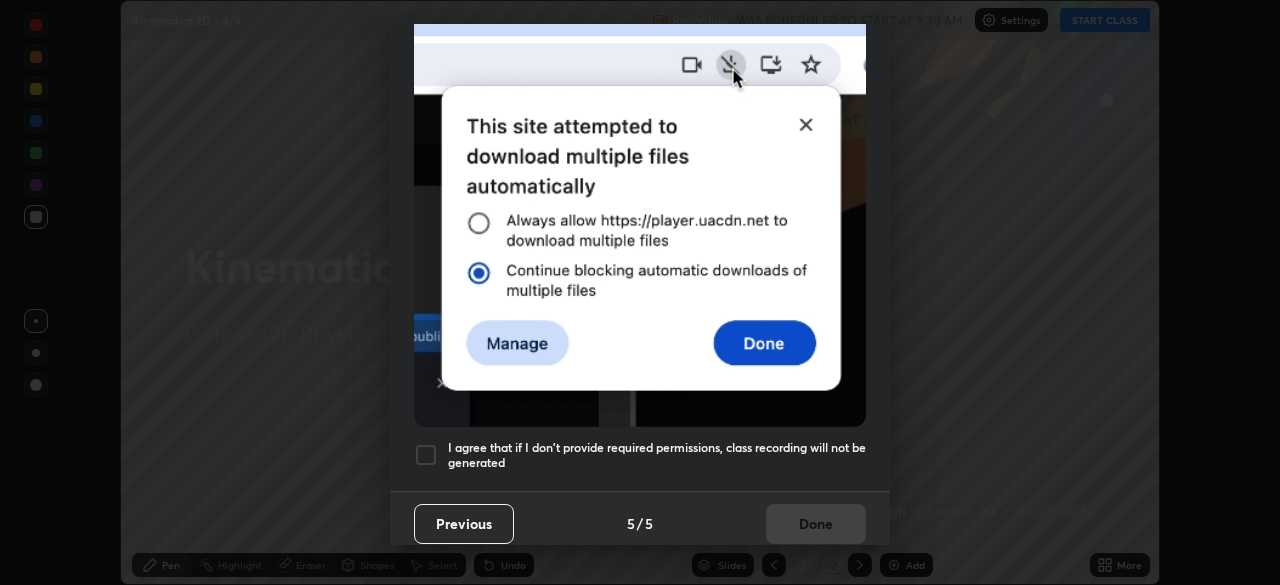 click on "I agree that if I don't provide required permissions, class recording will not be generated" at bounding box center [657, 455] 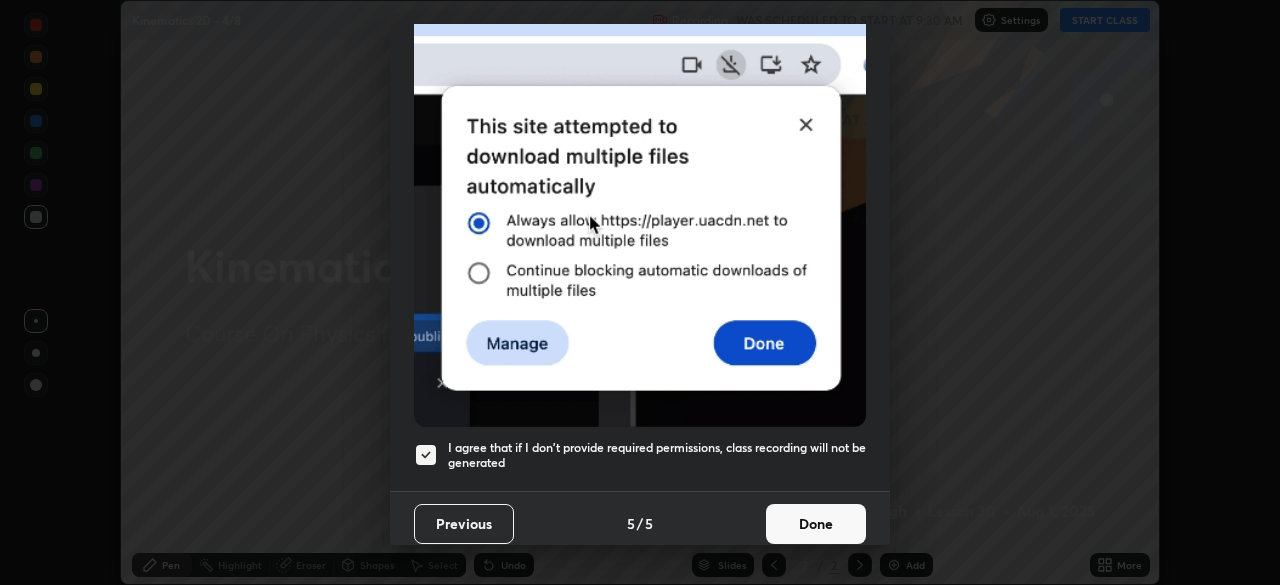 click on "Done" at bounding box center (816, 524) 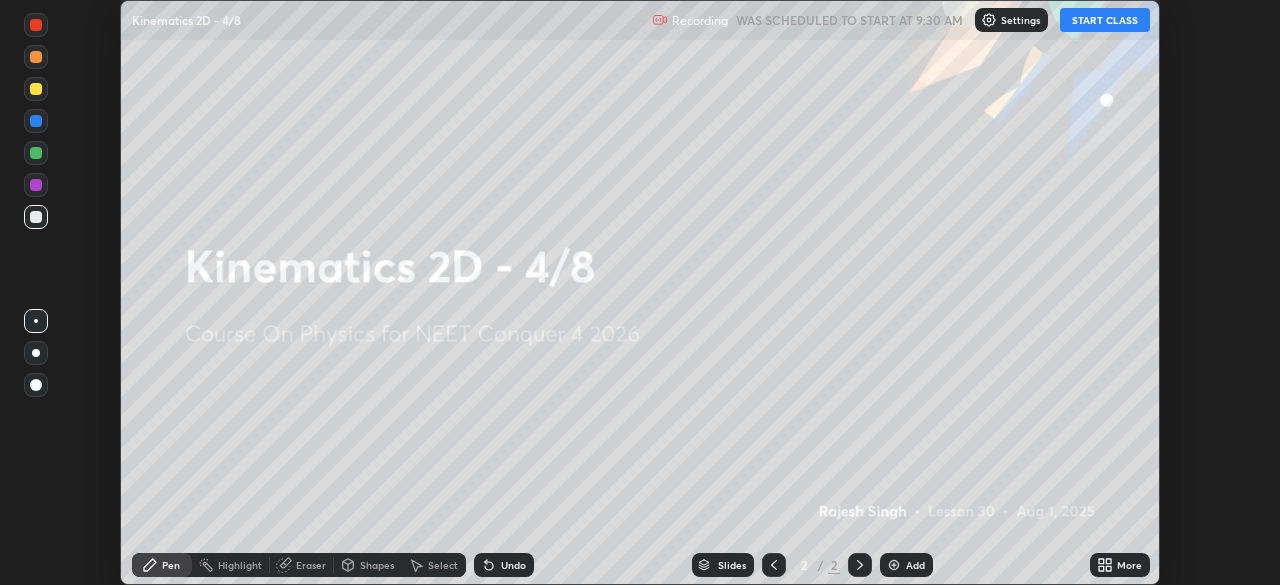 click 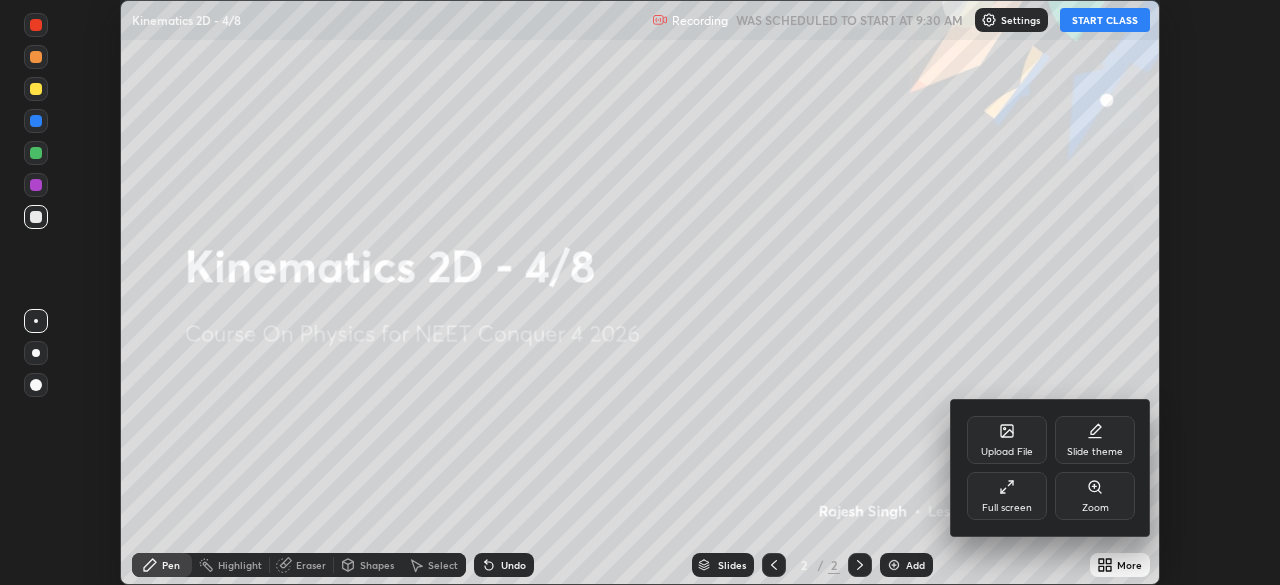 click 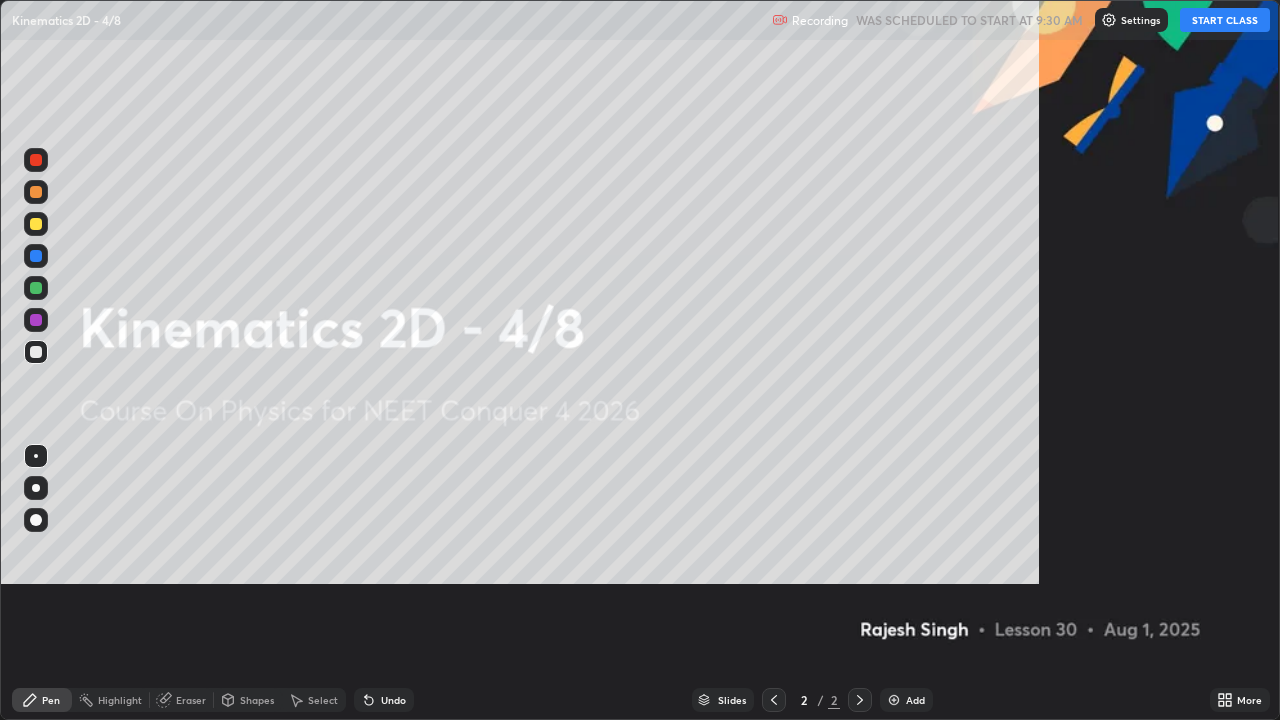 scroll, scrollTop: 99280, scrollLeft: 98720, axis: both 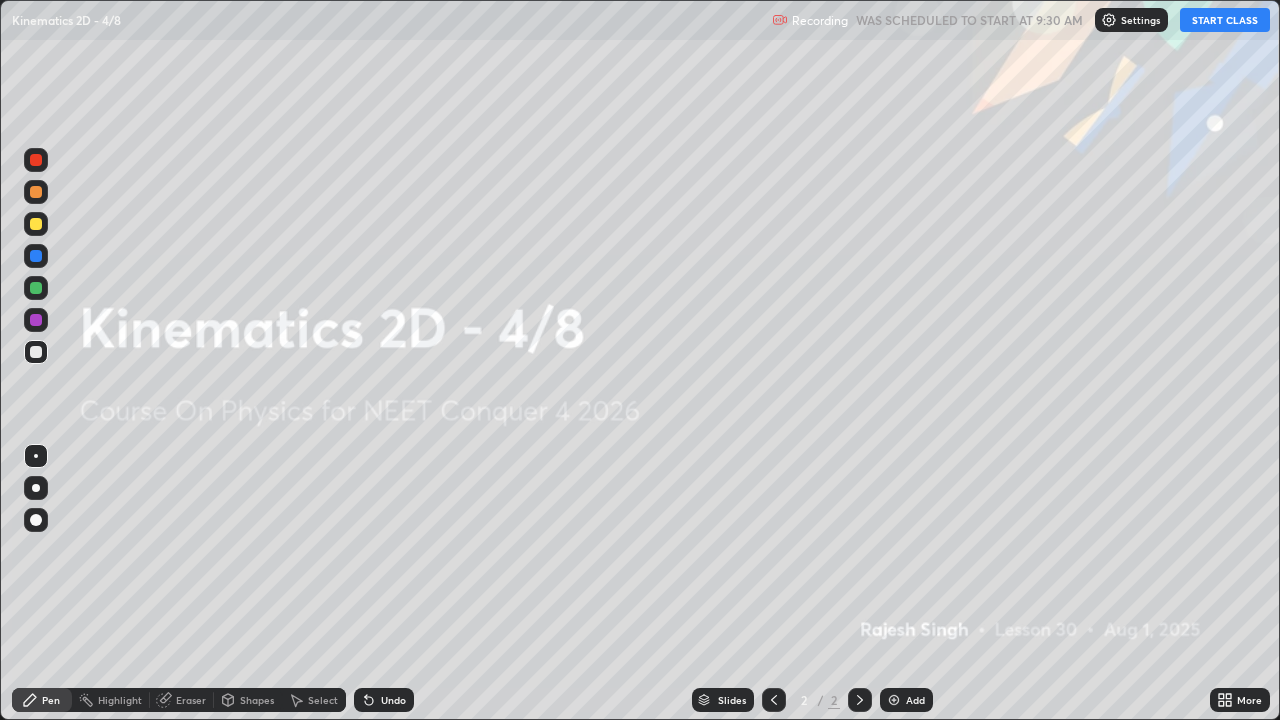 click on "START CLASS" at bounding box center (1225, 20) 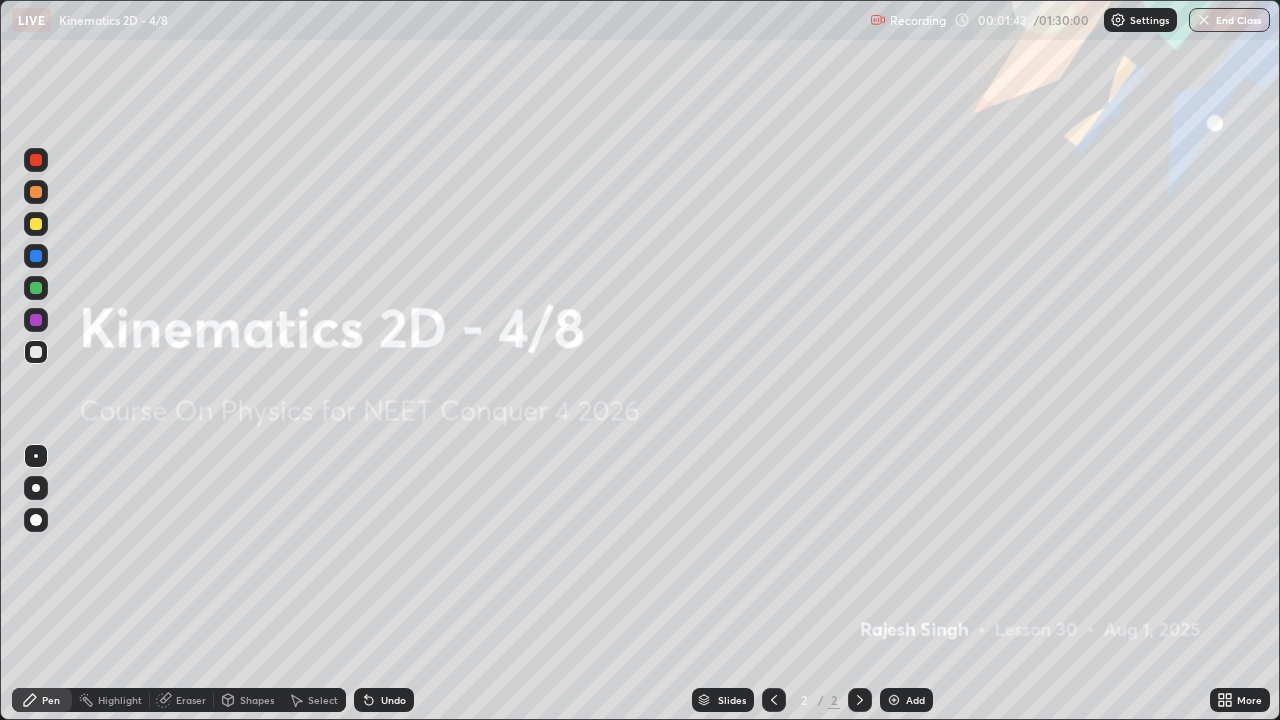click 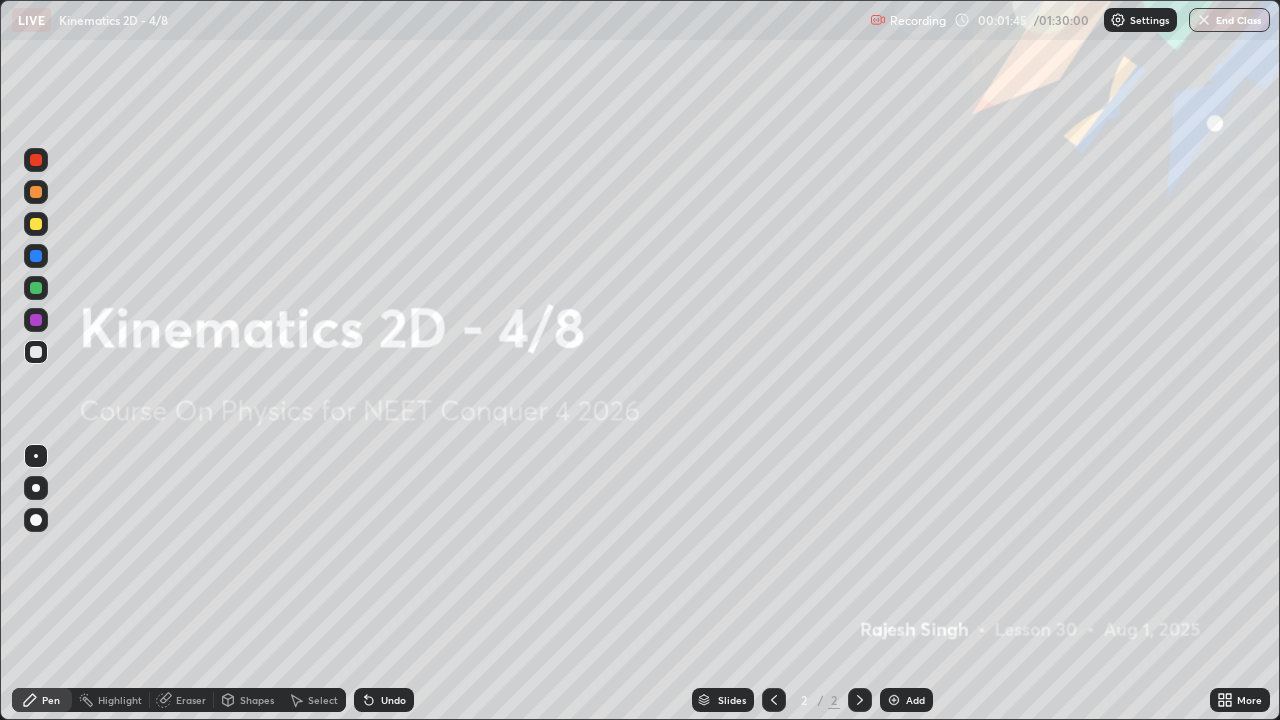 click 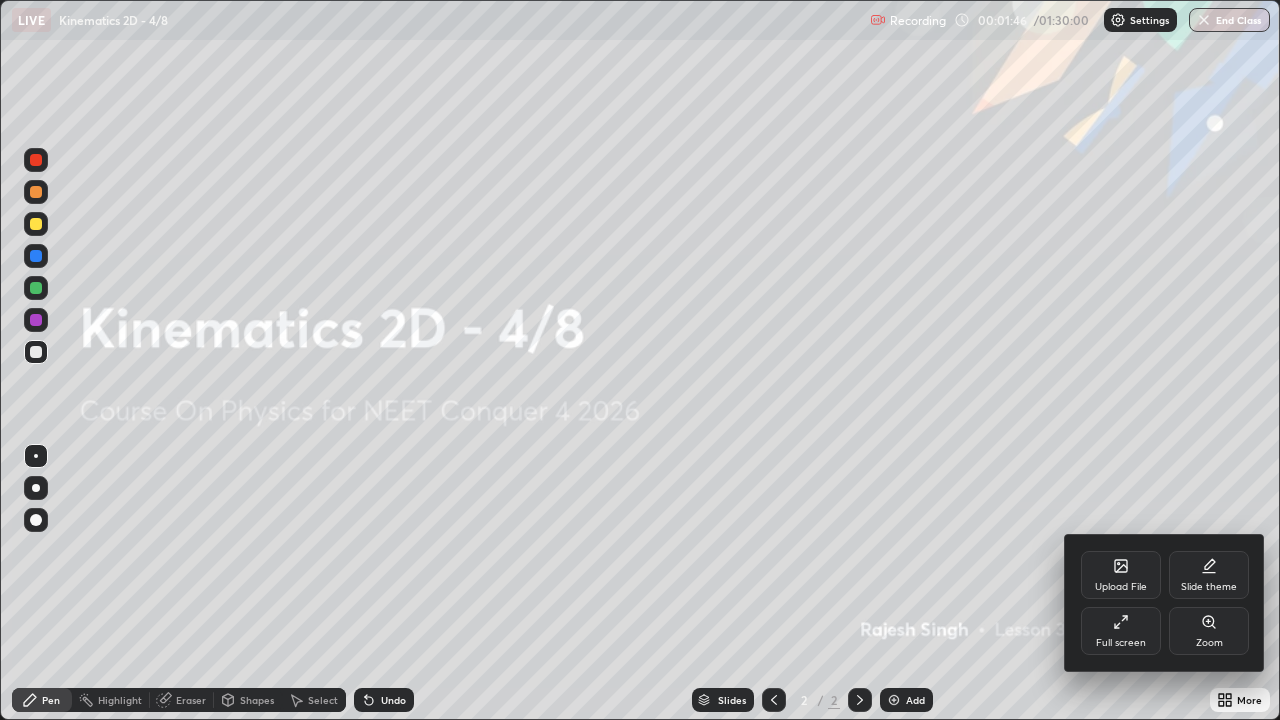click on "Upload File" at bounding box center [1121, 575] 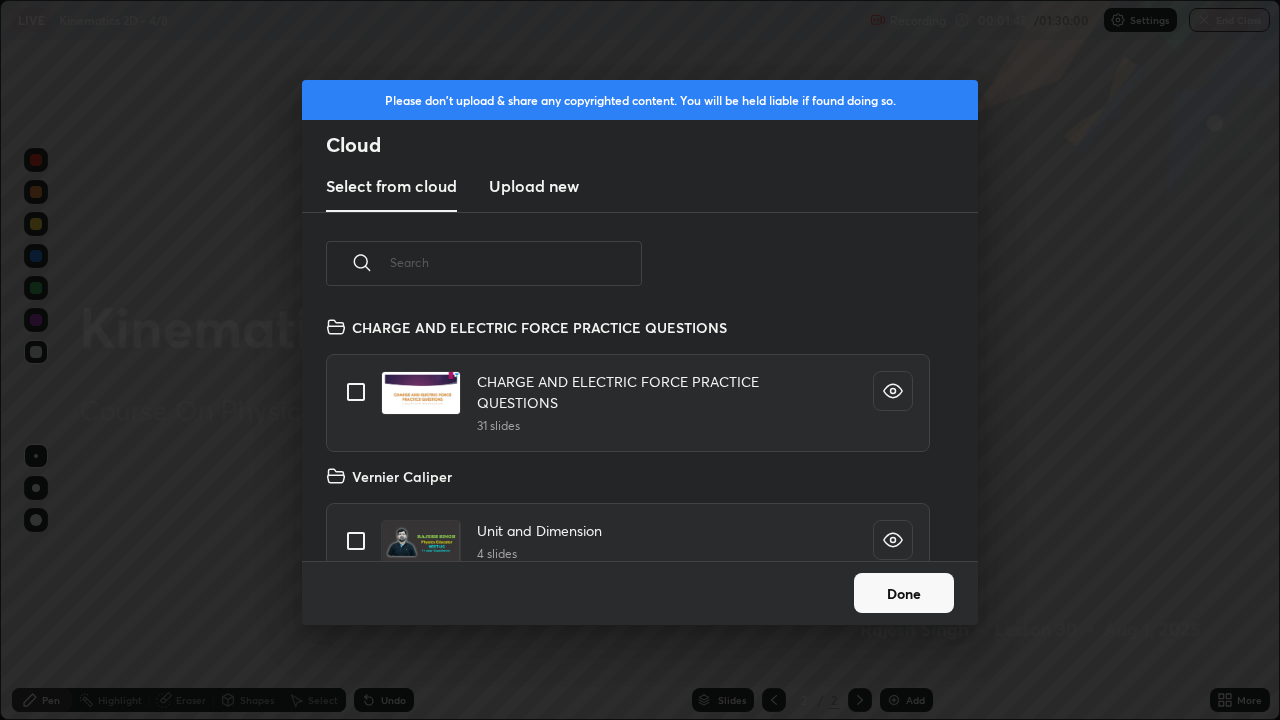 scroll, scrollTop: 246, scrollLeft: 642, axis: both 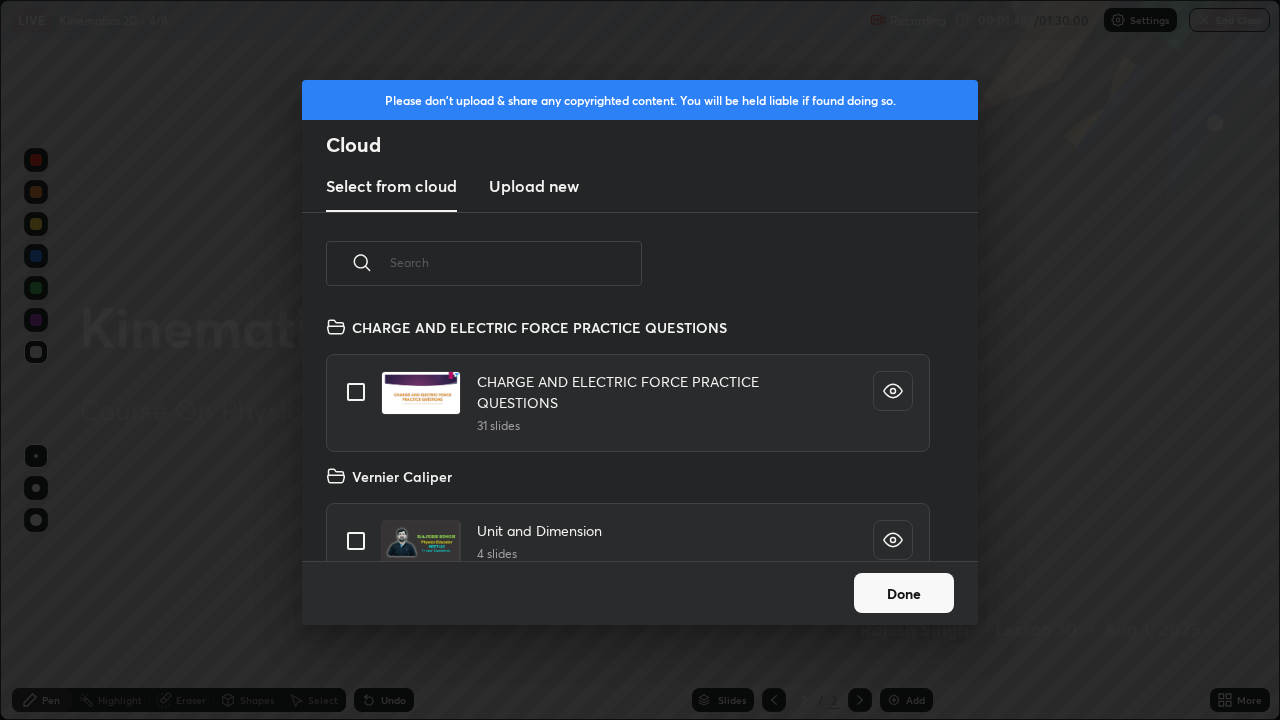 click on "Upload new" at bounding box center (534, 186) 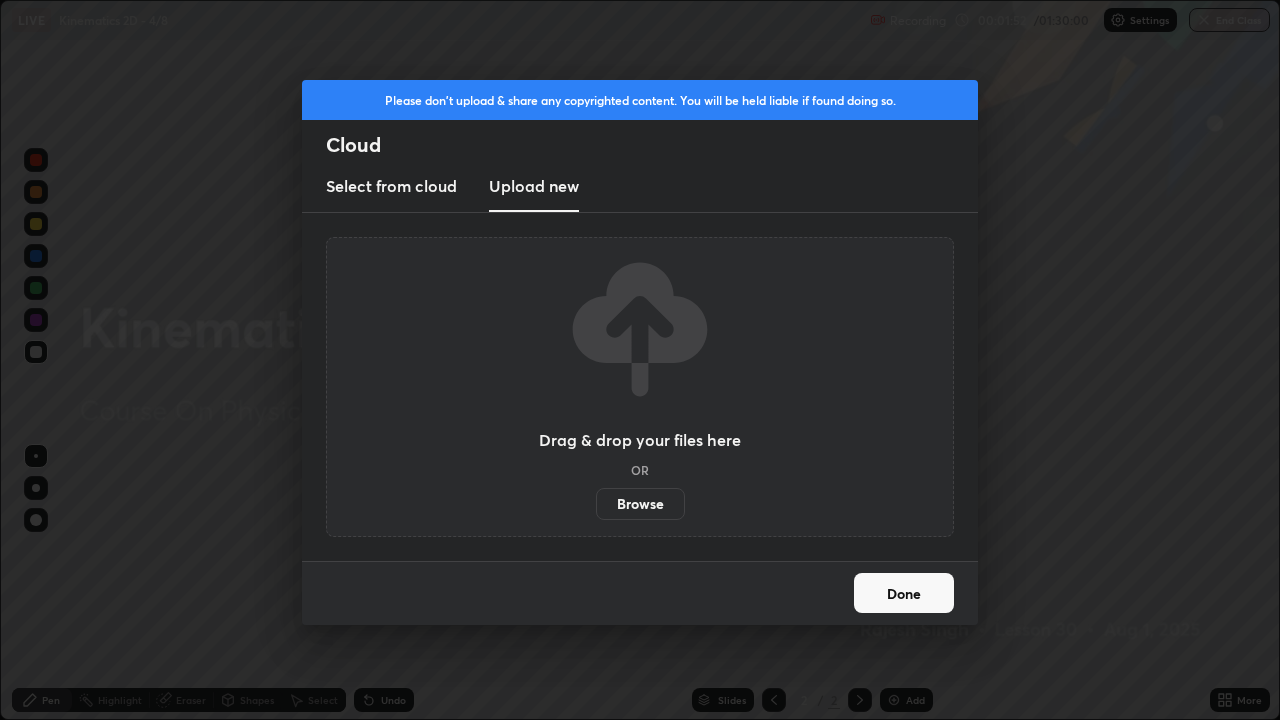 click on "Browse" at bounding box center [640, 504] 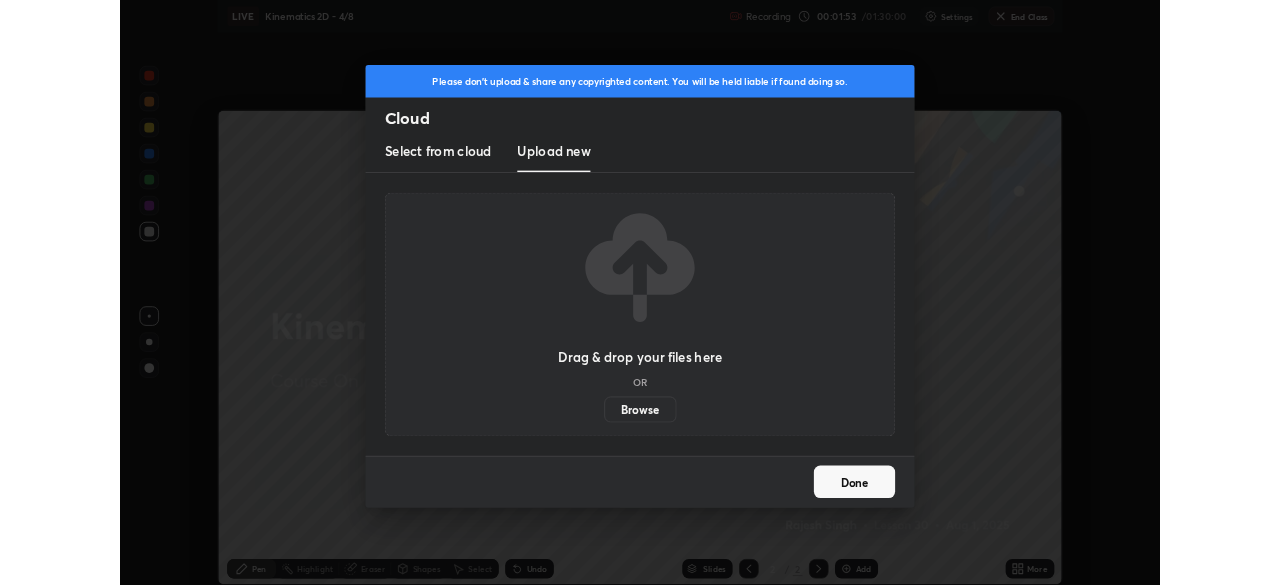 scroll, scrollTop: 585, scrollLeft: 1280, axis: both 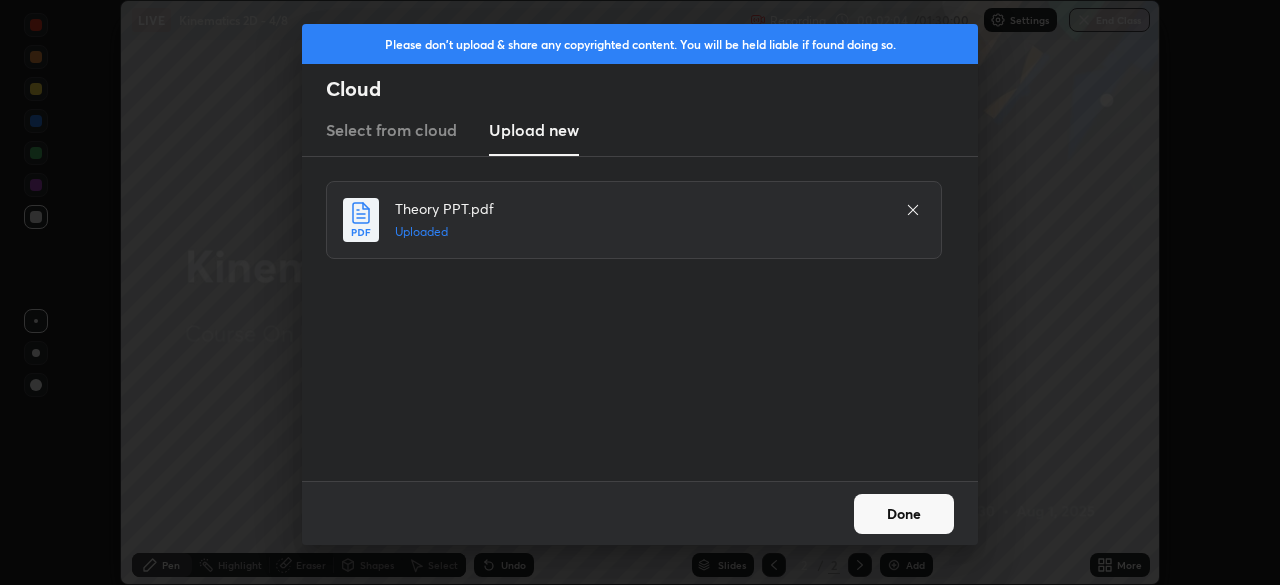 click on "Done" at bounding box center (904, 514) 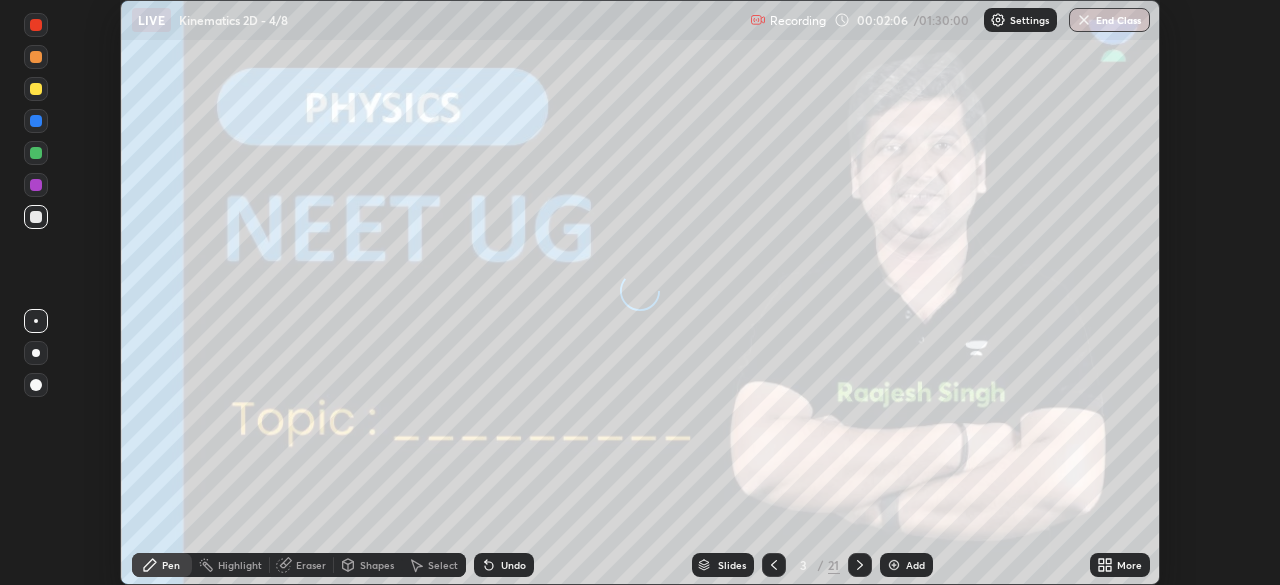 click 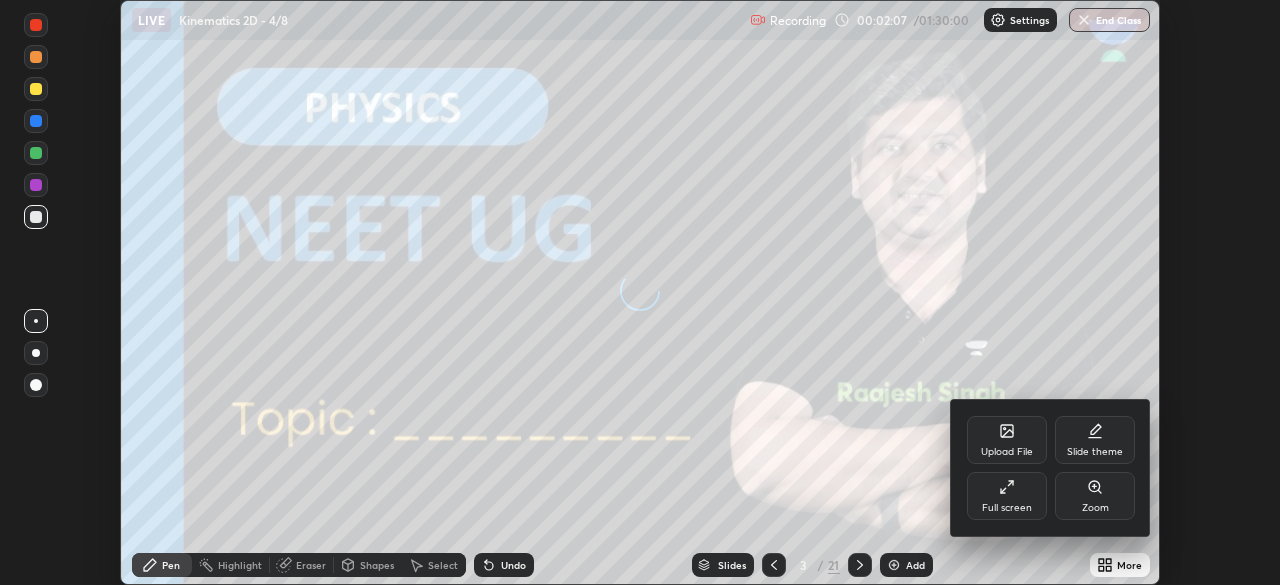 click on "Full screen" at bounding box center [1007, 508] 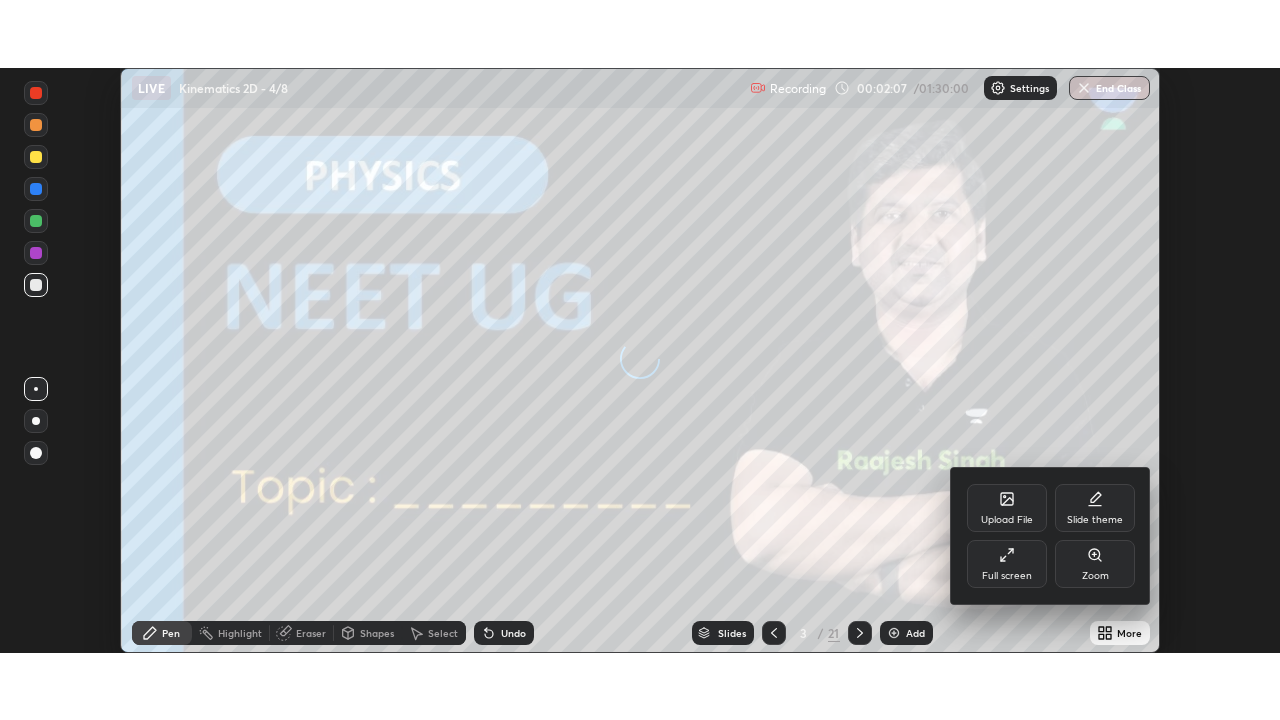 scroll, scrollTop: 99280, scrollLeft: 98720, axis: both 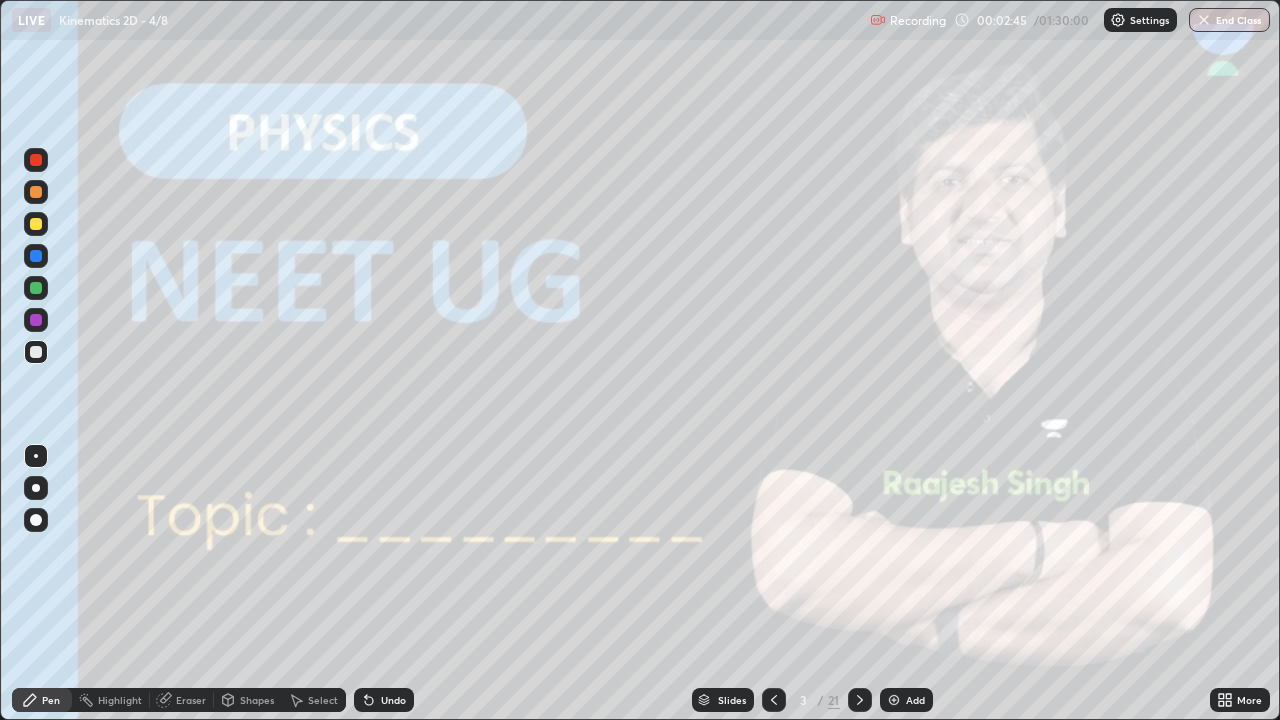 click 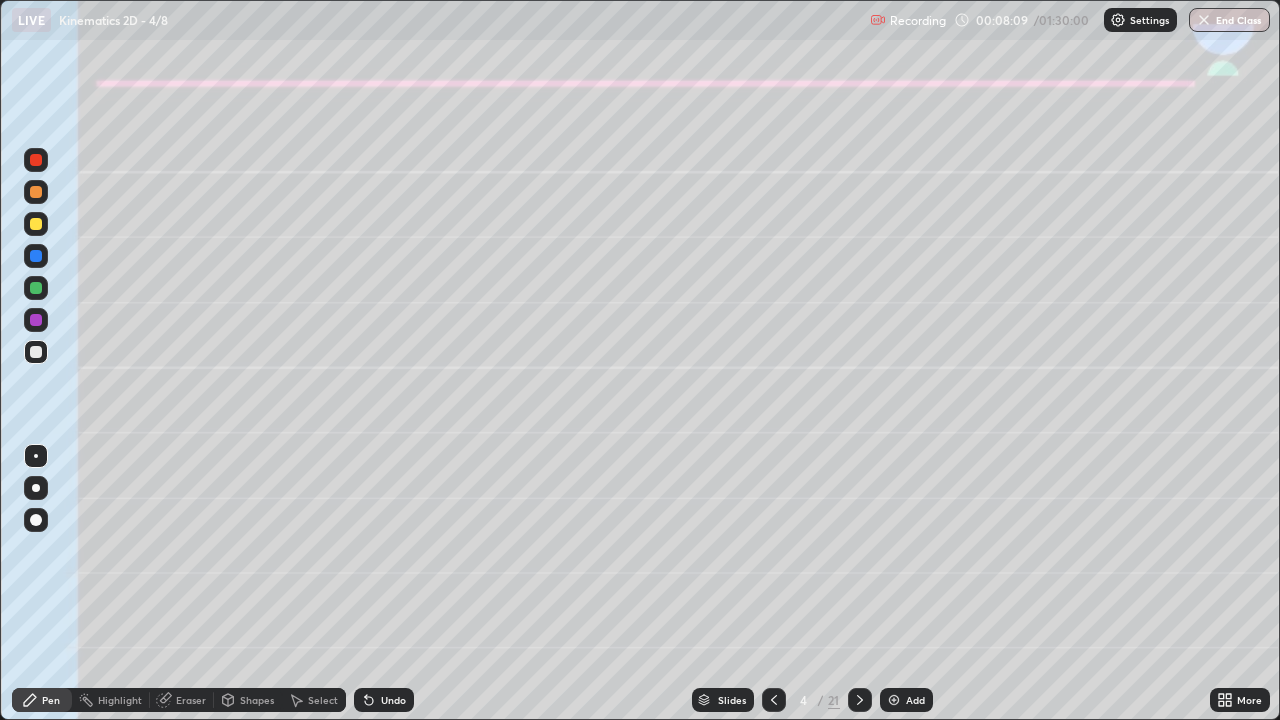 click at bounding box center [36, 192] 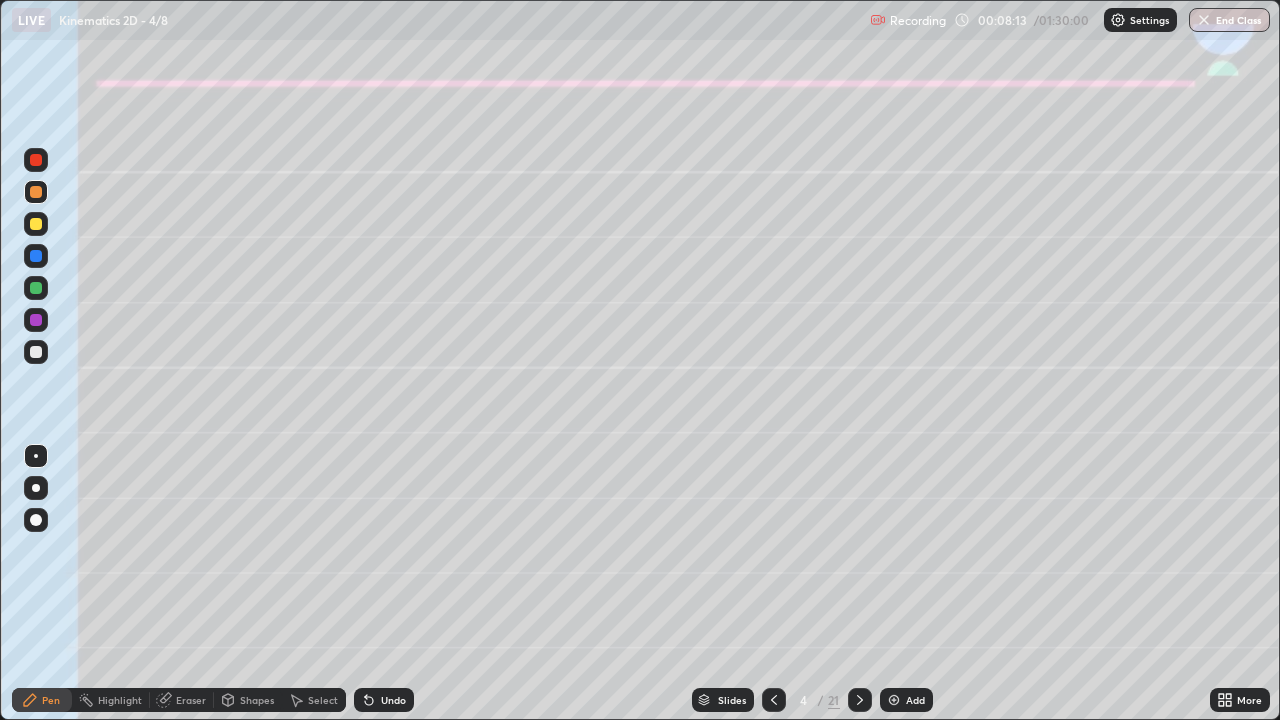 click at bounding box center [36, 488] 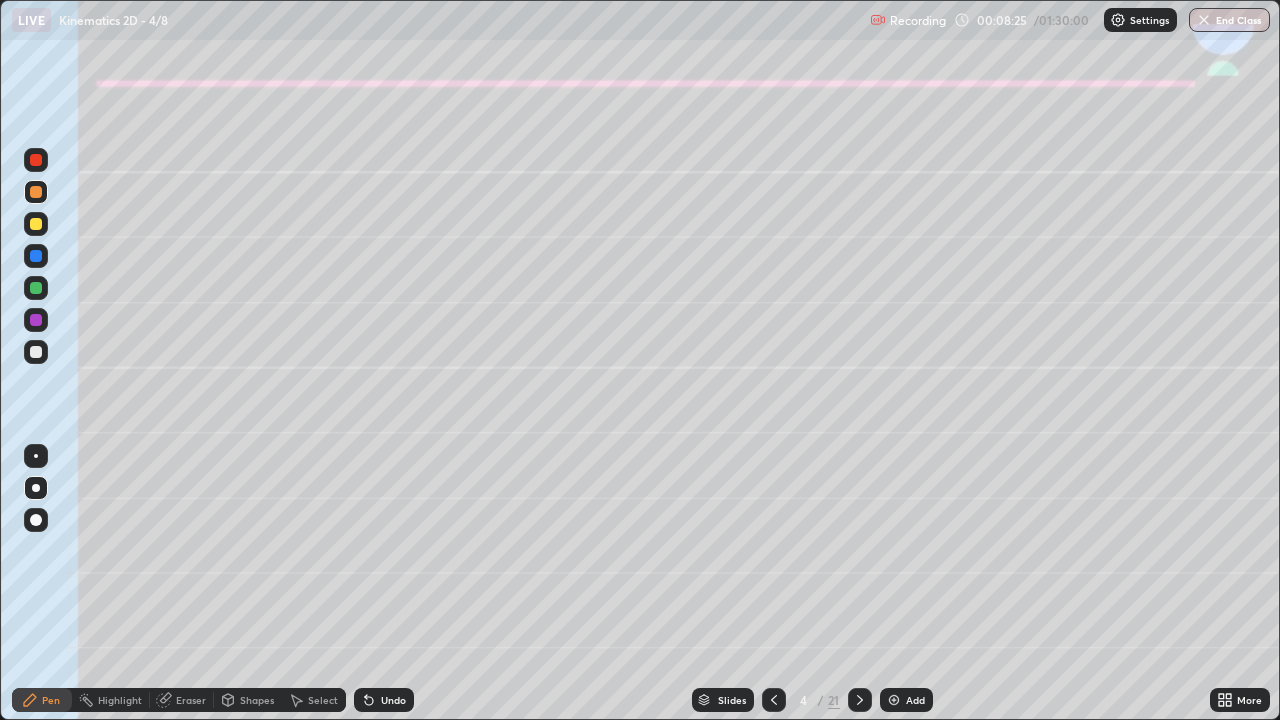 click at bounding box center [36, 224] 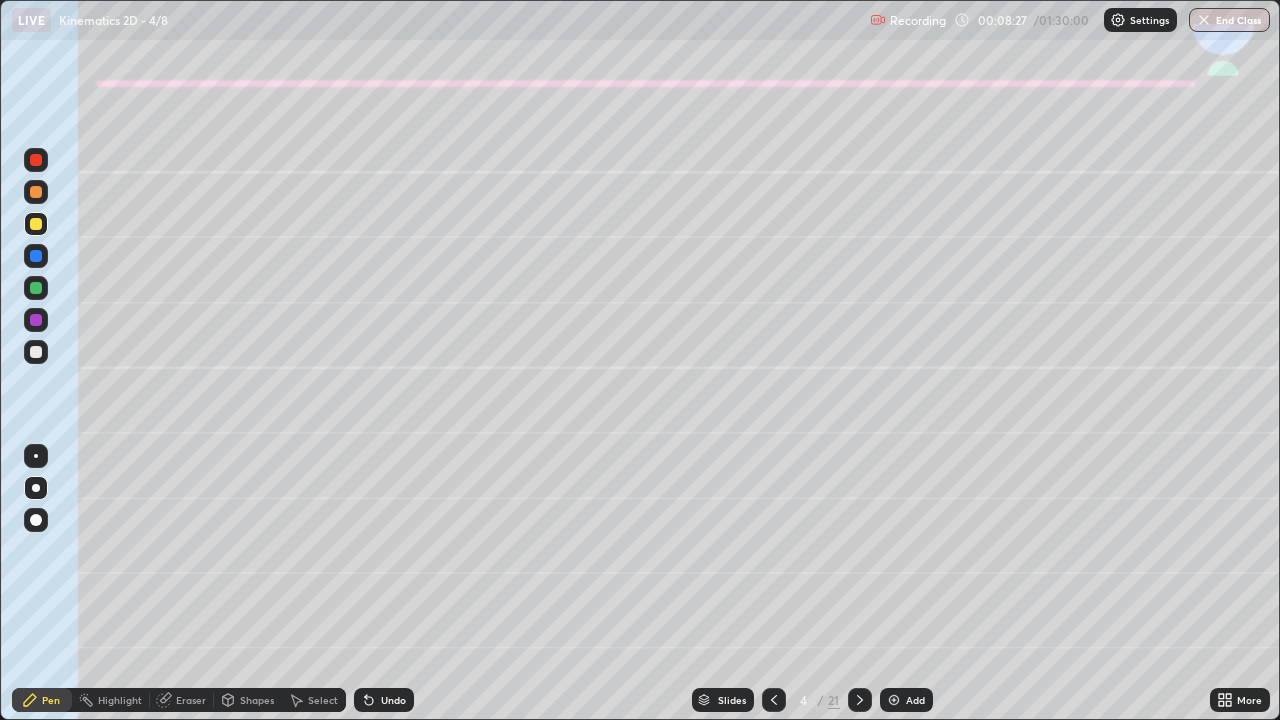 click on "Shapes" at bounding box center [248, 700] 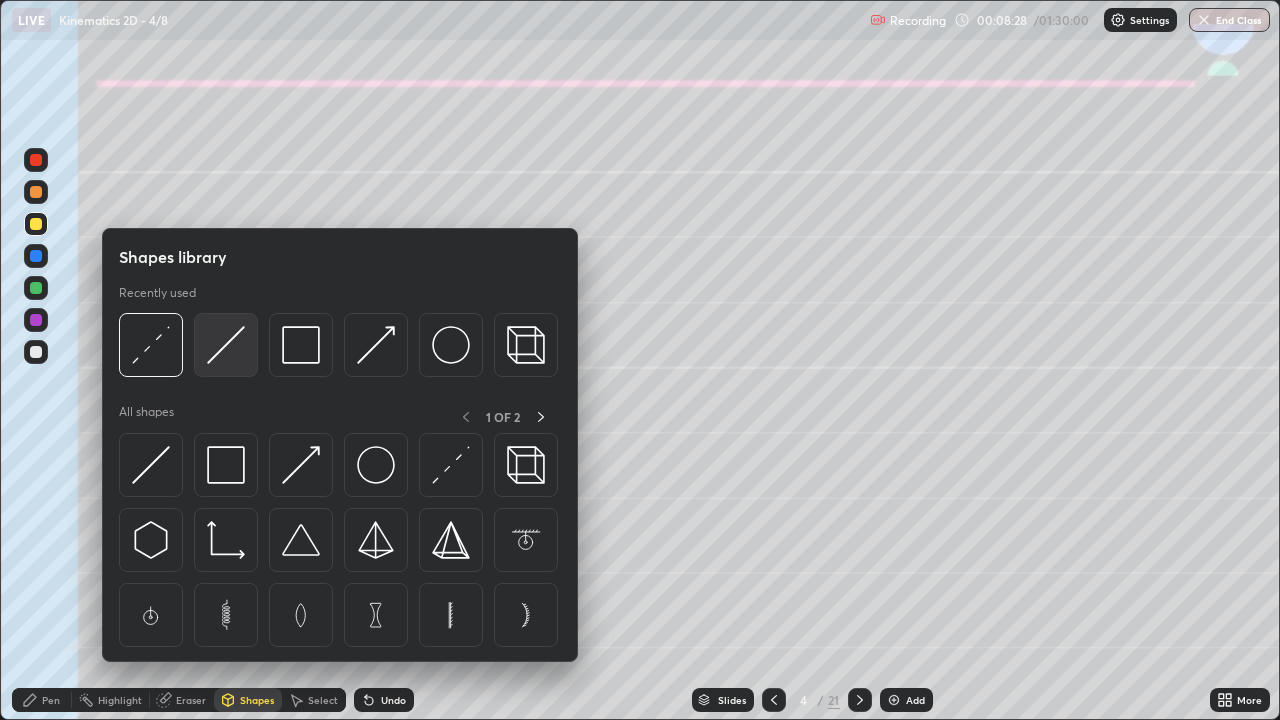 click at bounding box center [226, 345] 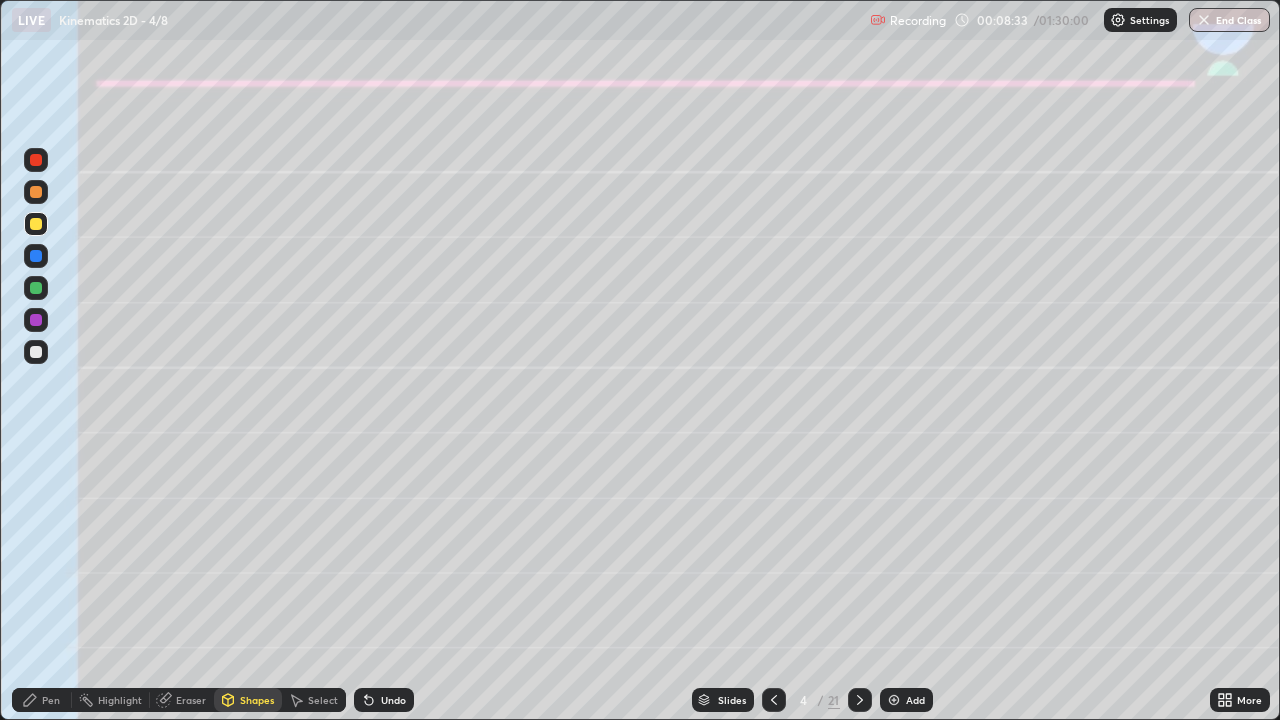 click on "Pen" at bounding box center (42, 700) 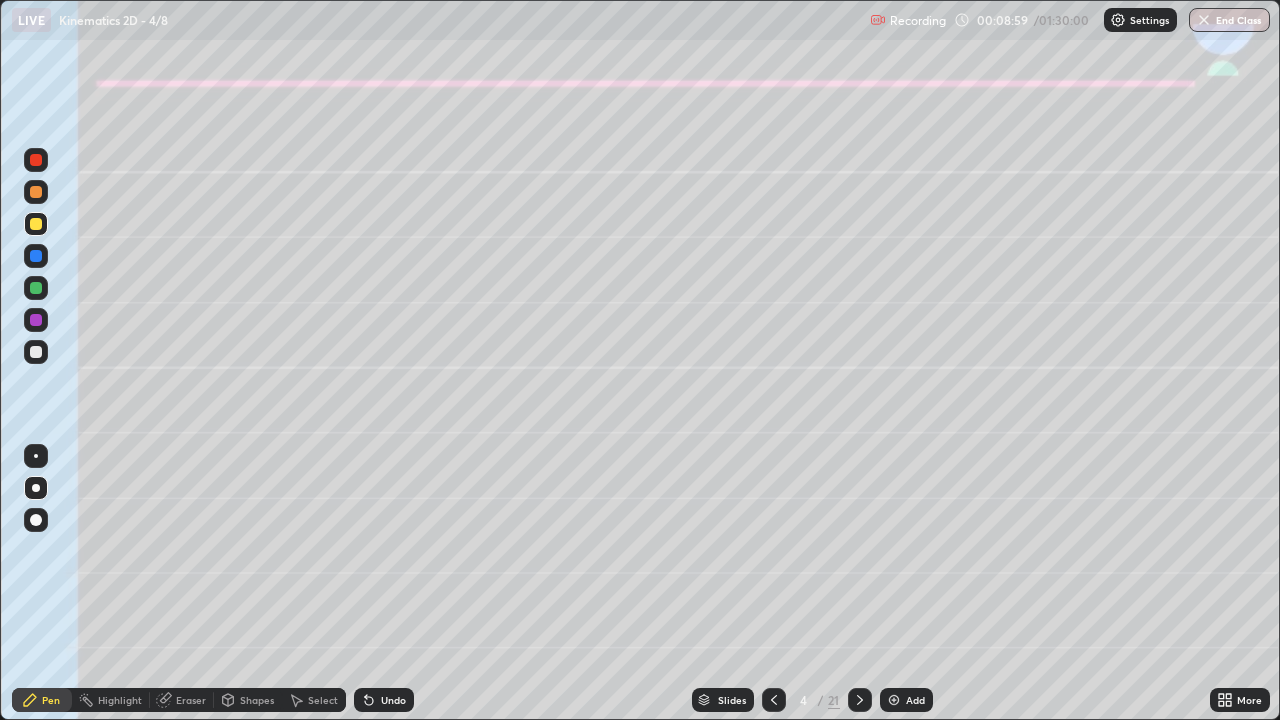 click 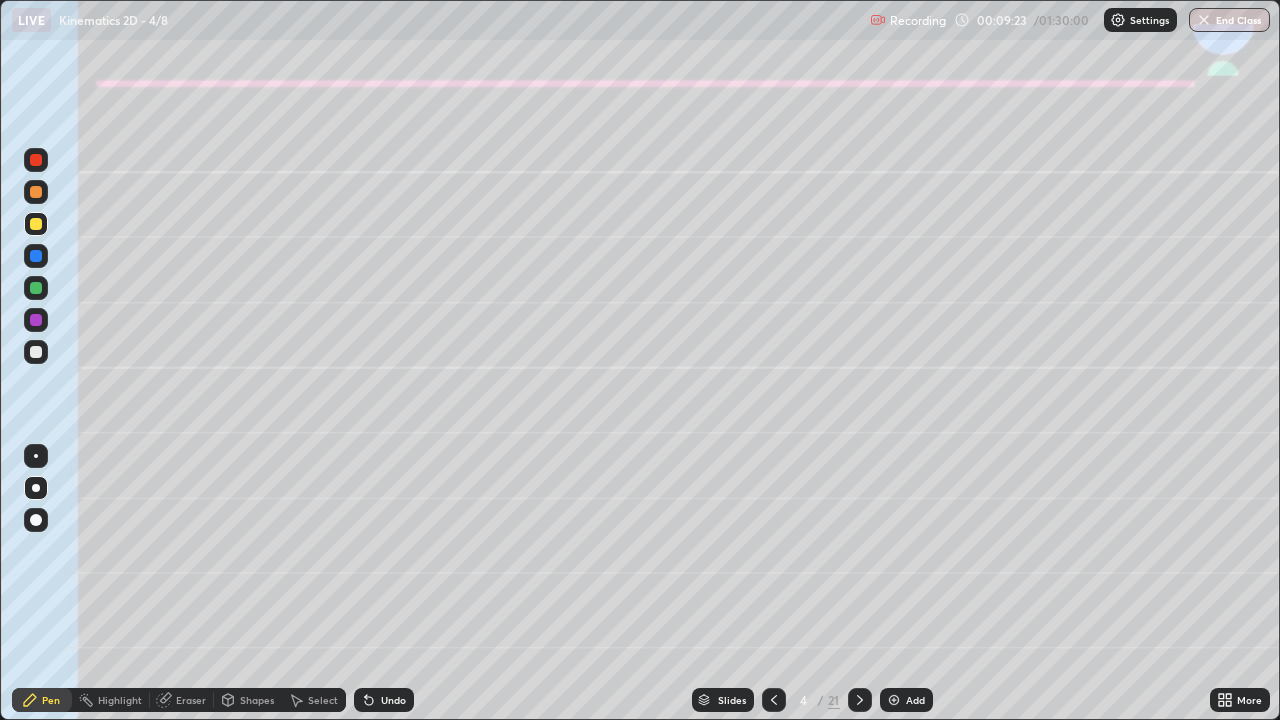 click at bounding box center [36, 352] 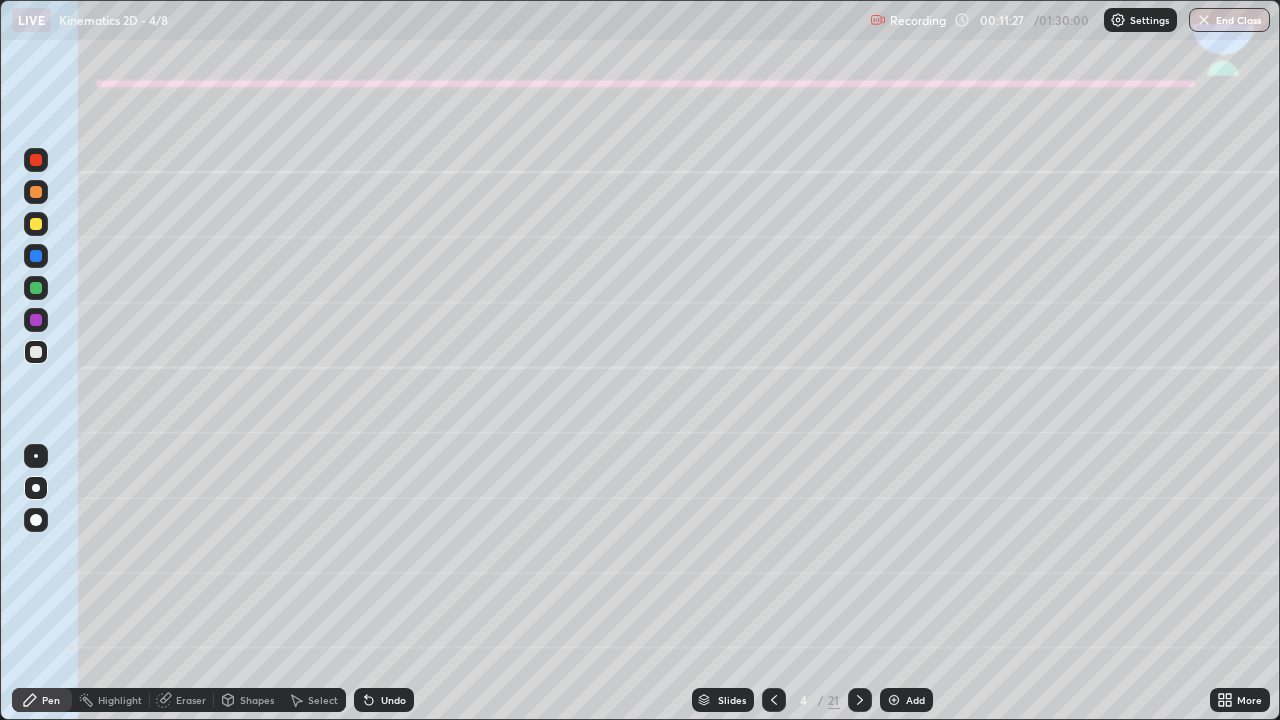 click 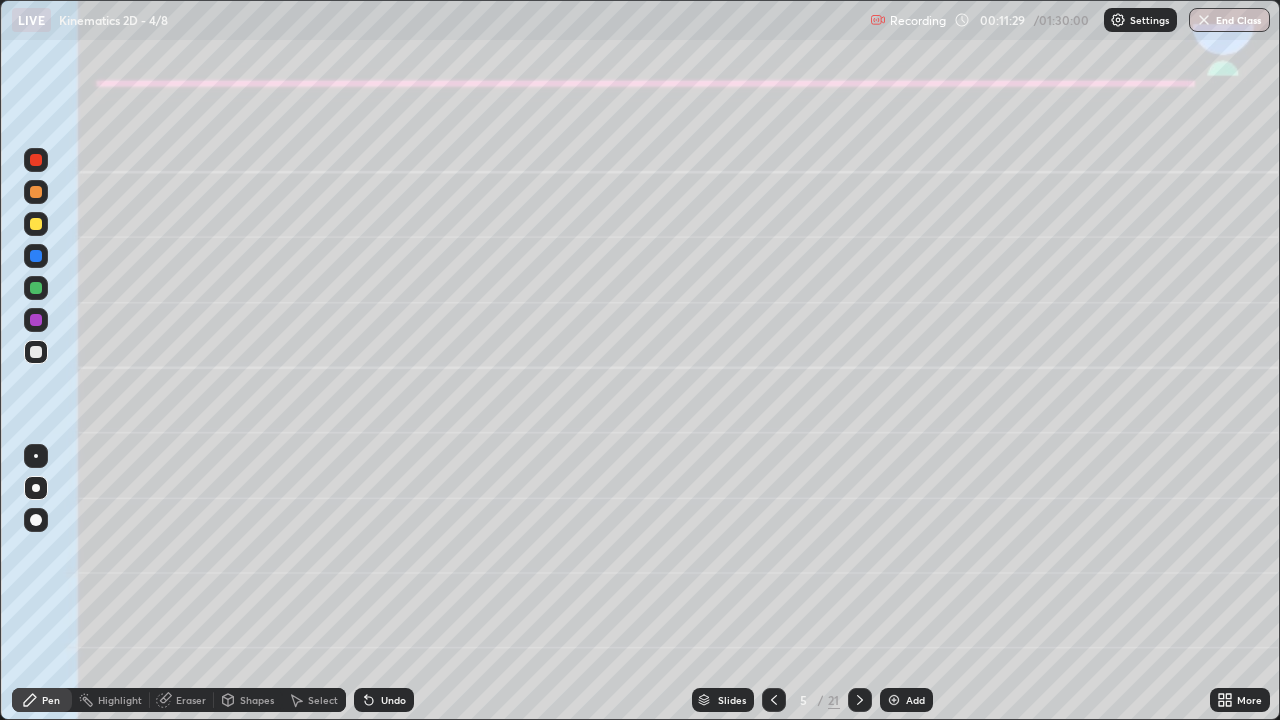 click at bounding box center (36, 224) 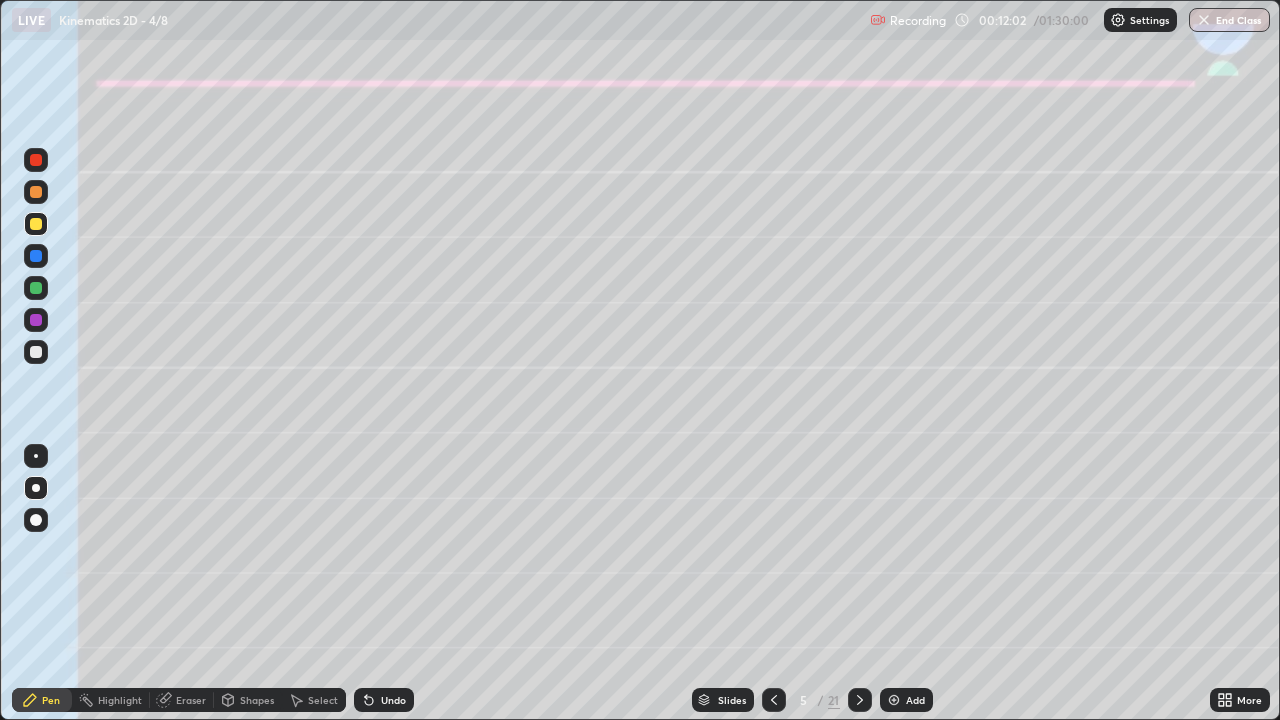 click at bounding box center [36, 288] 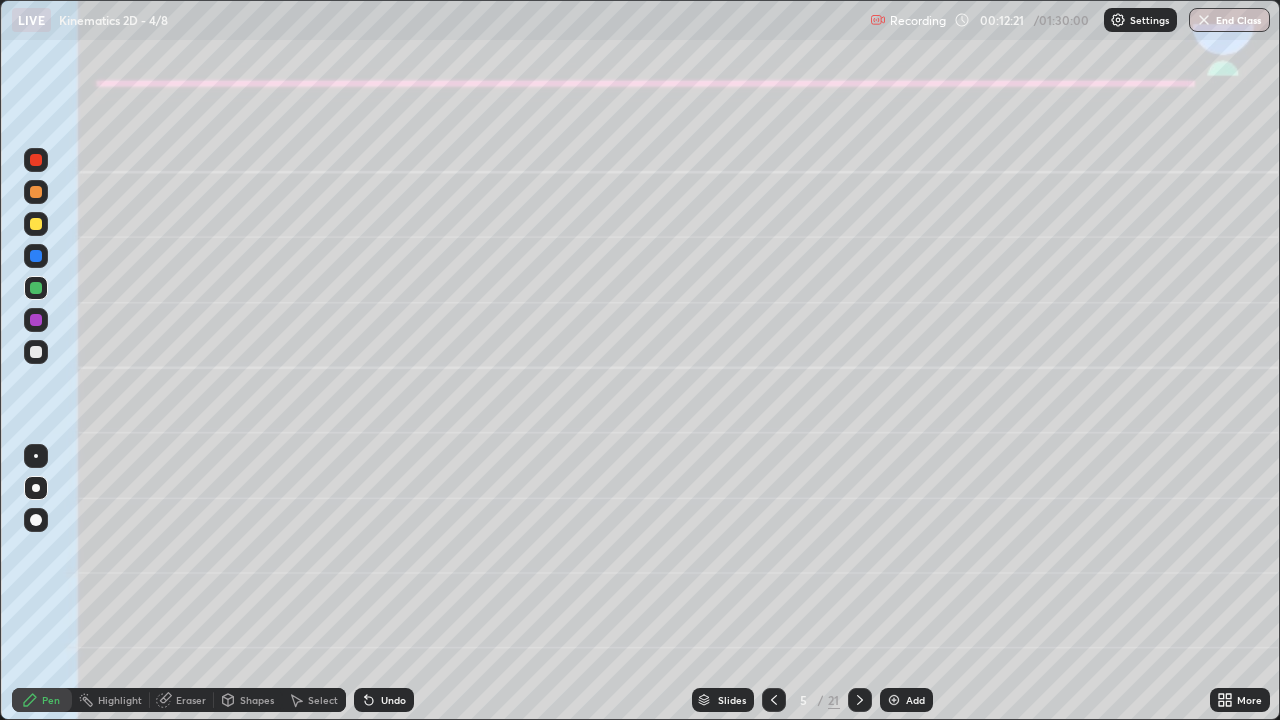 click at bounding box center (36, 352) 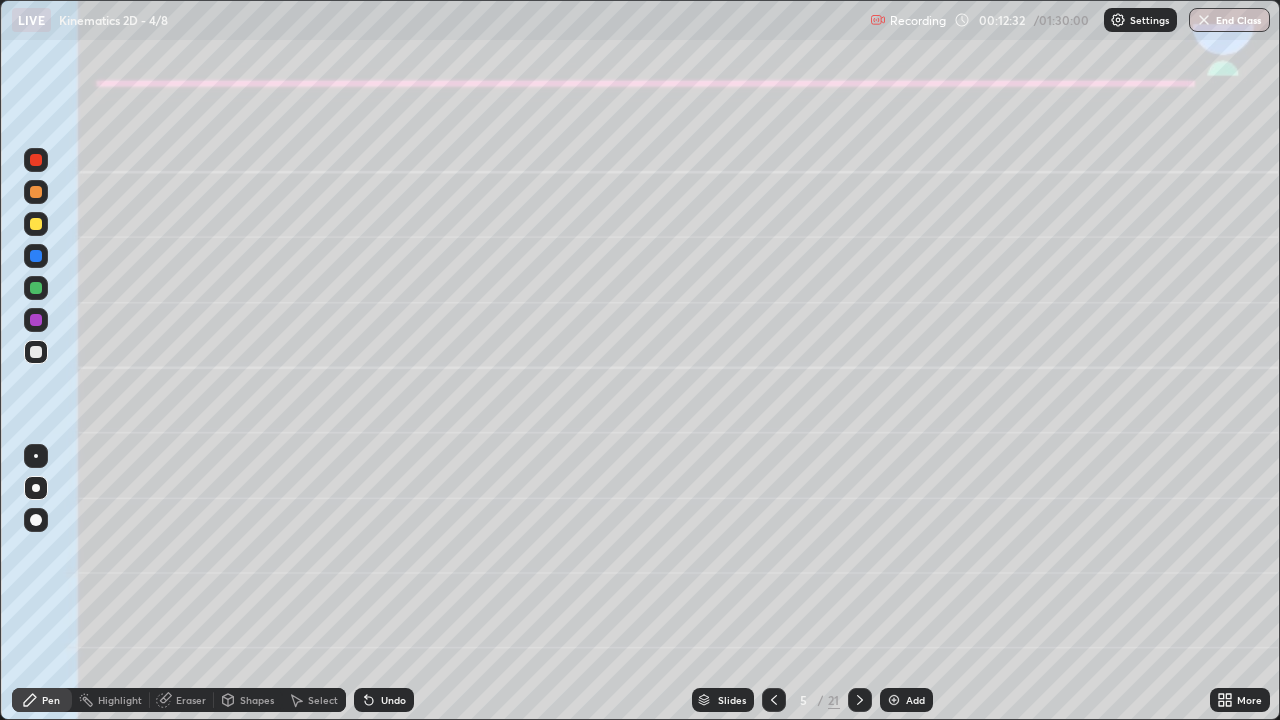 click on "Shapes" at bounding box center (257, 700) 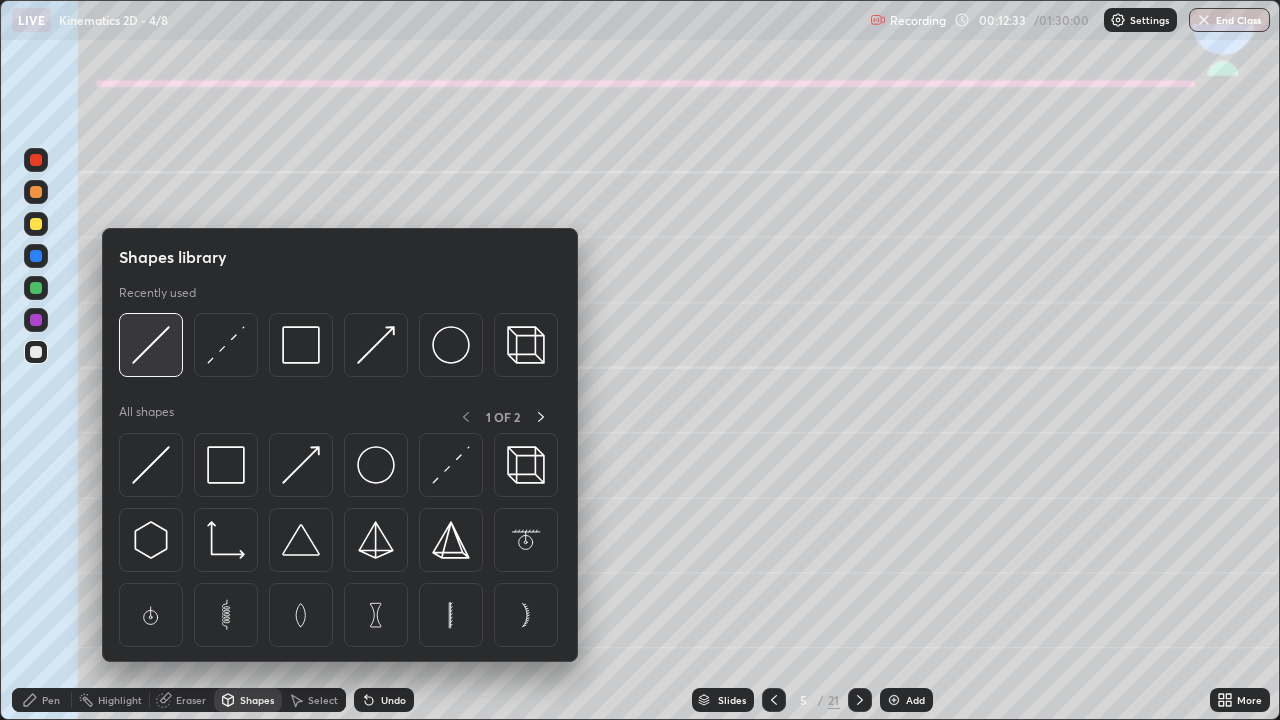 click at bounding box center [151, 345] 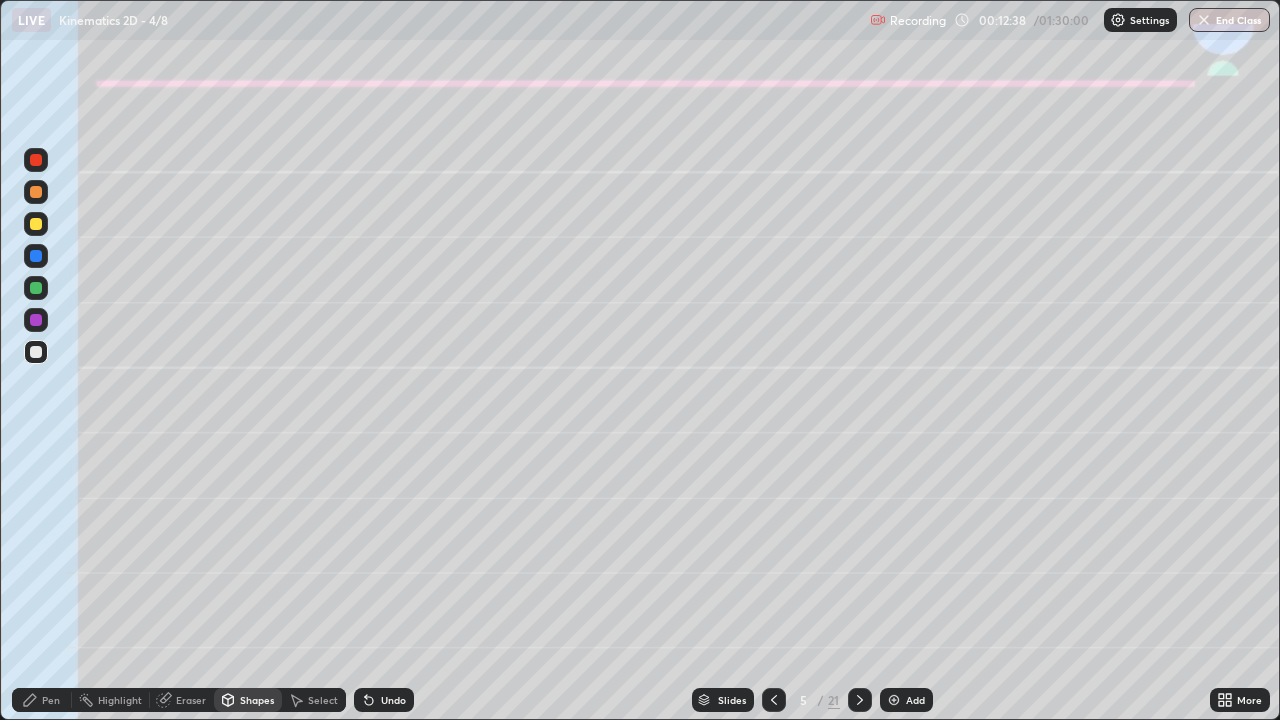 click on "Pen" at bounding box center (51, 700) 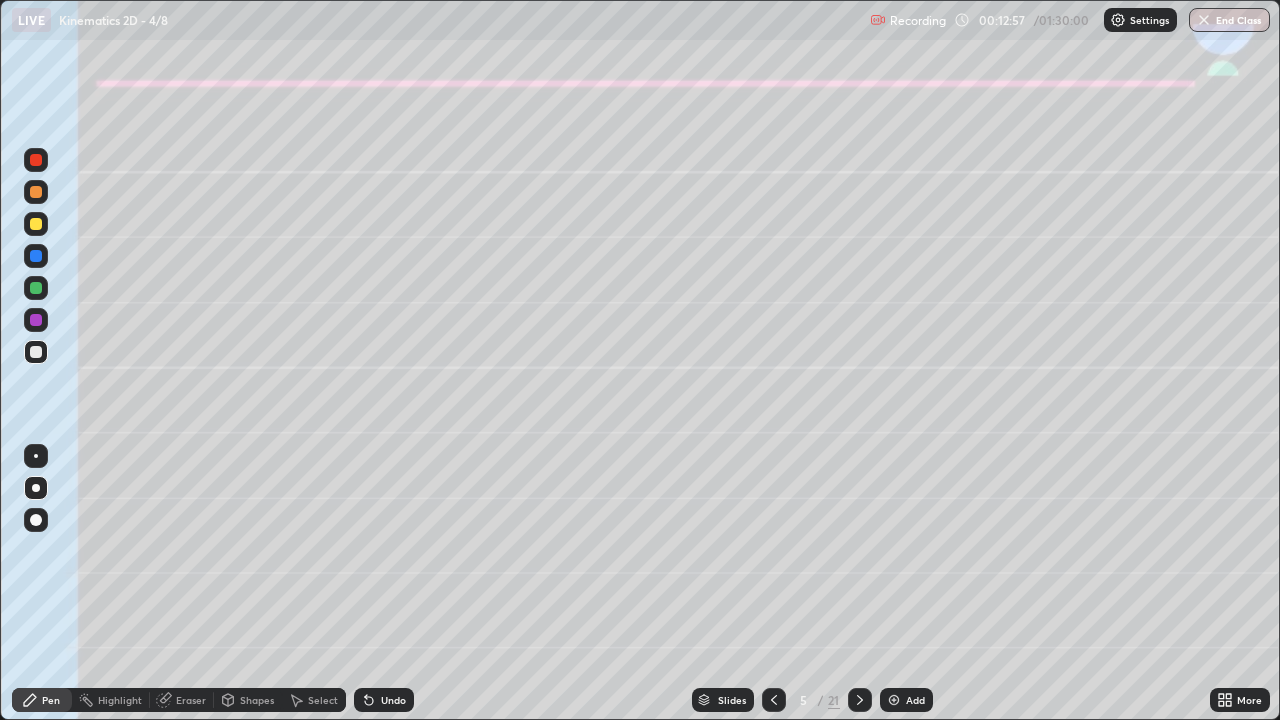 click on "Eraser" at bounding box center [182, 700] 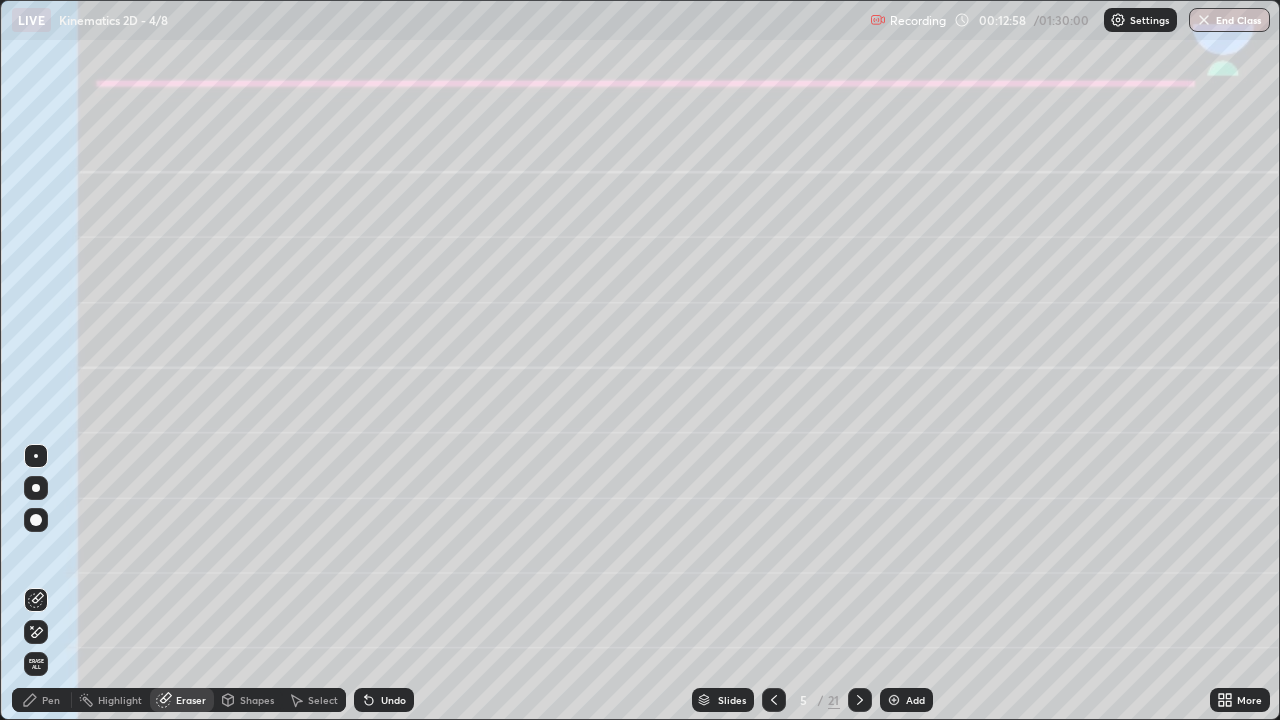 click on "Shapes" at bounding box center [257, 700] 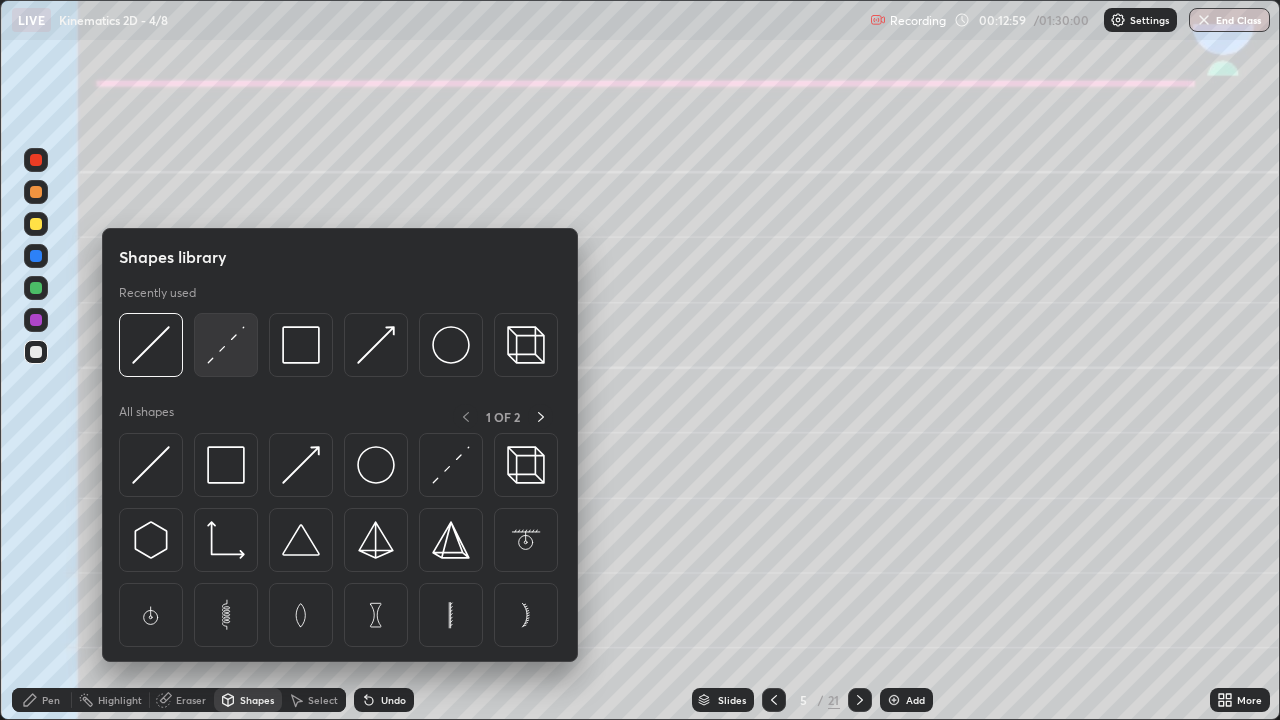click at bounding box center (226, 345) 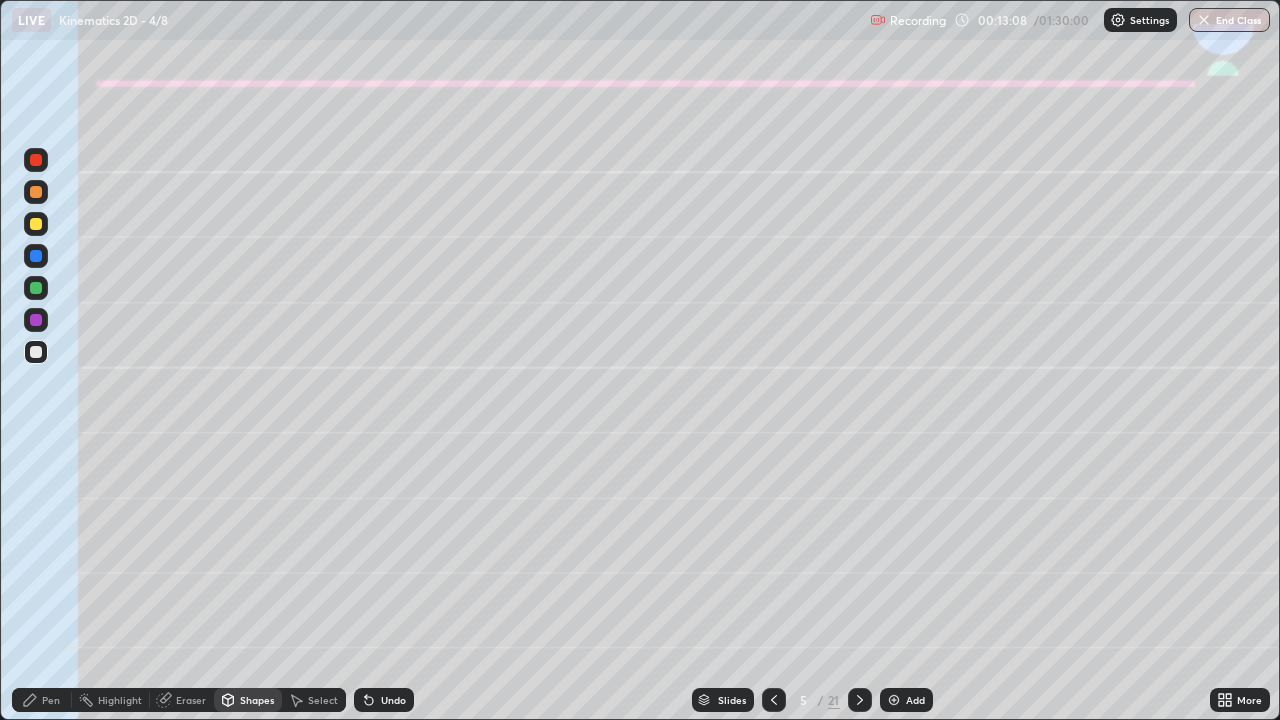 click on "Pen" at bounding box center [51, 700] 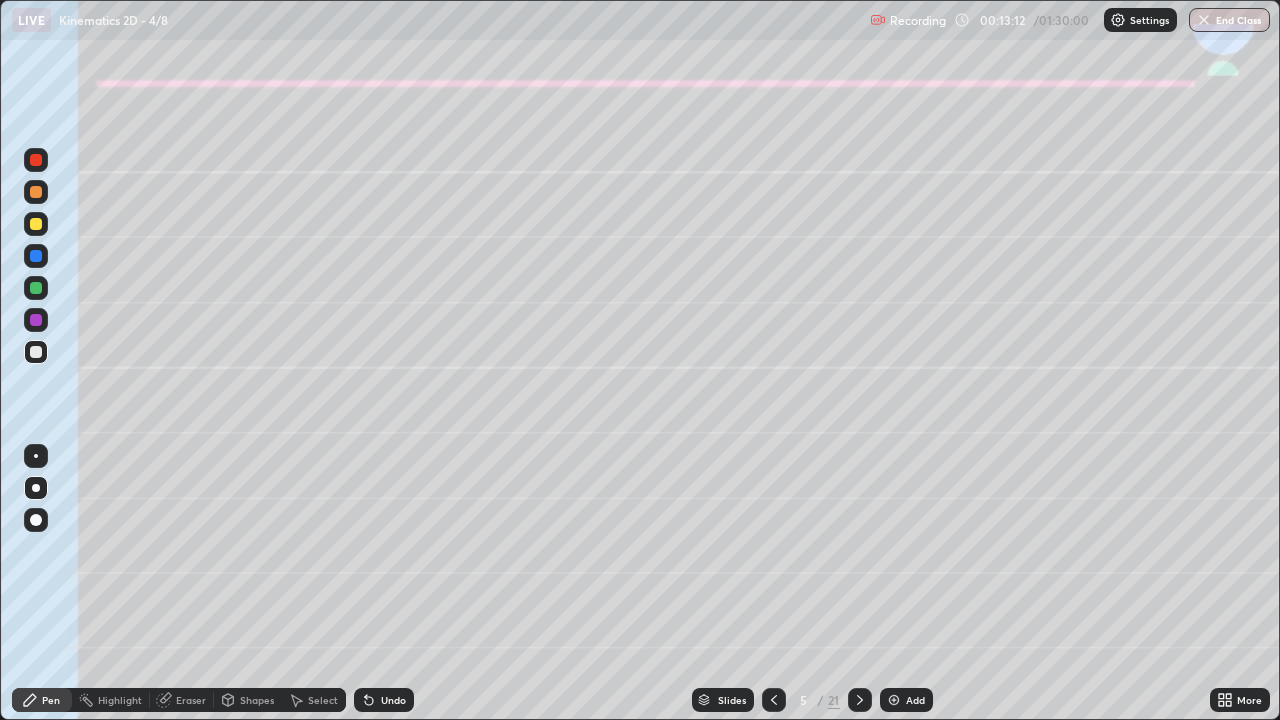 click at bounding box center (36, 224) 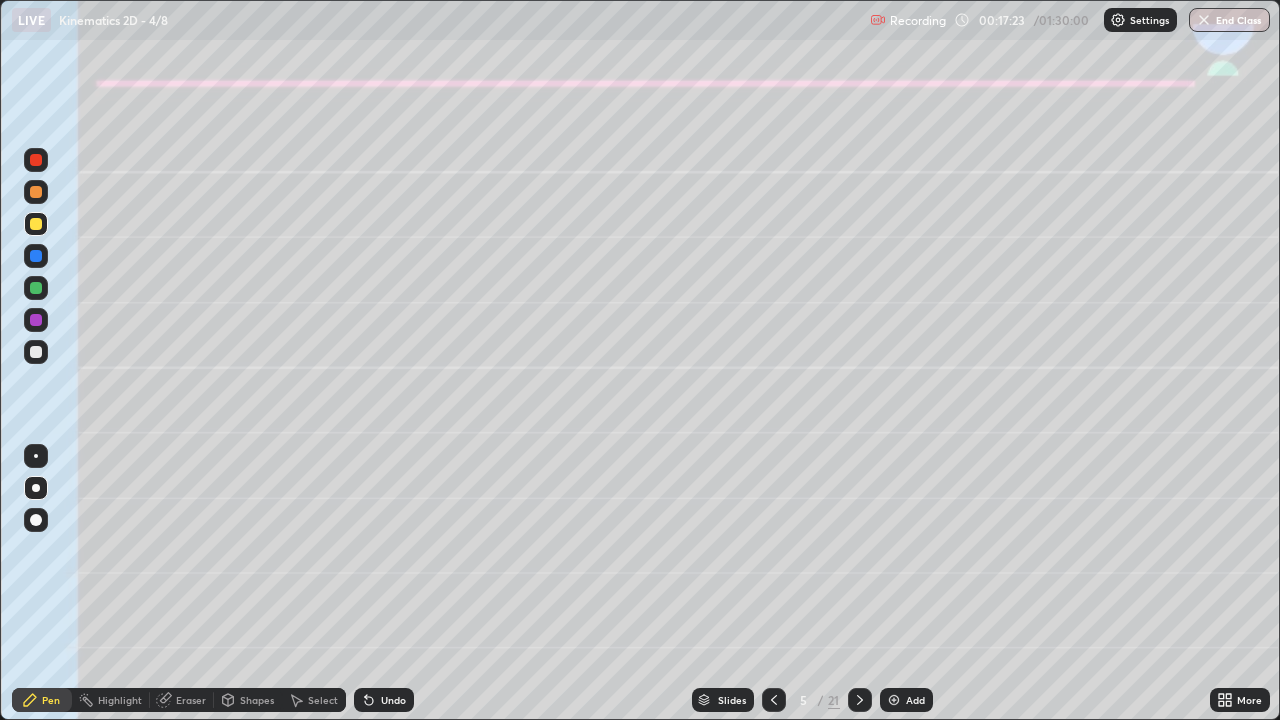 click at bounding box center [36, 192] 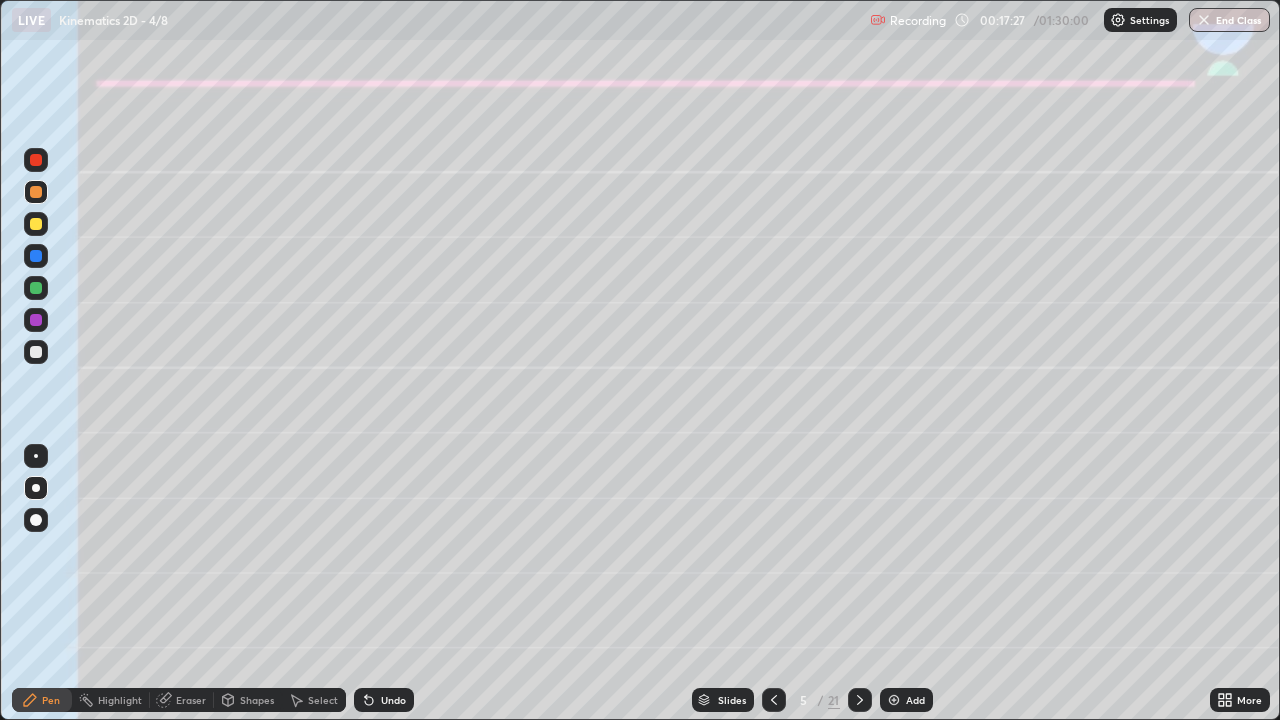 click on "Undo" at bounding box center (384, 700) 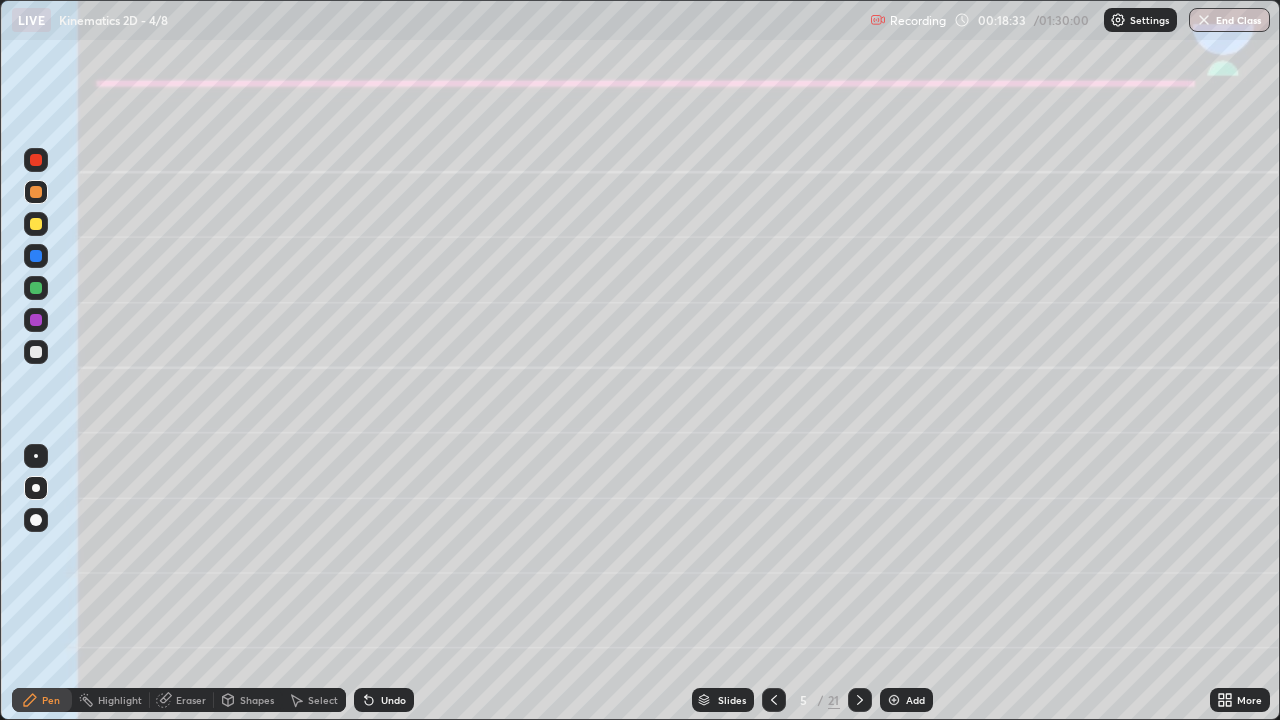 click at bounding box center [36, 288] 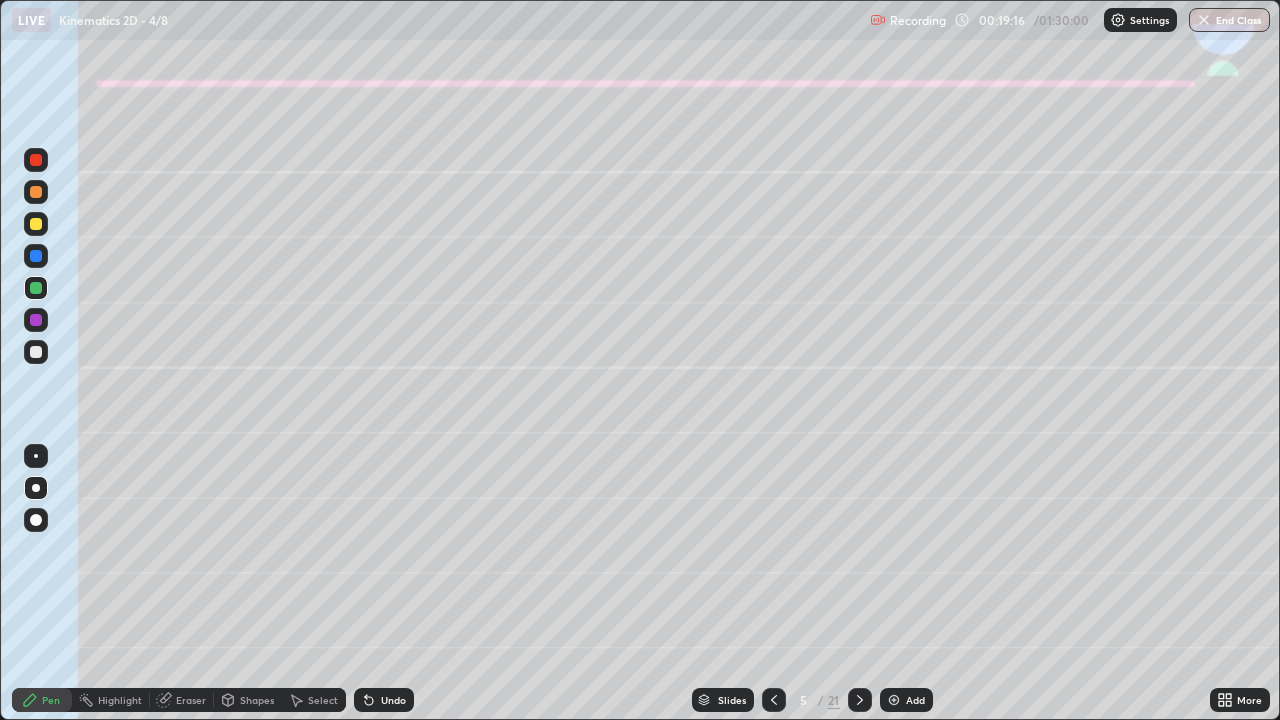 click at bounding box center [36, 224] 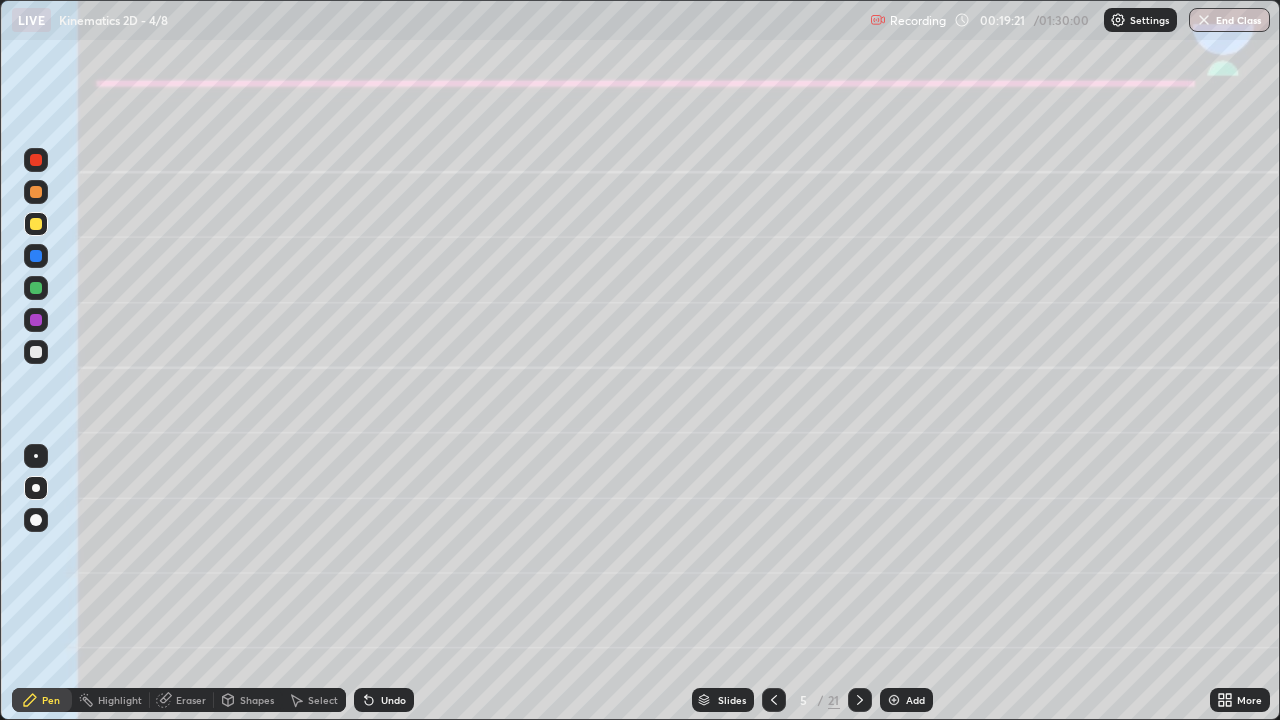 click on "Shapes" at bounding box center (257, 700) 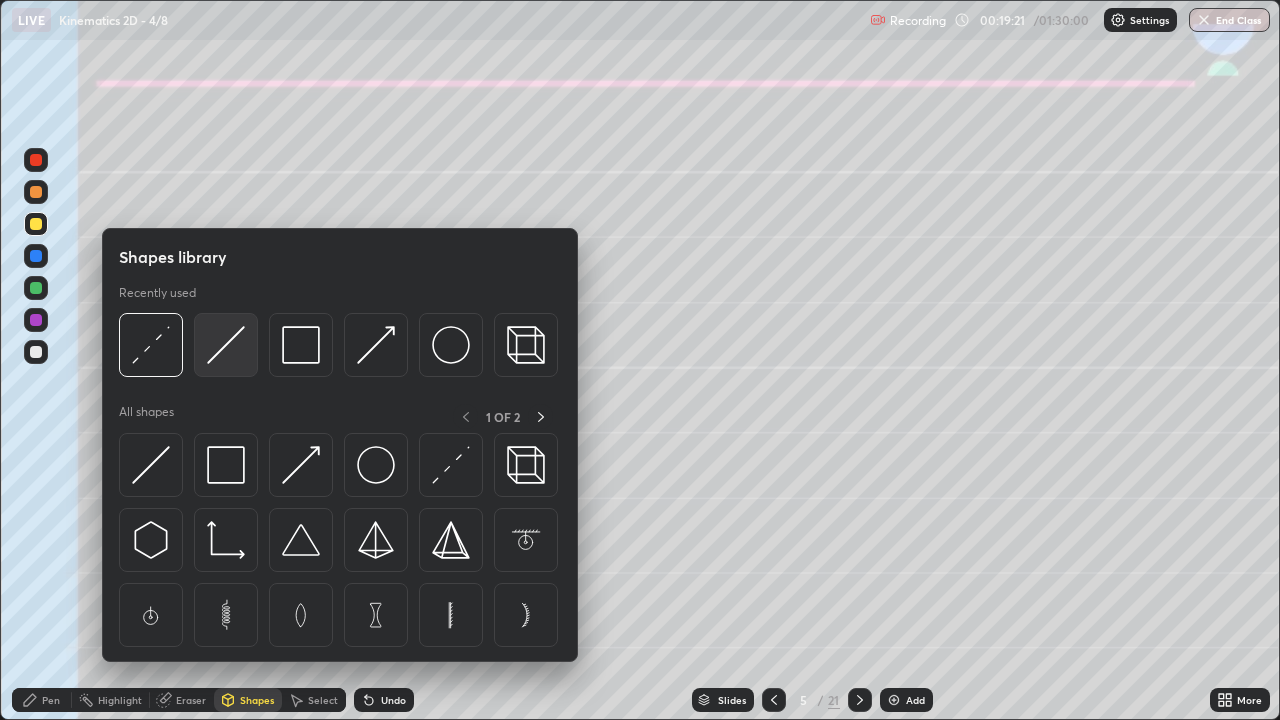 click at bounding box center [226, 345] 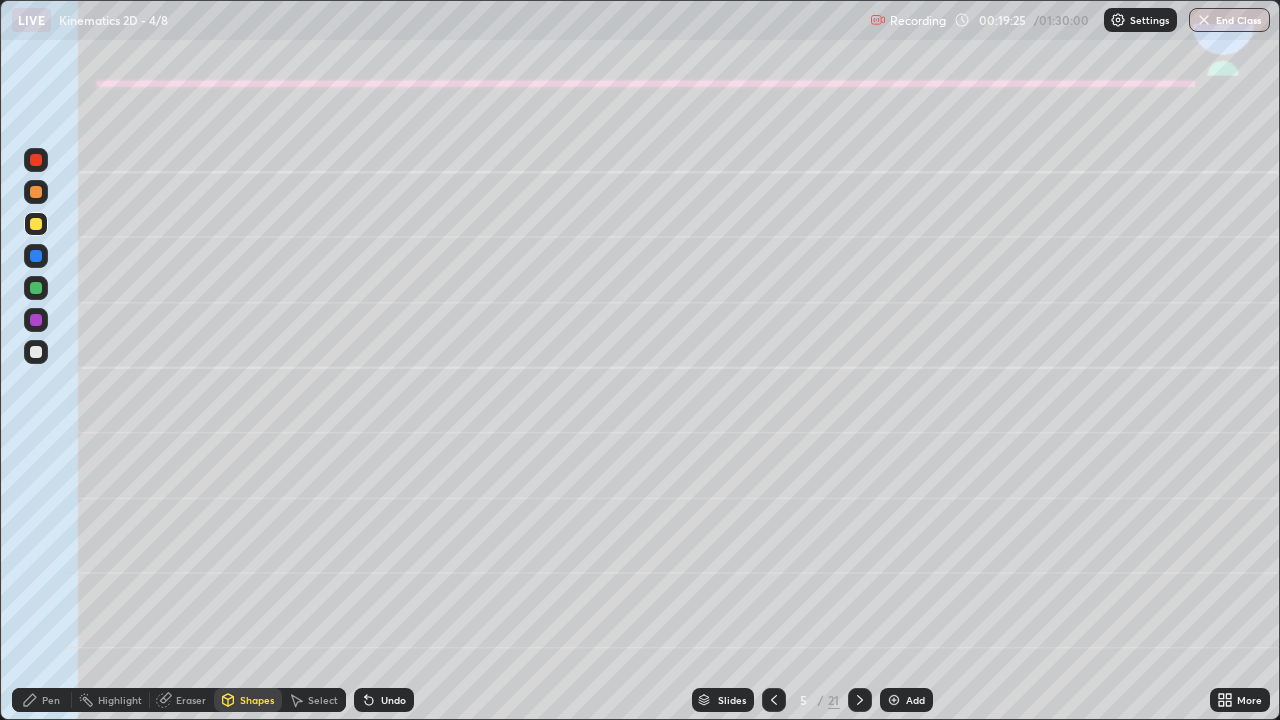 click on "Pen" at bounding box center [51, 700] 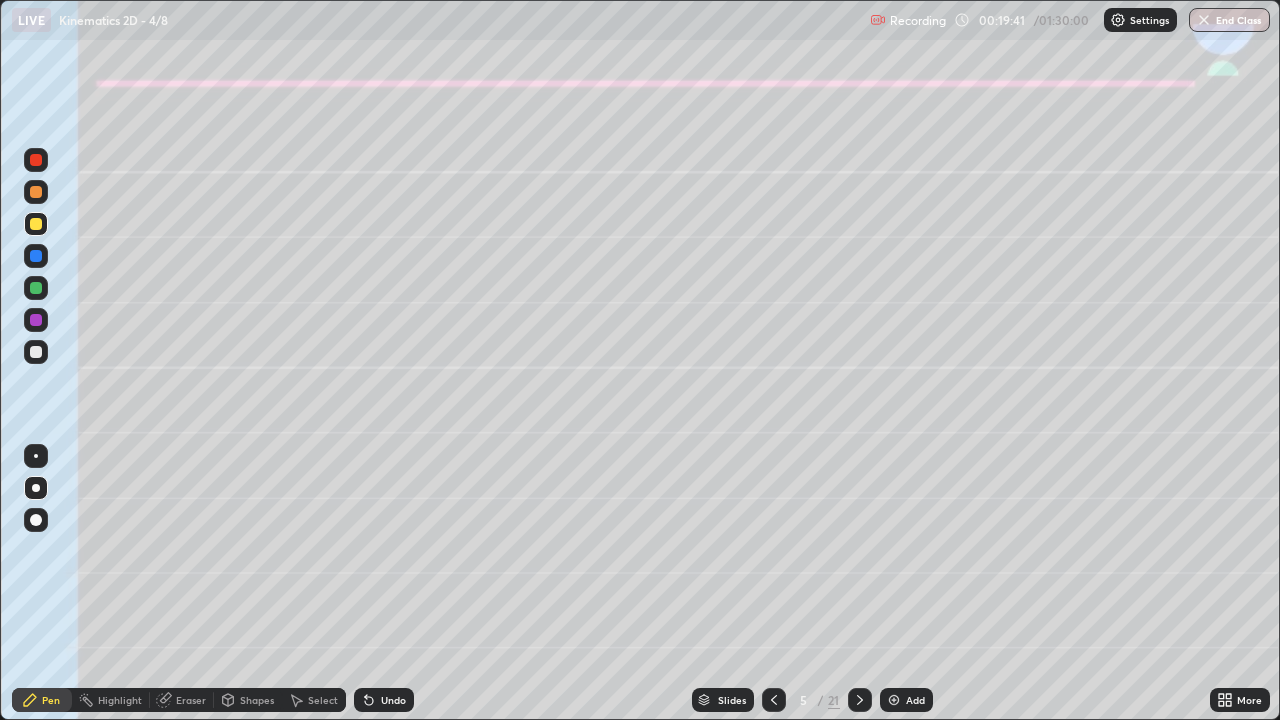 click at bounding box center [36, 352] 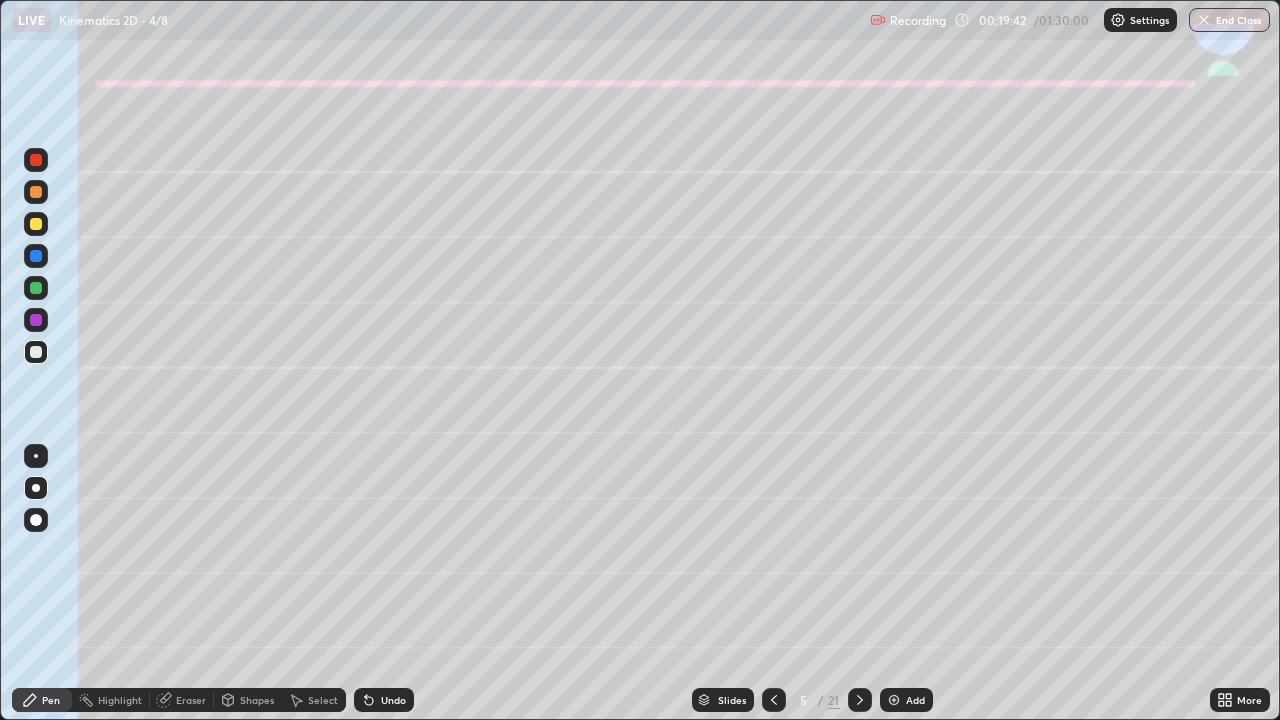 click on "Shapes" at bounding box center [248, 700] 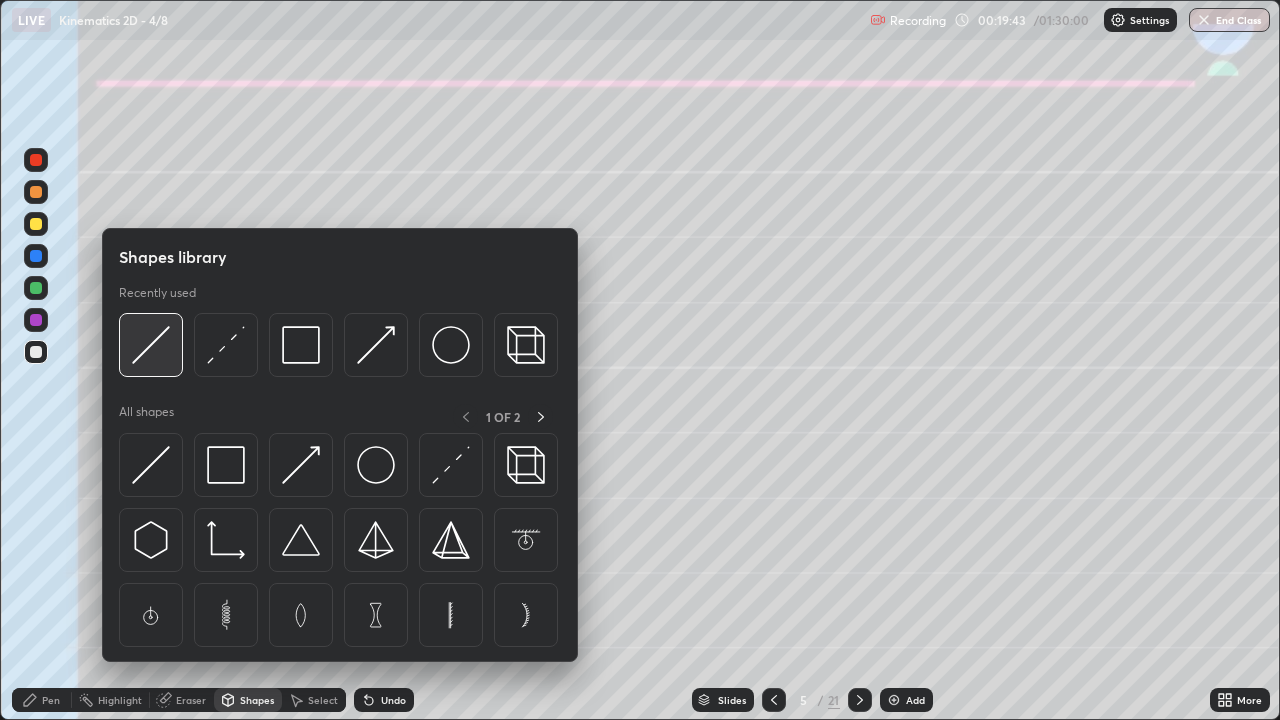 click at bounding box center (151, 345) 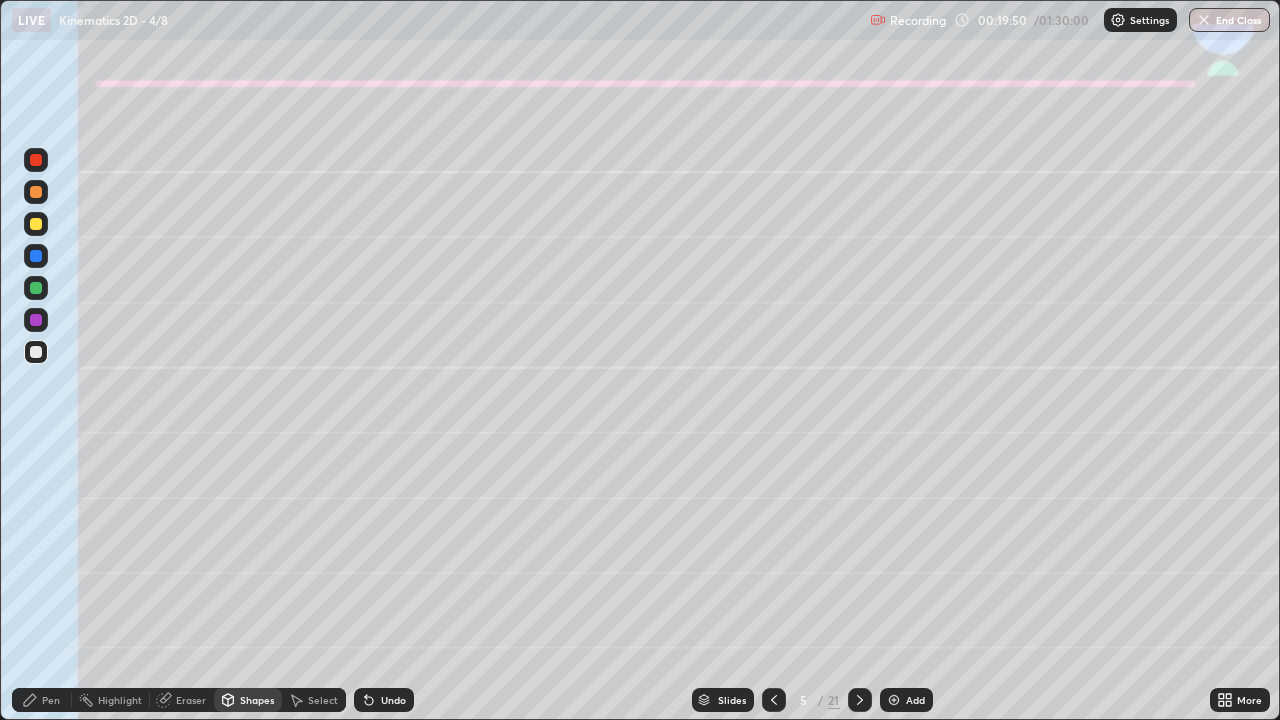 click on "Pen" at bounding box center (51, 700) 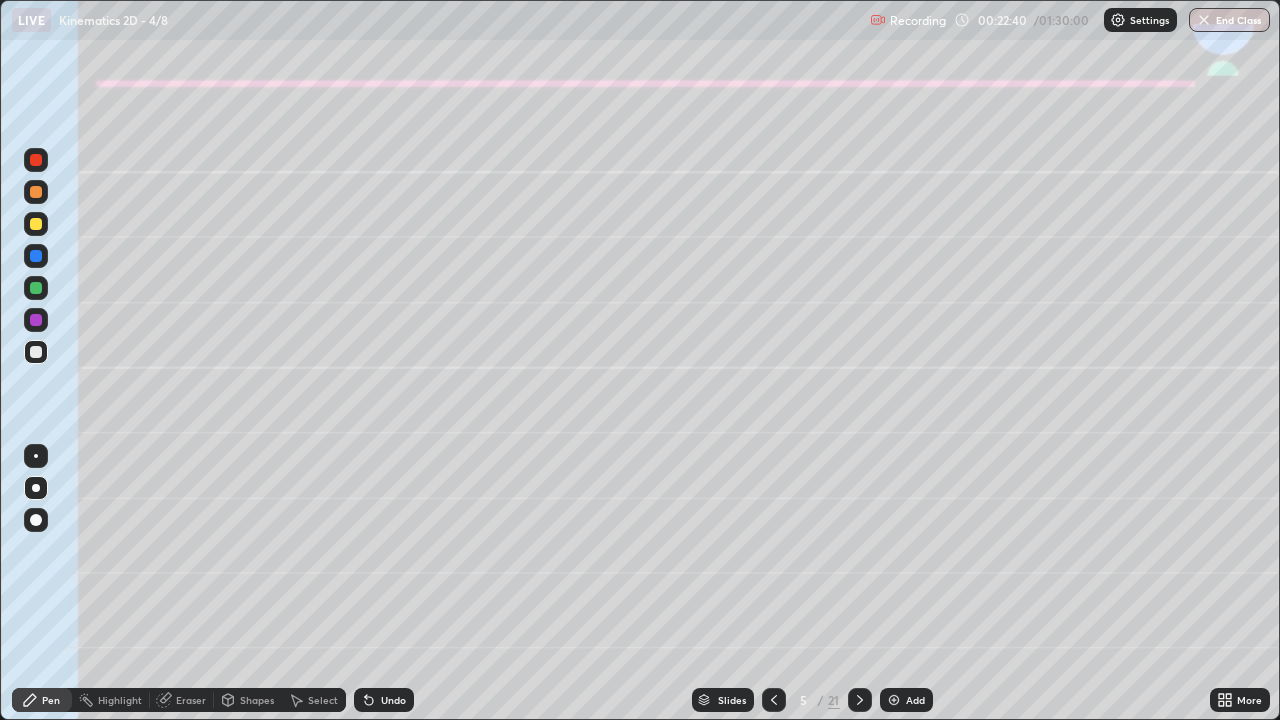 click 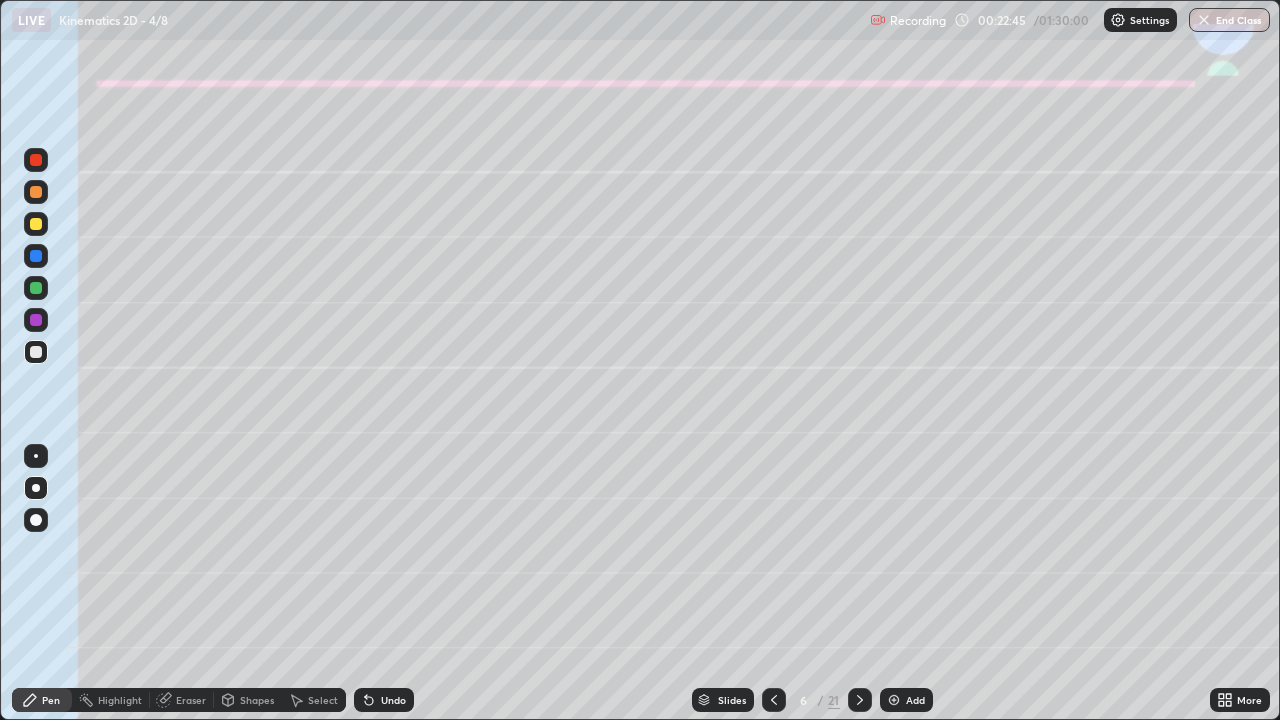 click at bounding box center [36, 192] 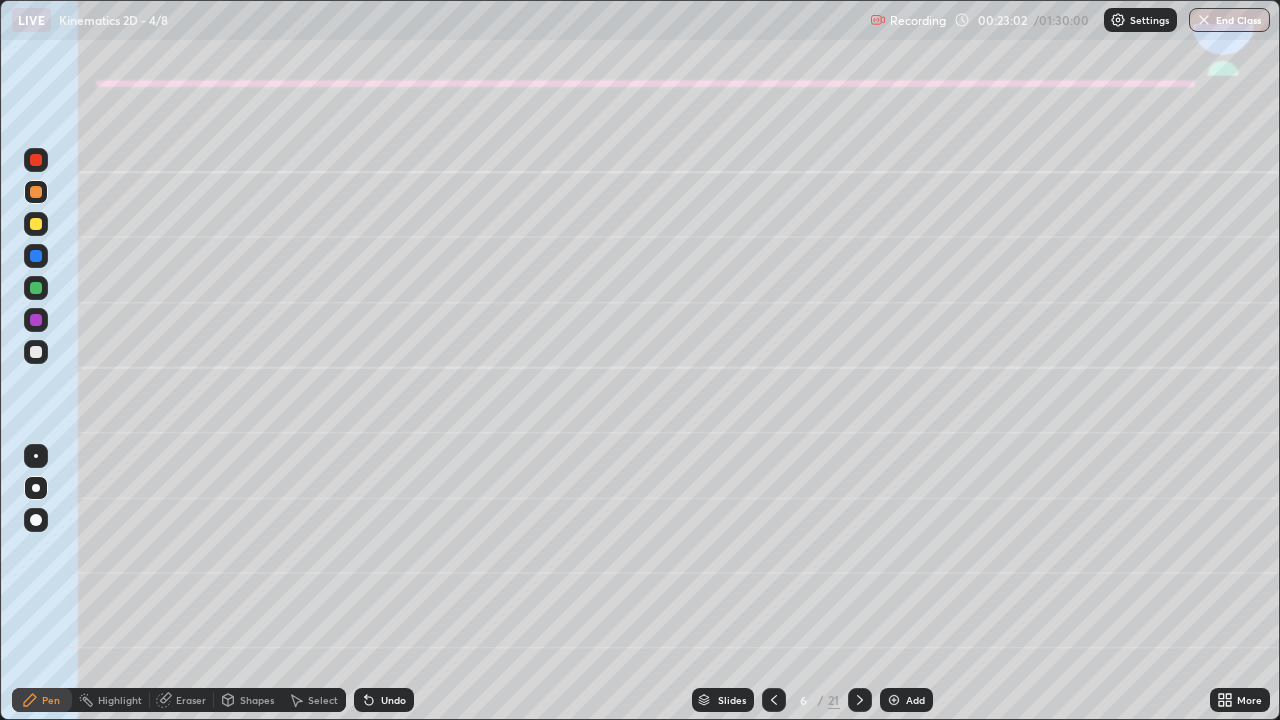 click on "Shapes" at bounding box center (257, 700) 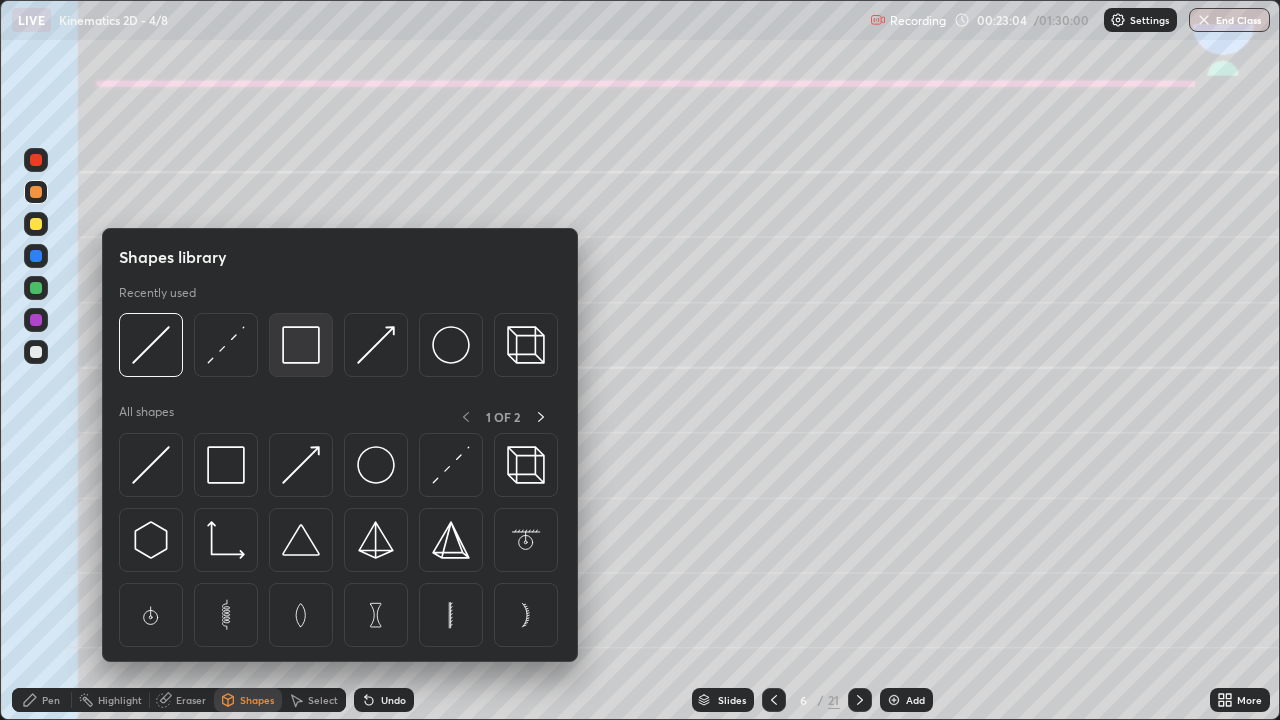 click at bounding box center [301, 345] 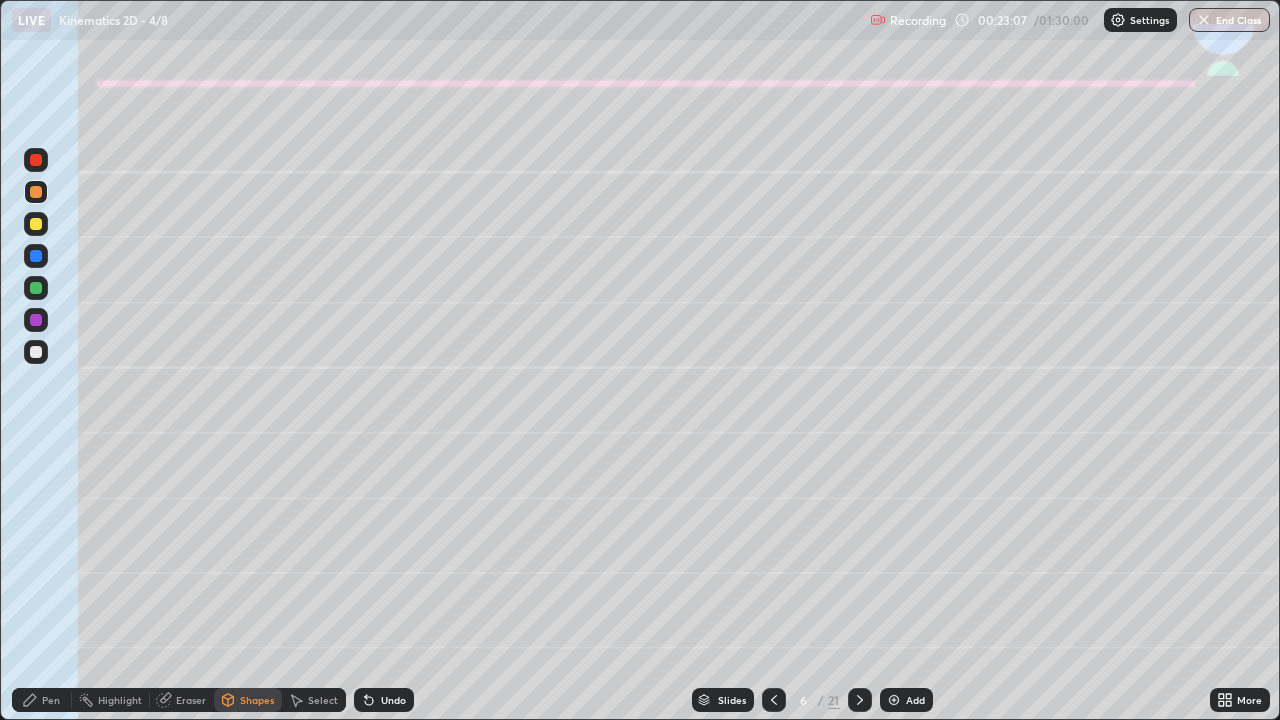 click on "Undo" at bounding box center [384, 700] 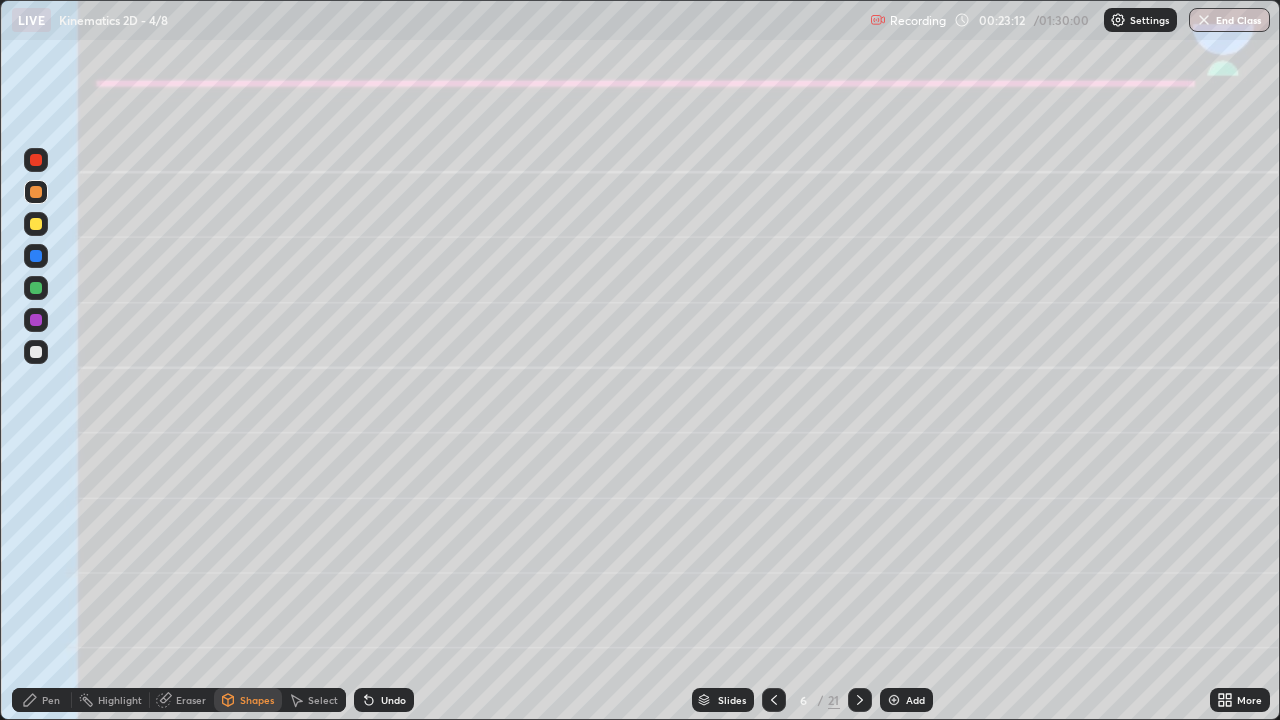 click 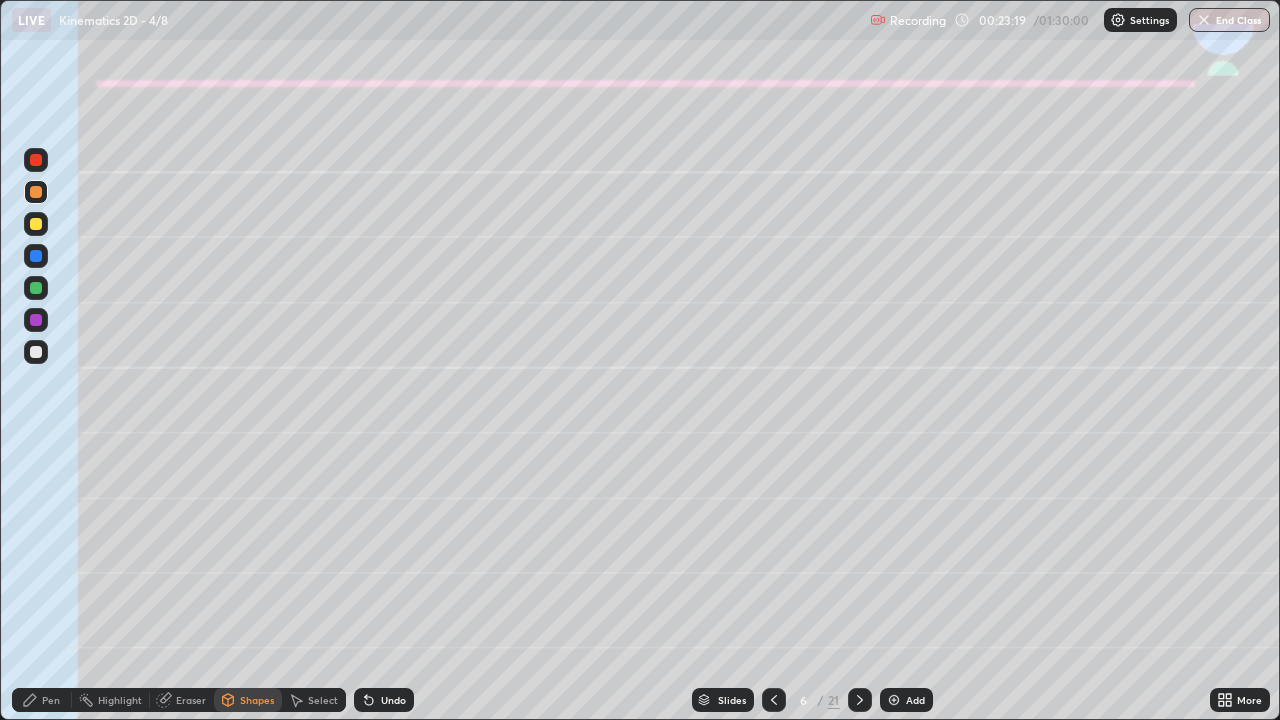 click on "Shapes" at bounding box center (257, 700) 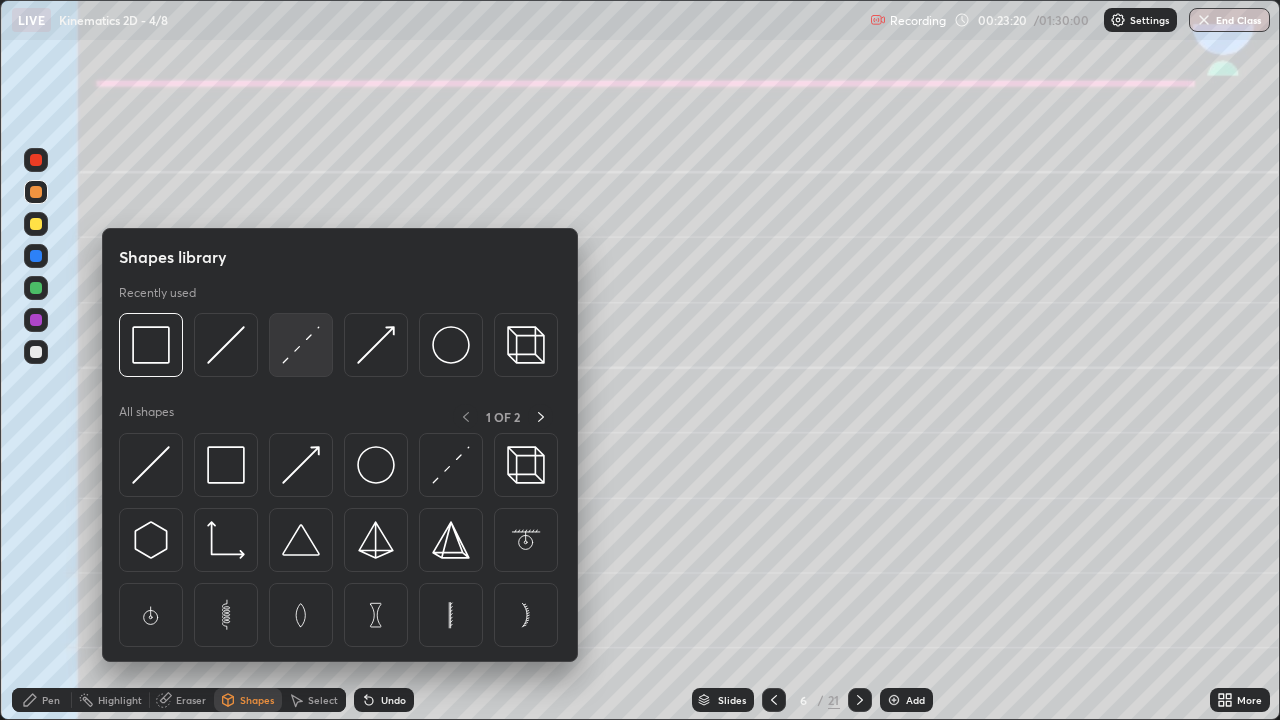 click at bounding box center [301, 345] 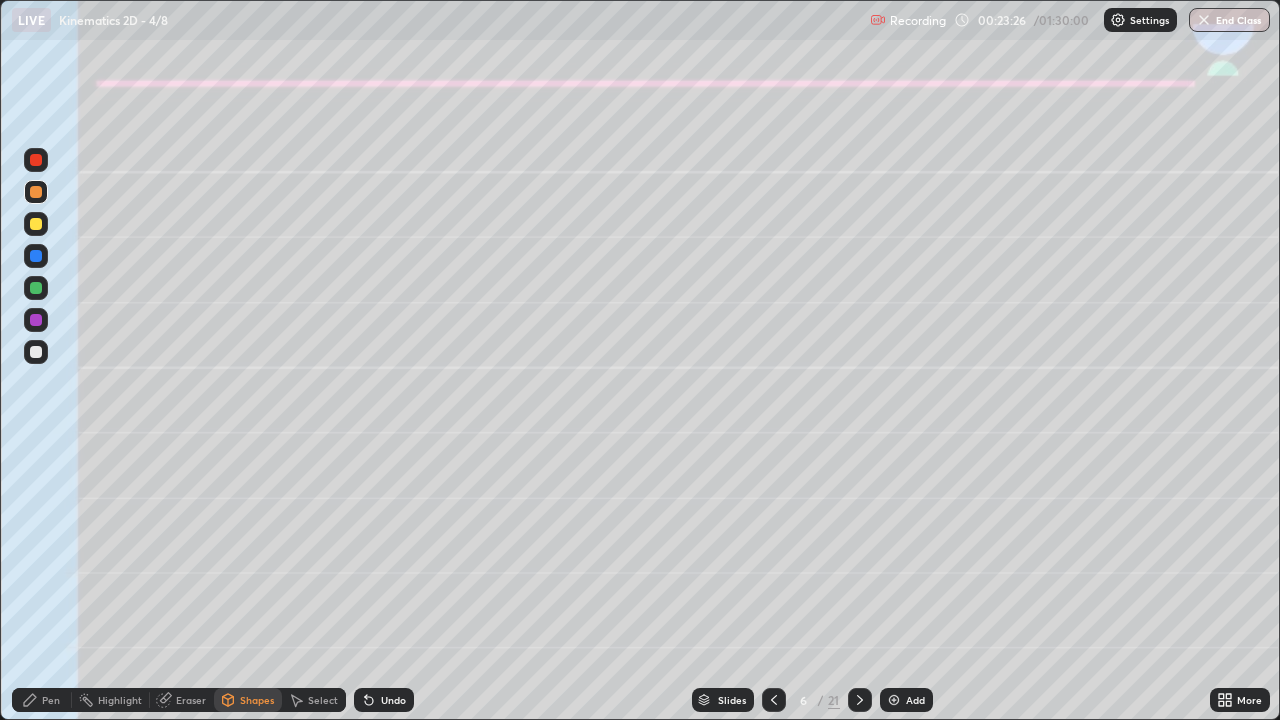 click on "Pen" at bounding box center [51, 700] 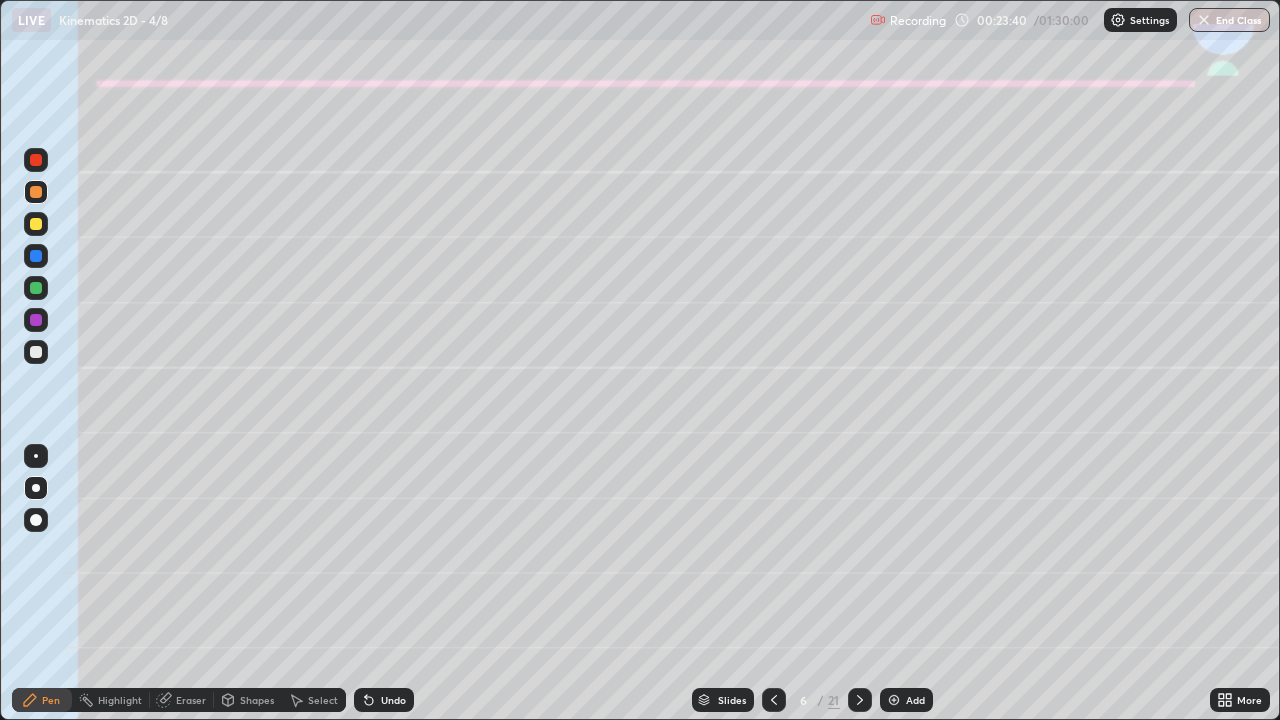 click on "Shapes" at bounding box center [257, 700] 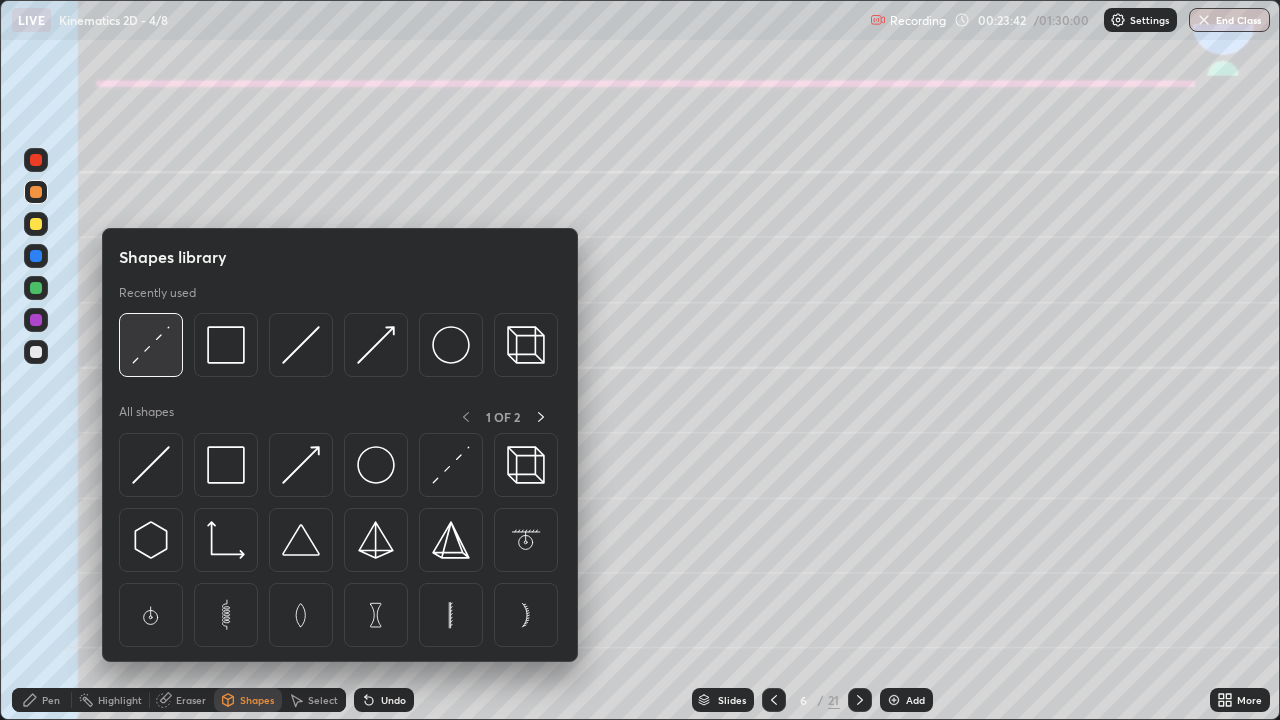 click at bounding box center (151, 345) 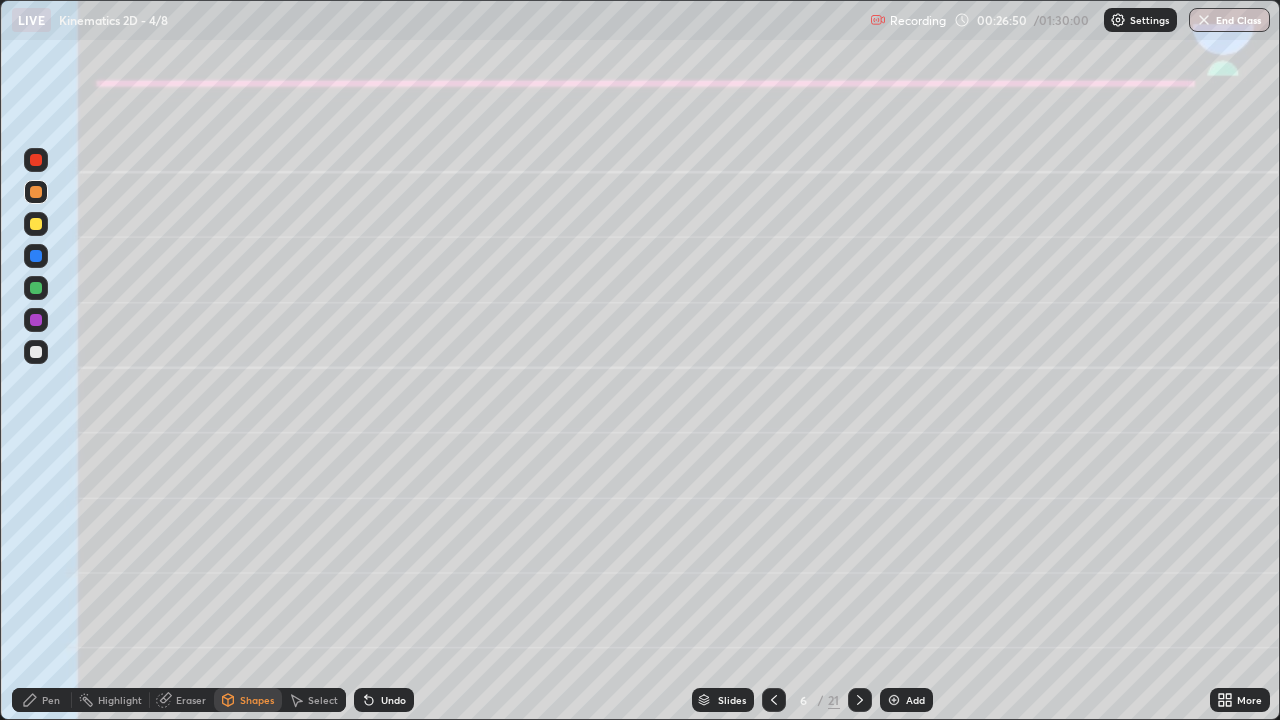 click at bounding box center (36, 224) 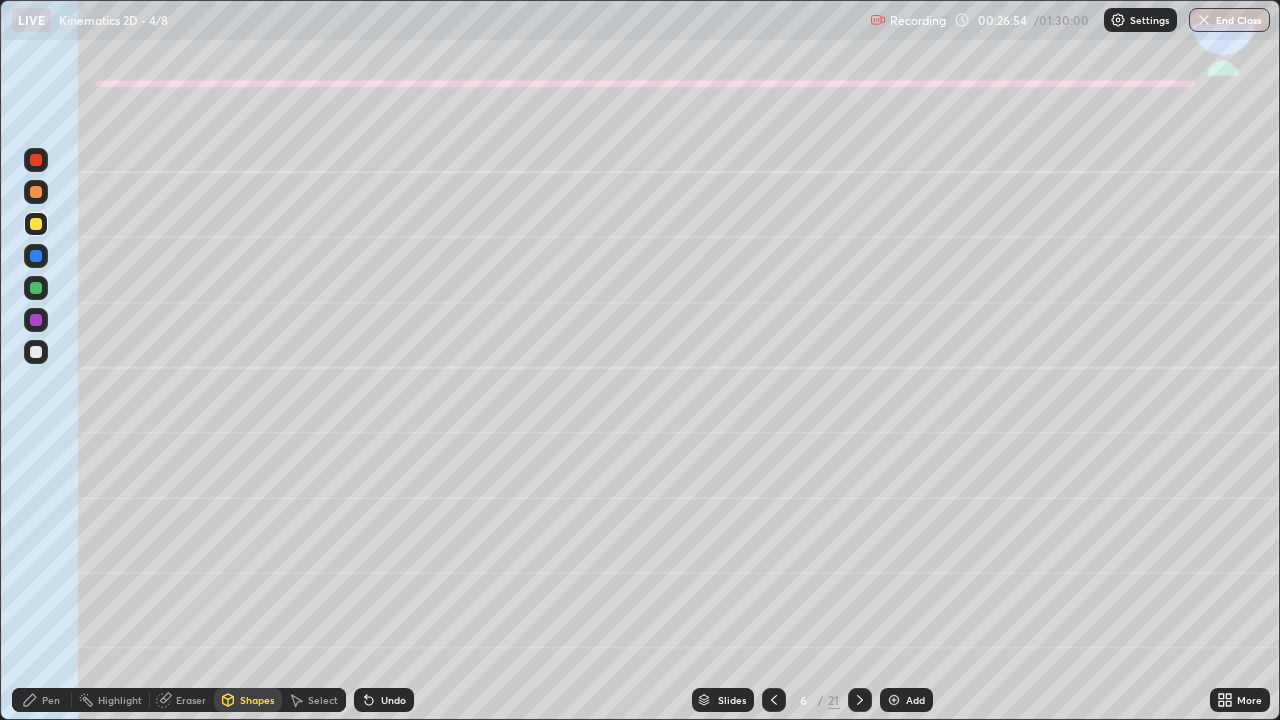 click on "Pen" at bounding box center (42, 700) 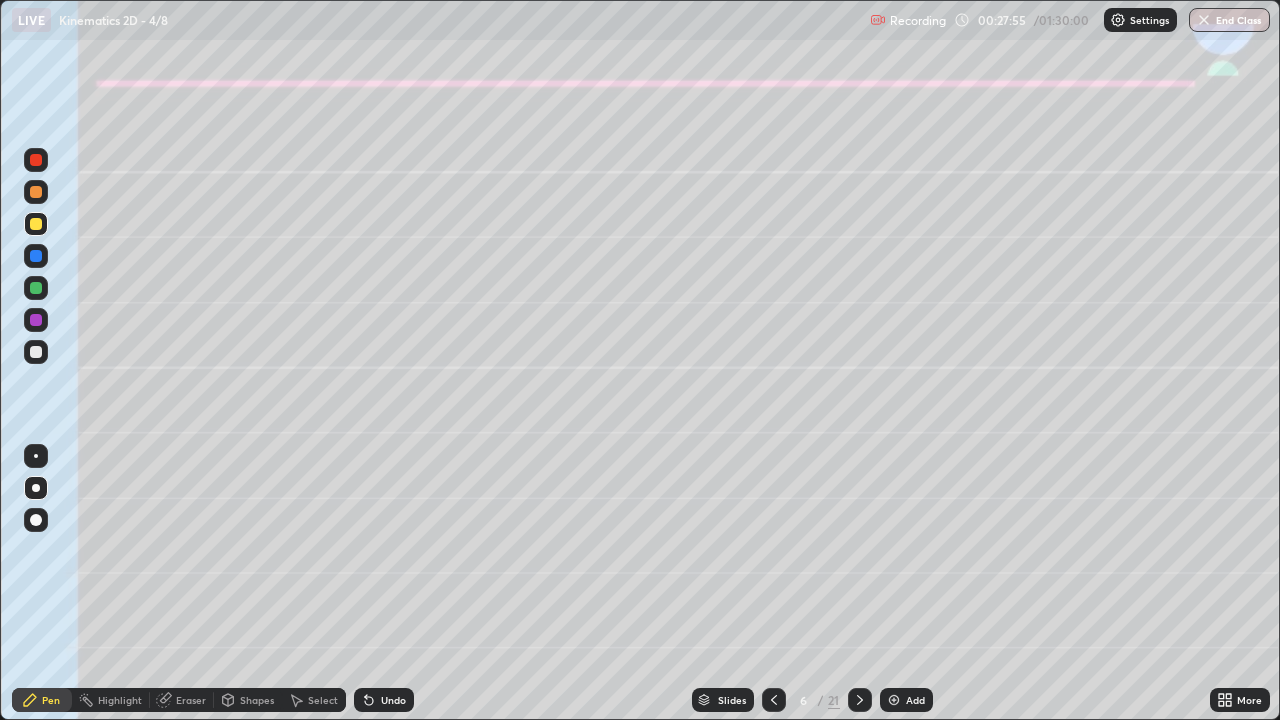 click at bounding box center (36, 352) 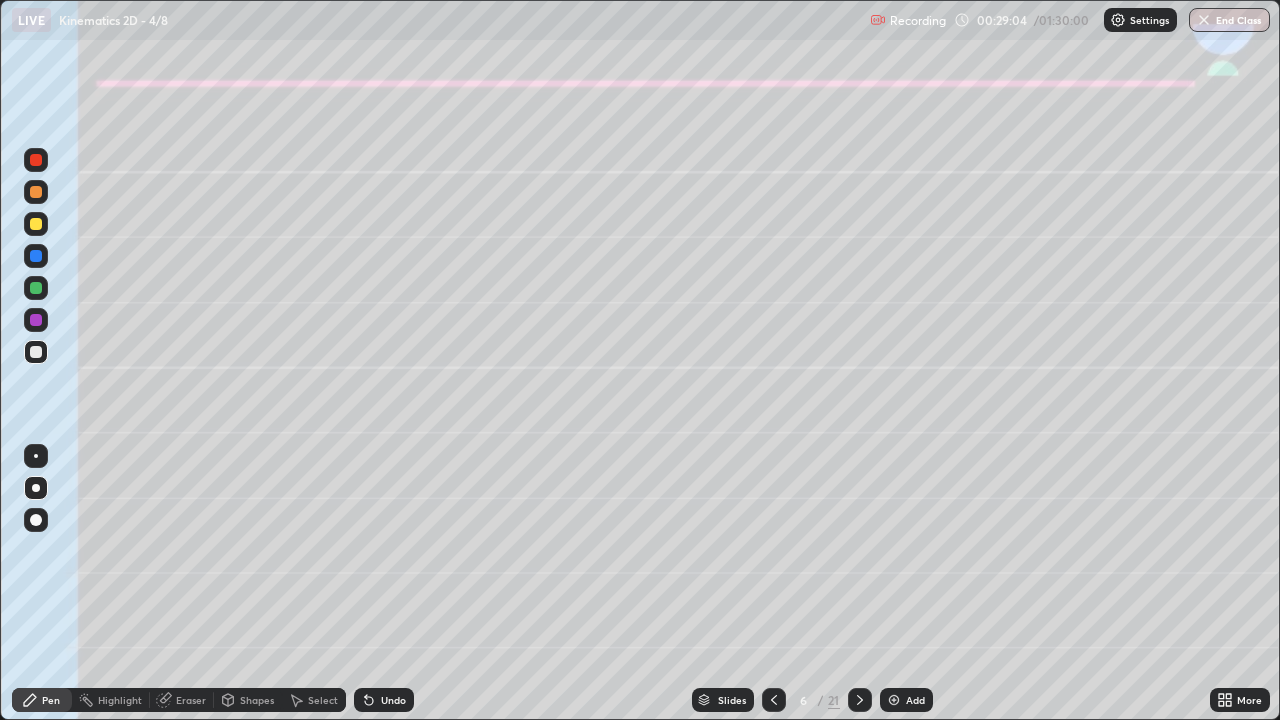 click at bounding box center (36, 192) 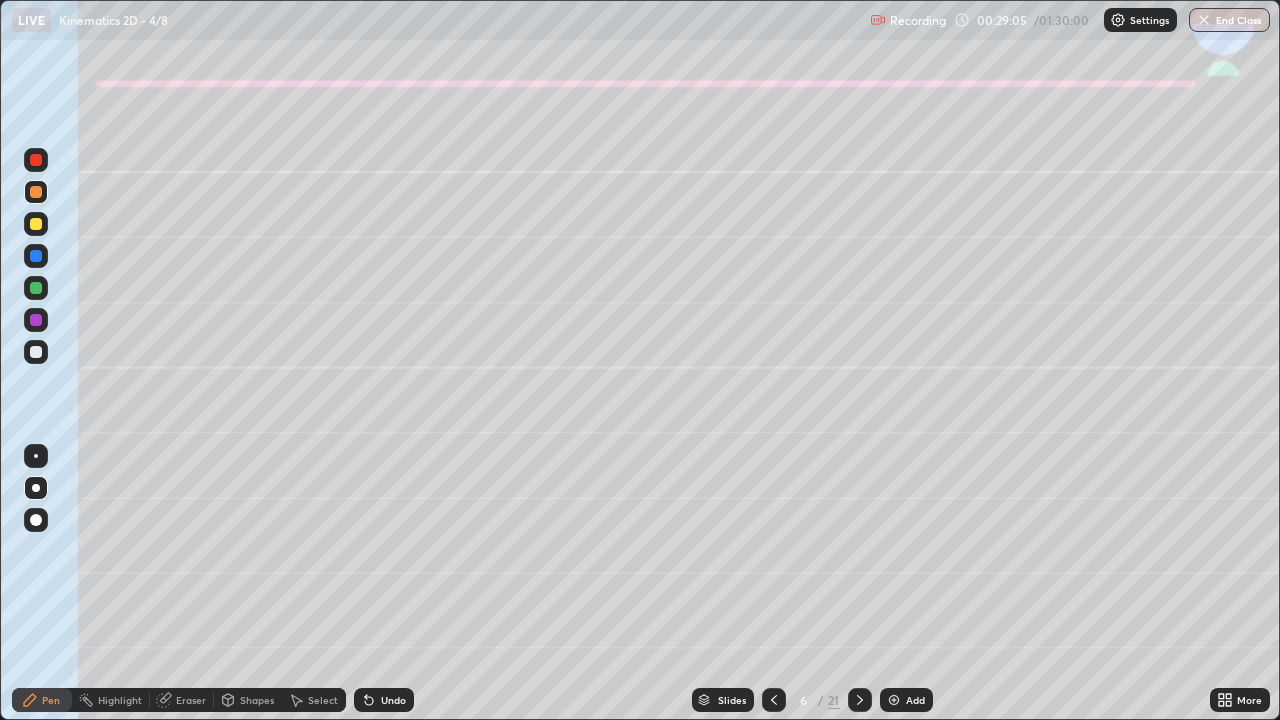 click at bounding box center [36, 288] 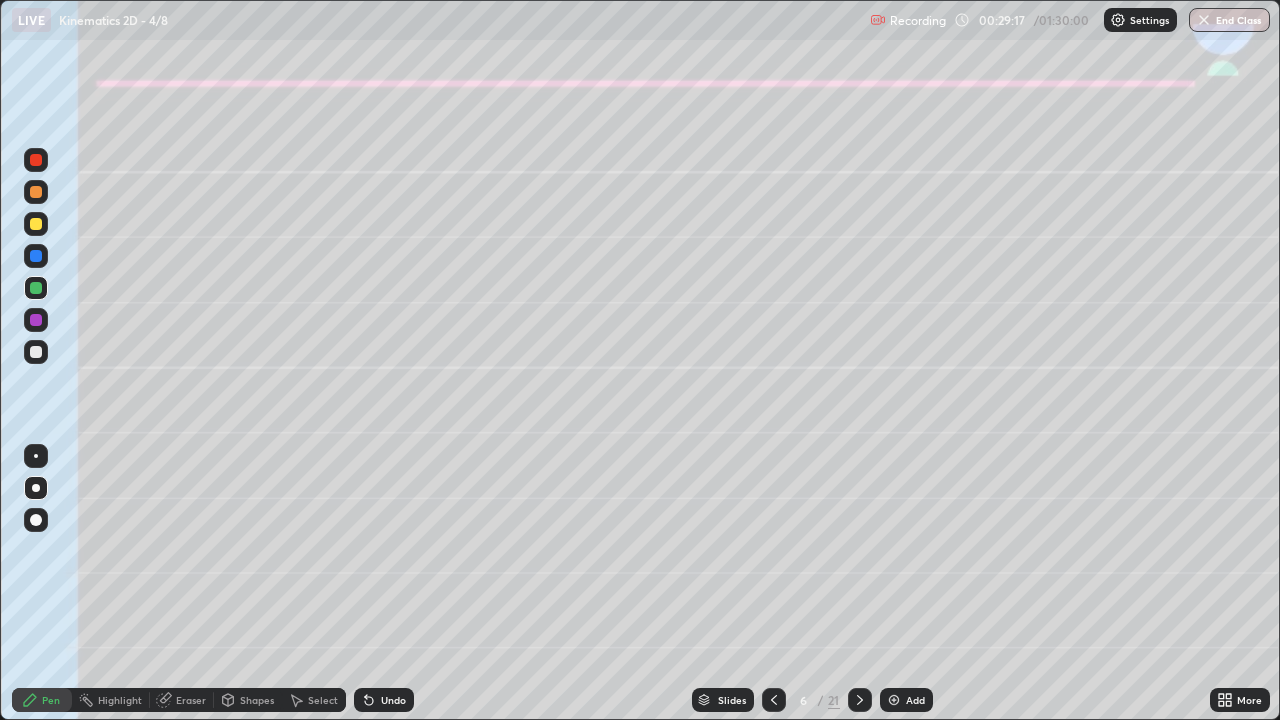 click on "Shapes" at bounding box center [248, 700] 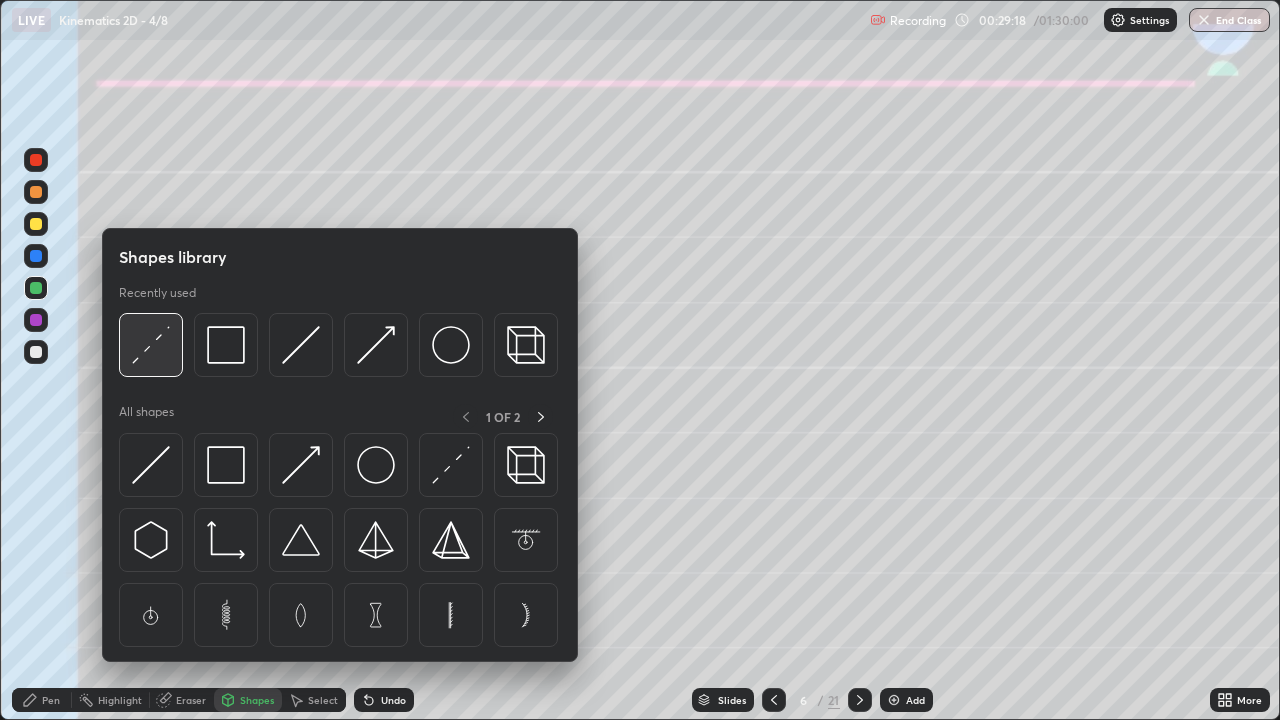 click at bounding box center [151, 345] 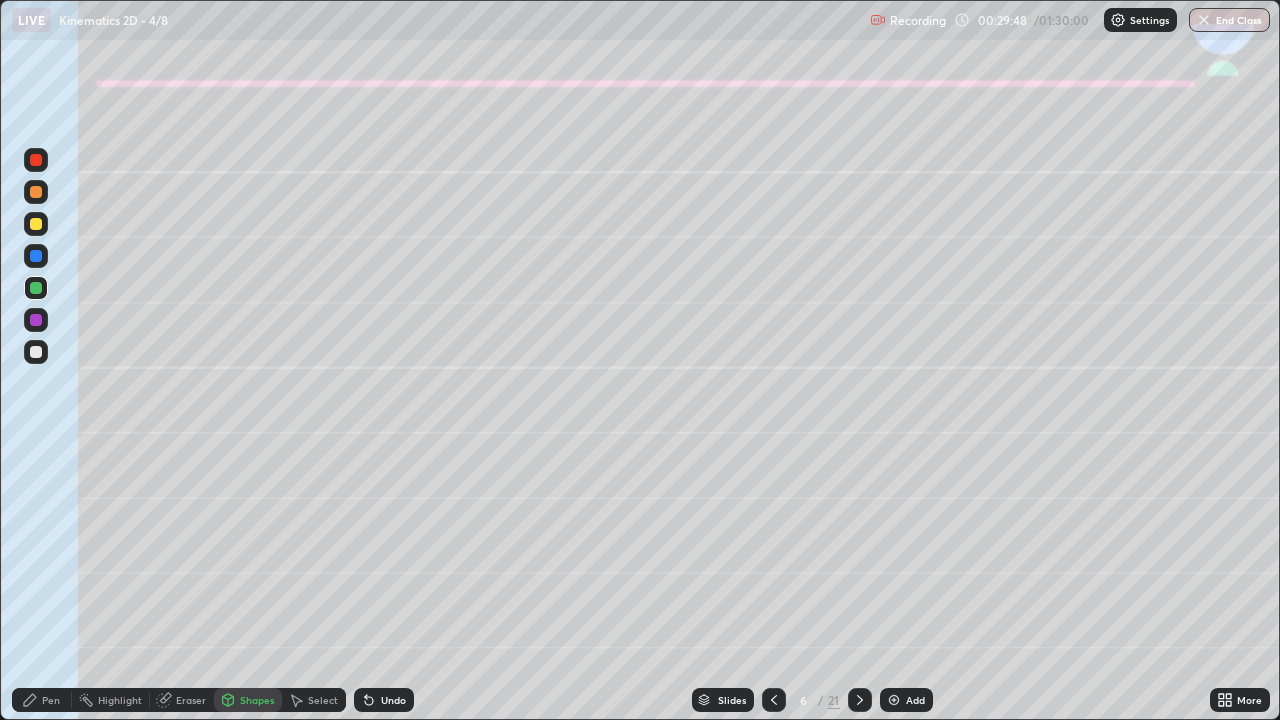 click on "Pen" at bounding box center (42, 700) 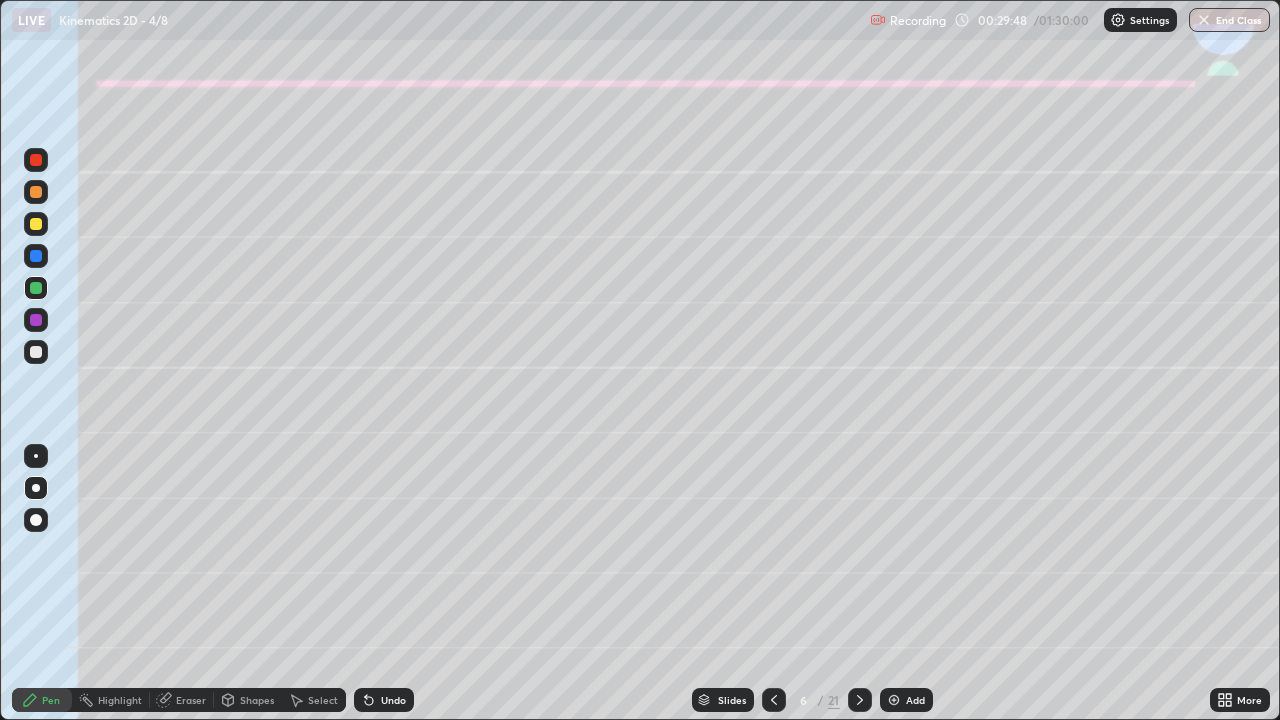 click at bounding box center (36, 352) 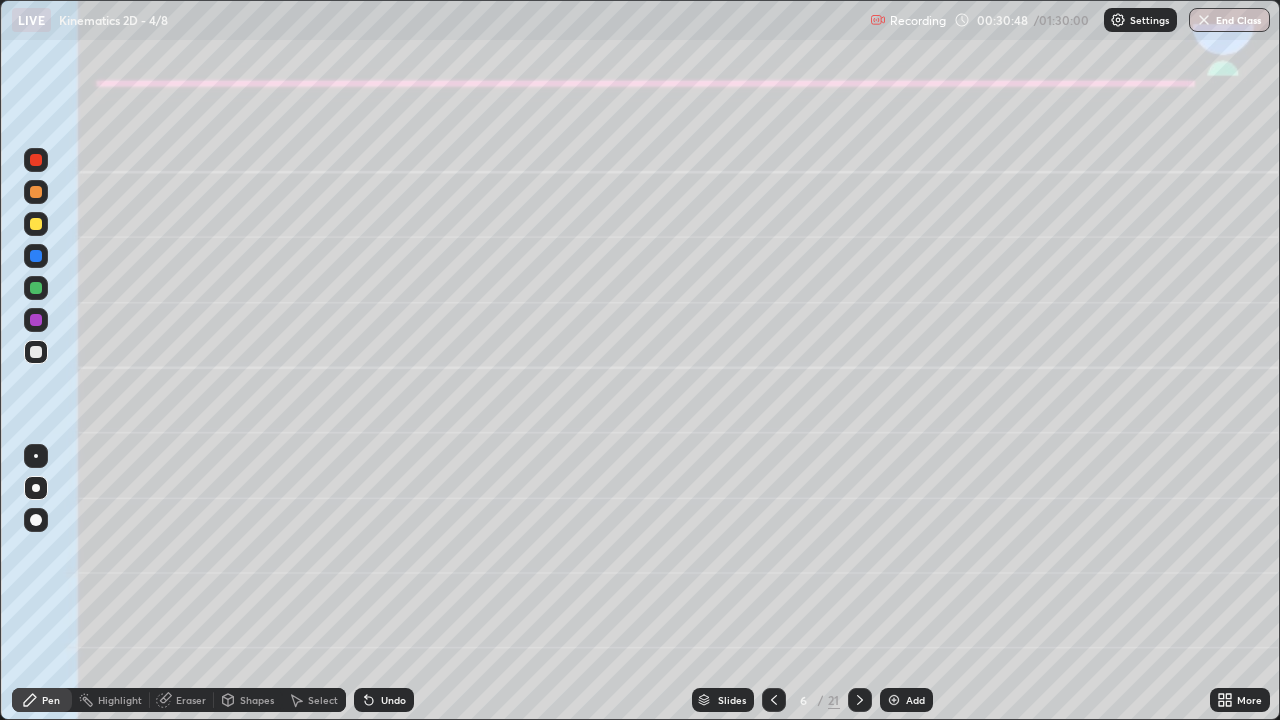 click at bounding box center (36, 320) 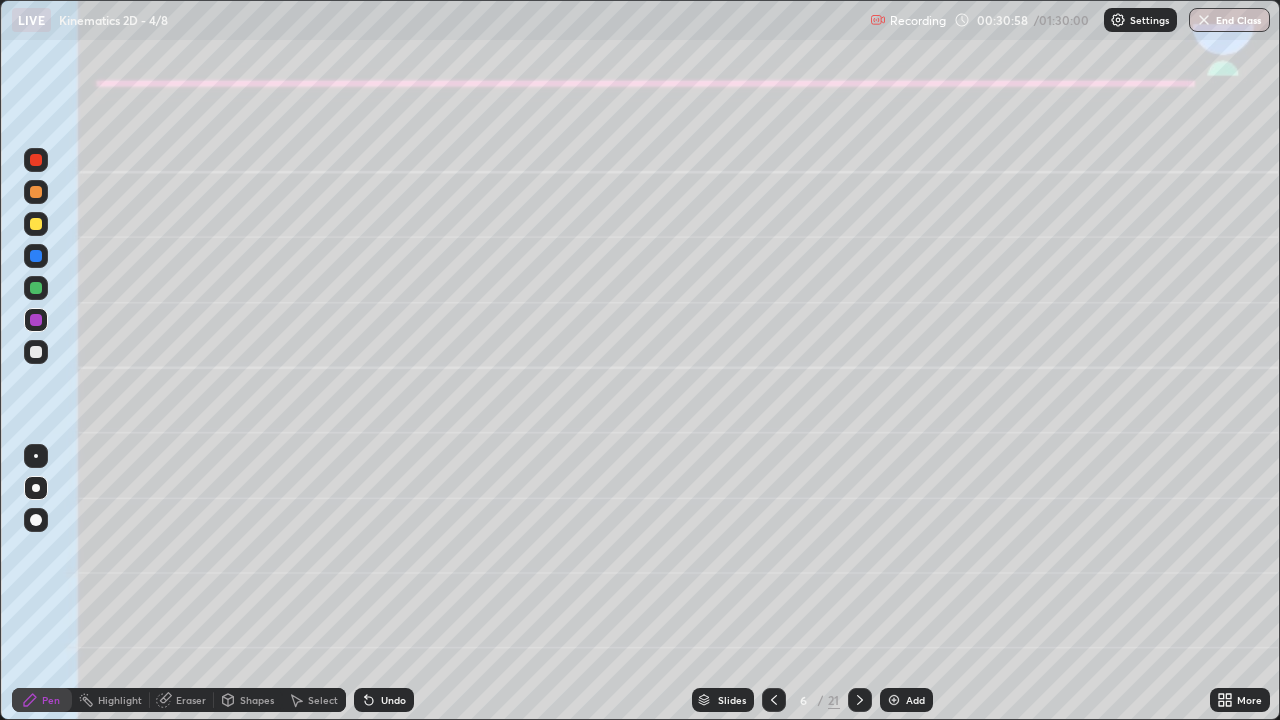 click at bounding box center [36, 352] 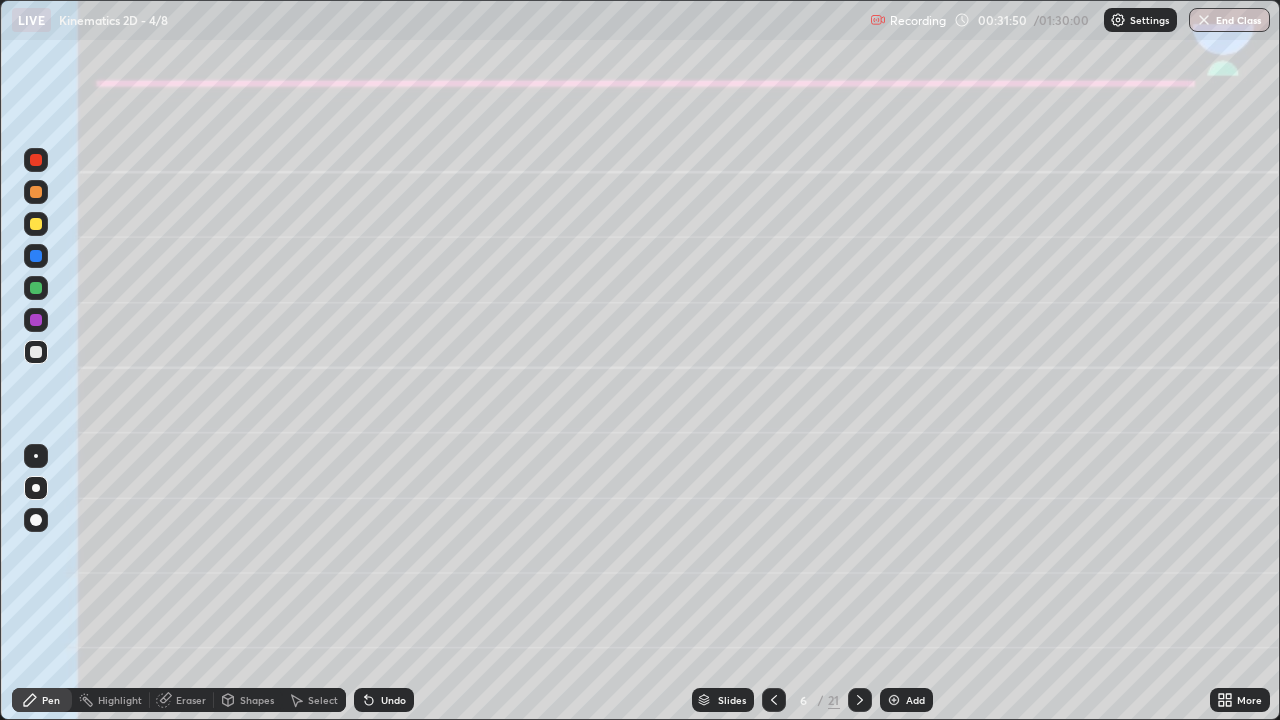 click 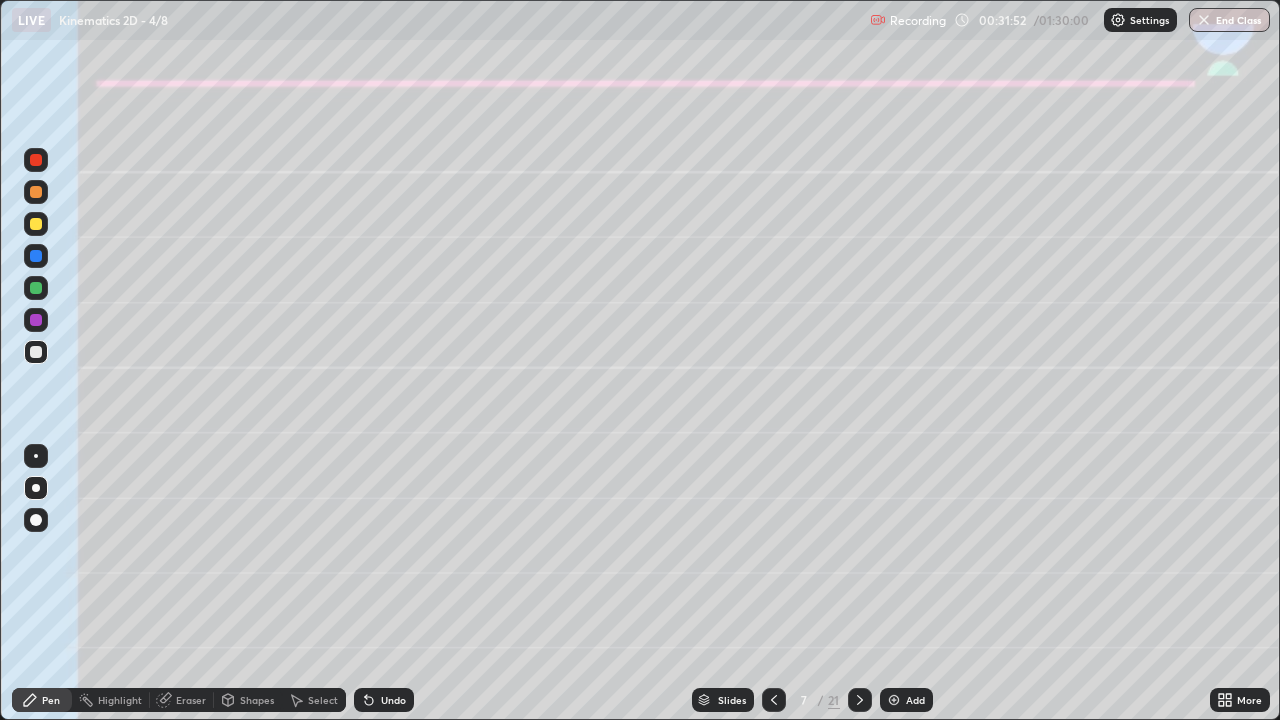 click at bounding box center (774, 700) 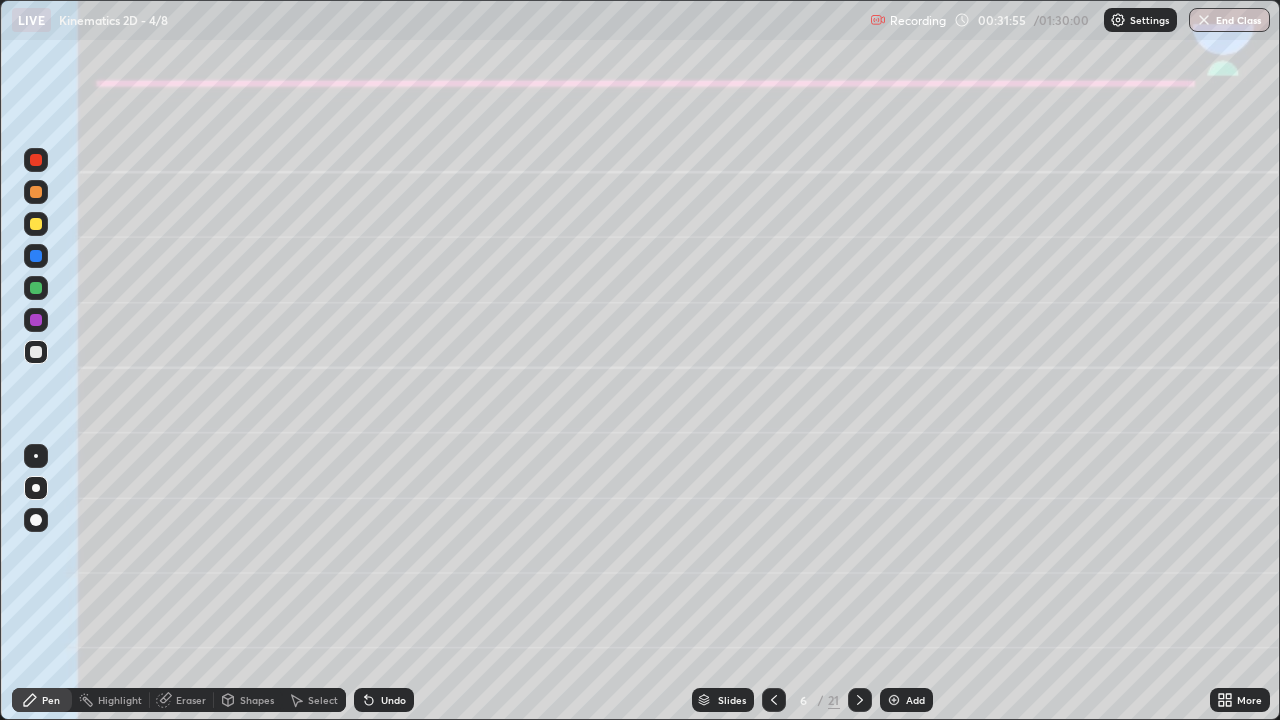click 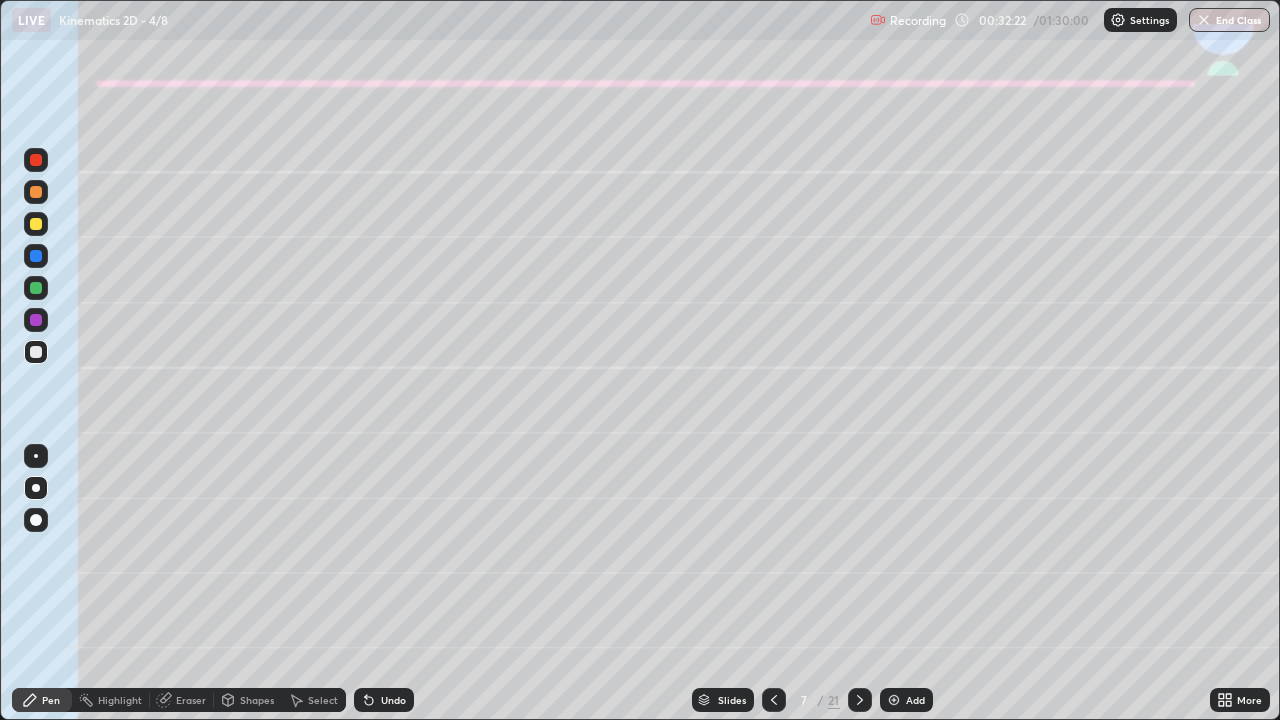 click 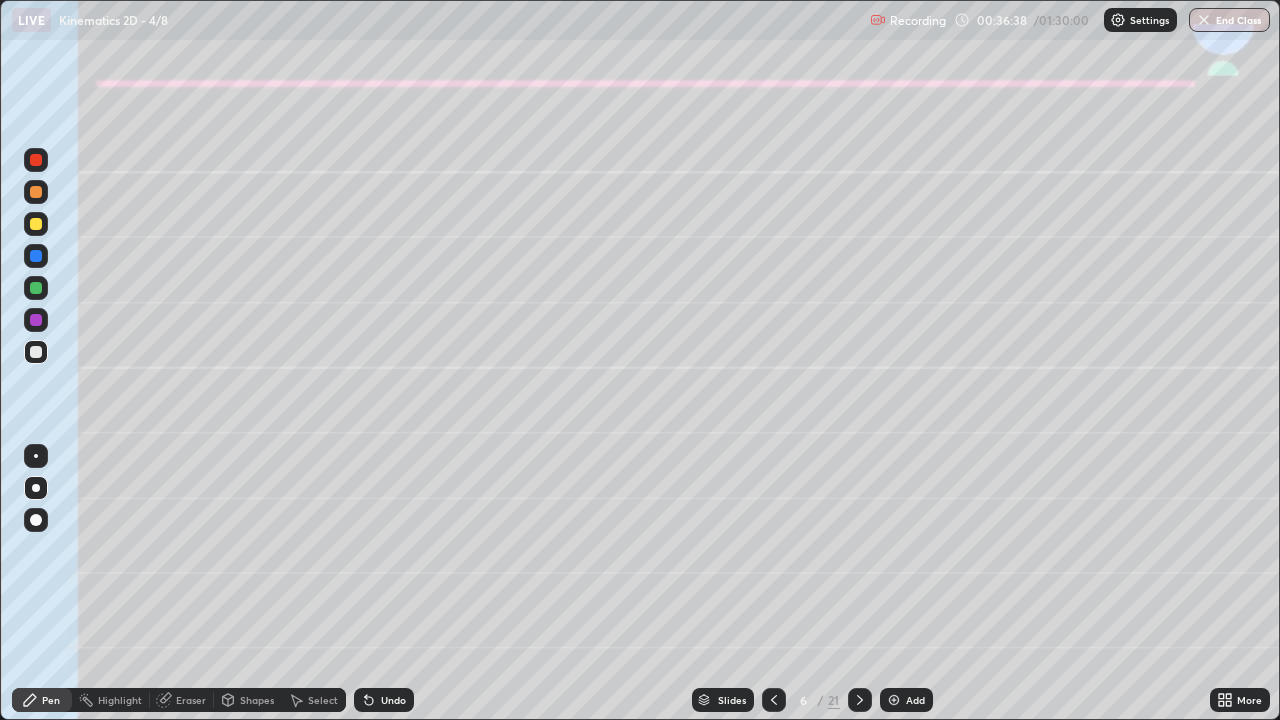 click 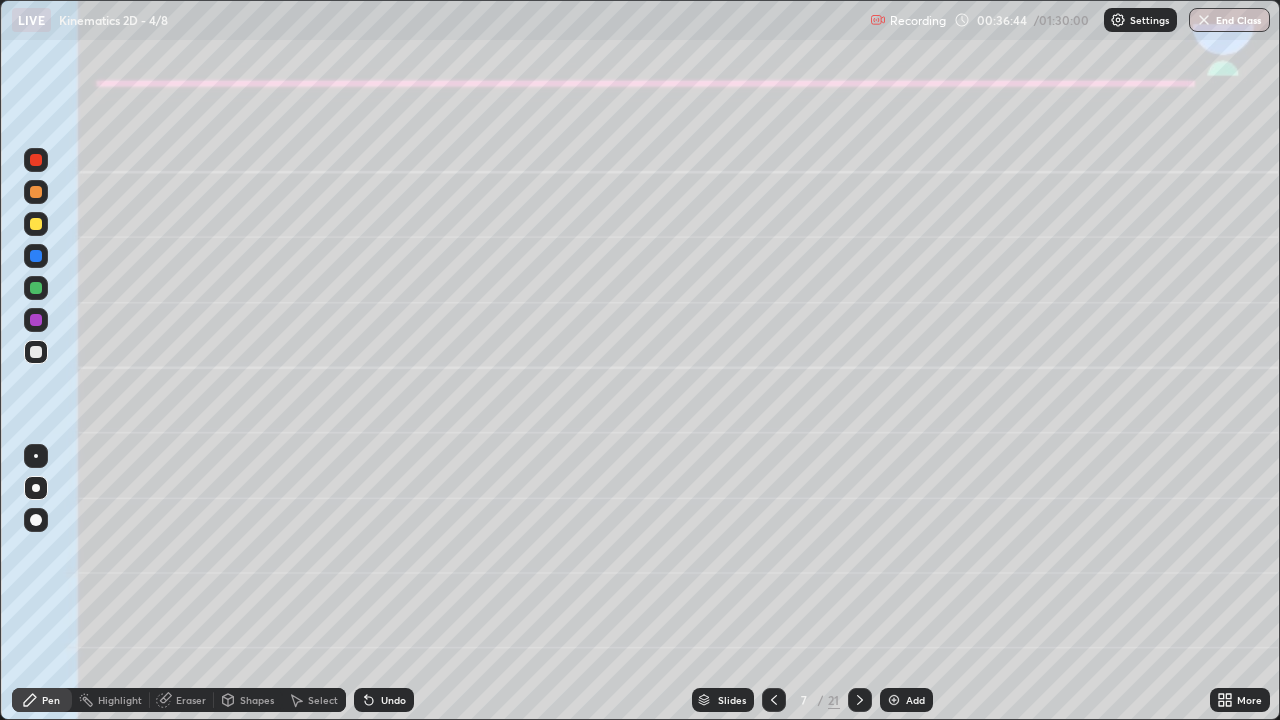 click on "Shapes" at bounding box center [257, 700] 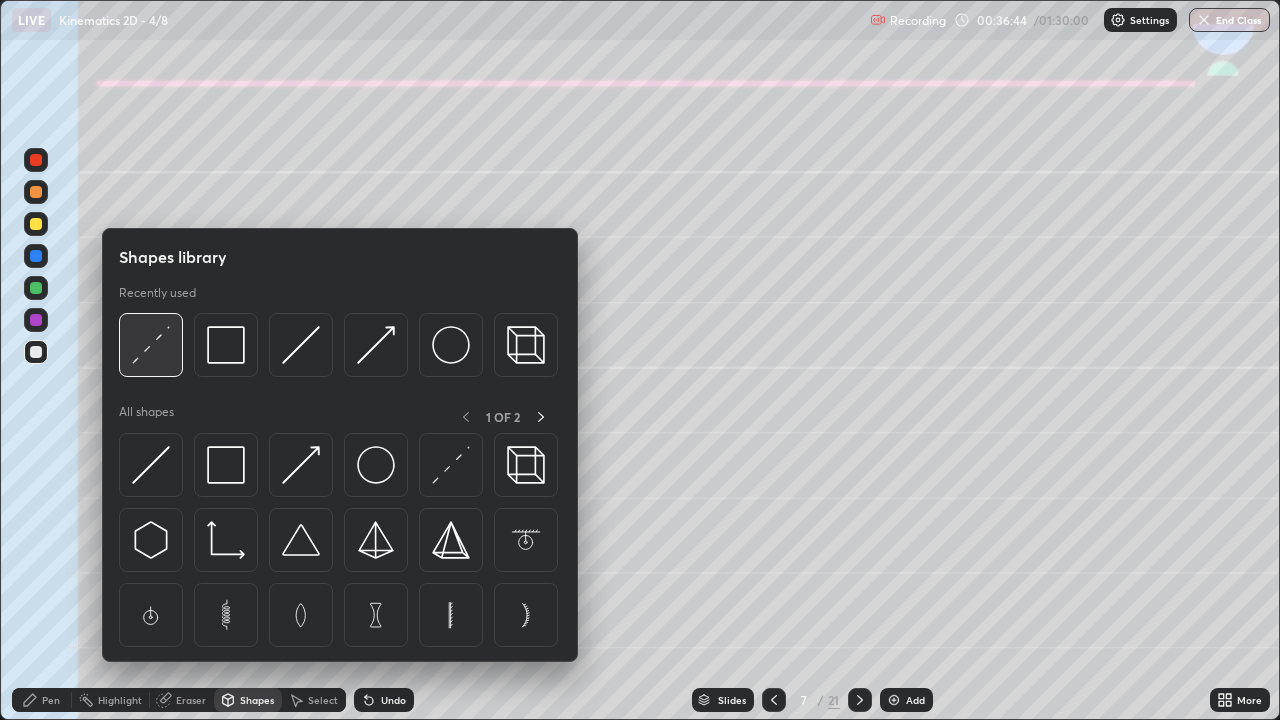 click at bounding box center (151, 345) 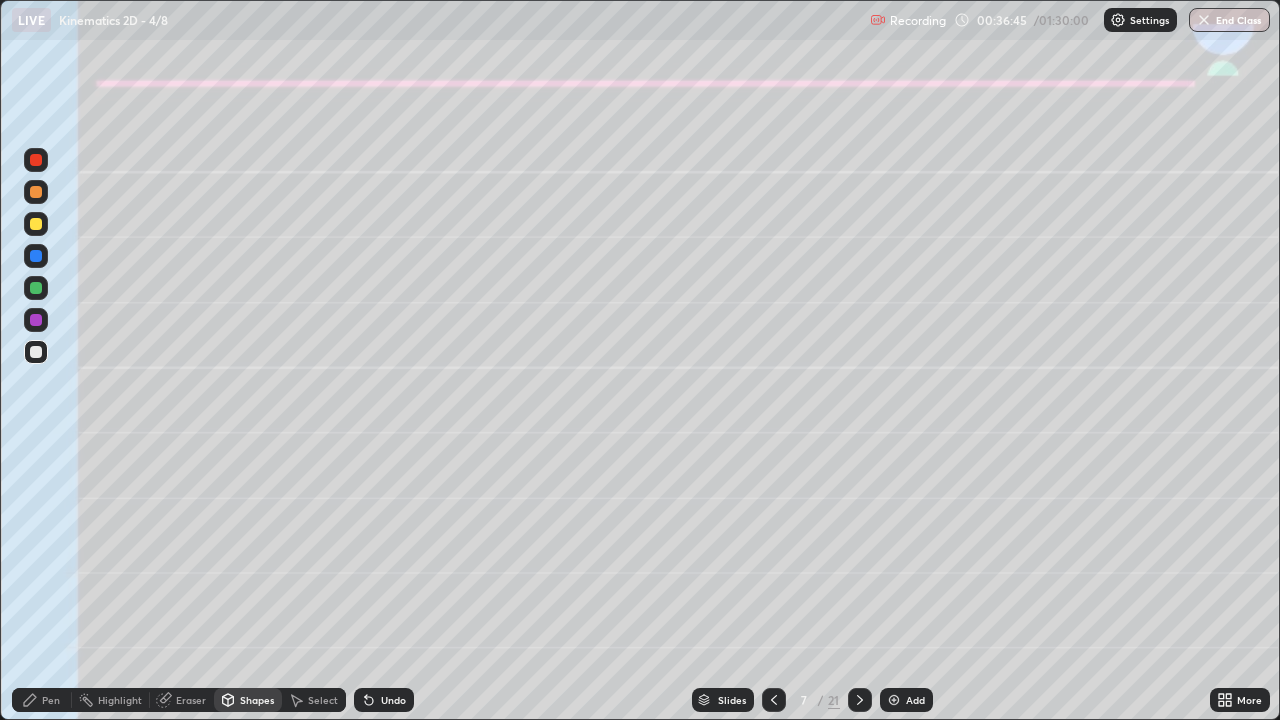 click at bounding box center (36, 320) 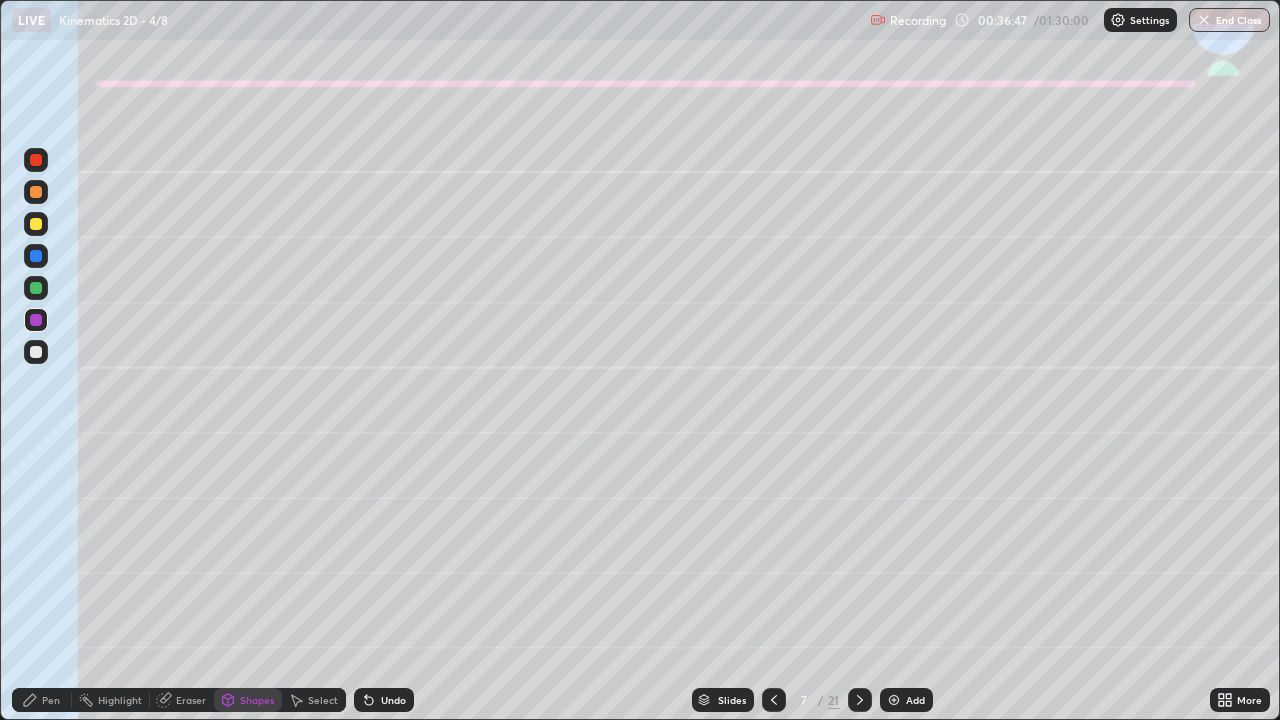 click on "Pen" at bounding box center [51, 700] 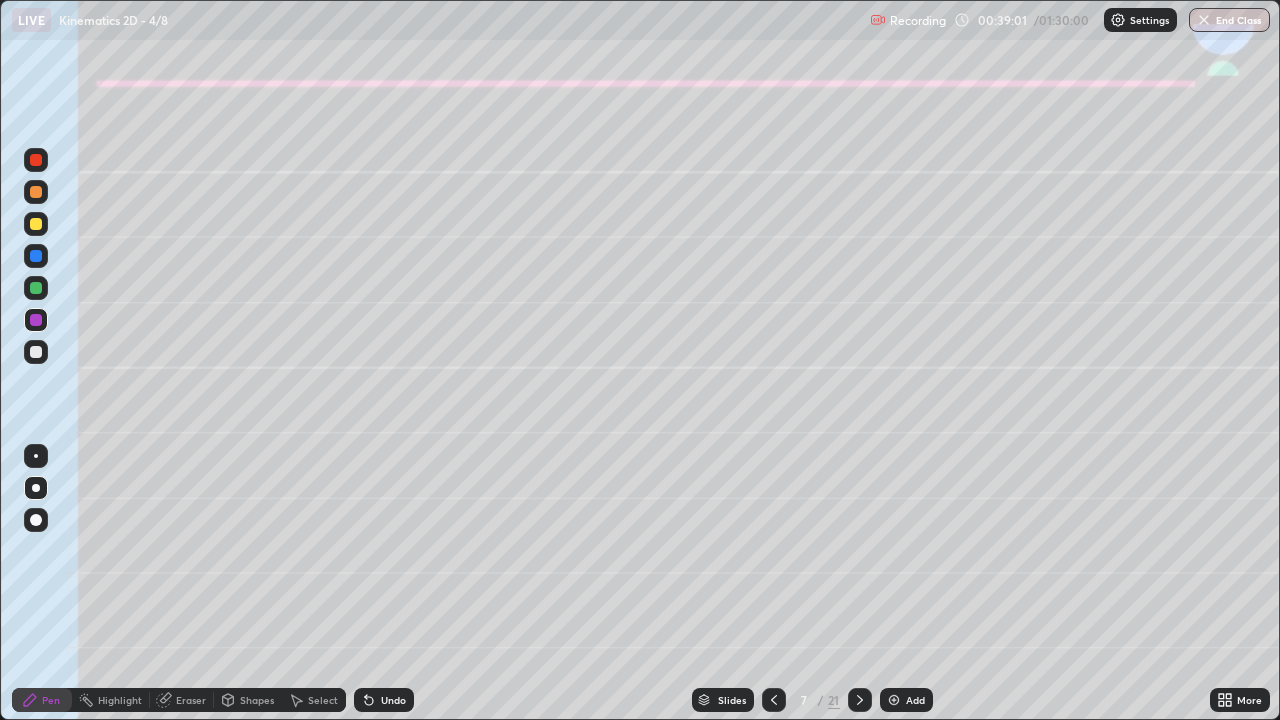 click at bounding box center [36, 224] 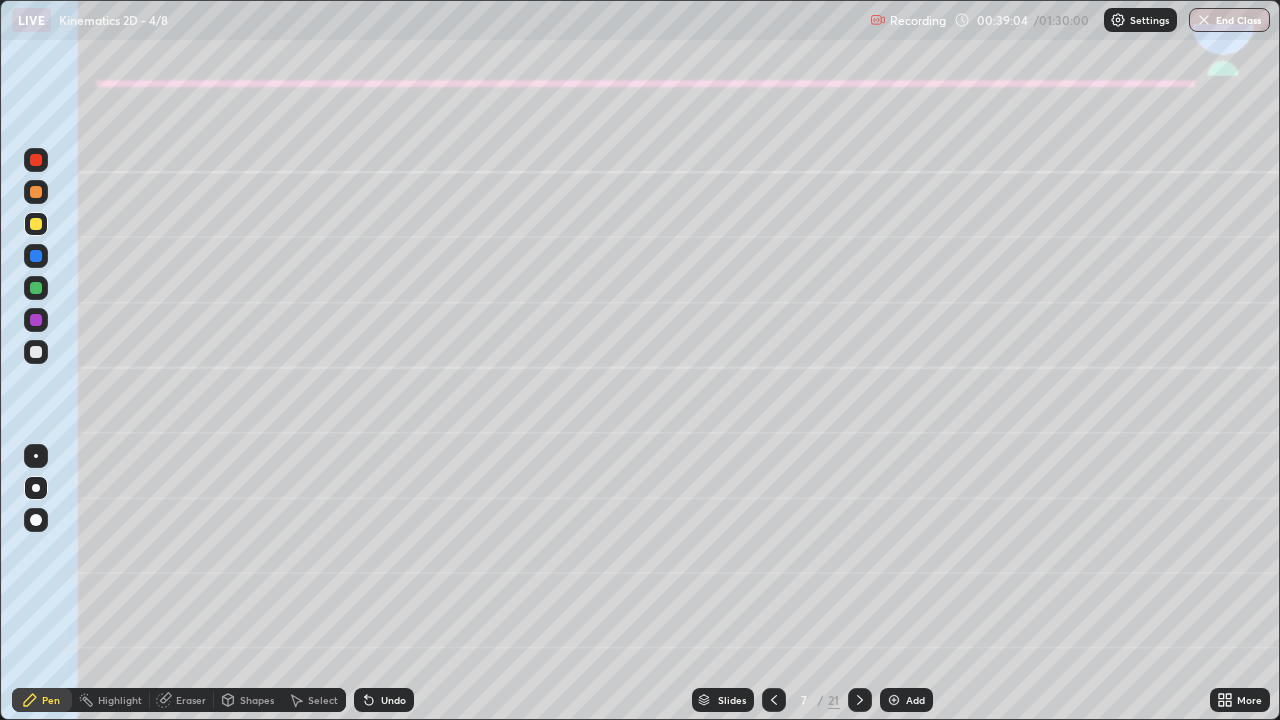 click on "Shapes" at bounding box center [257, 700] 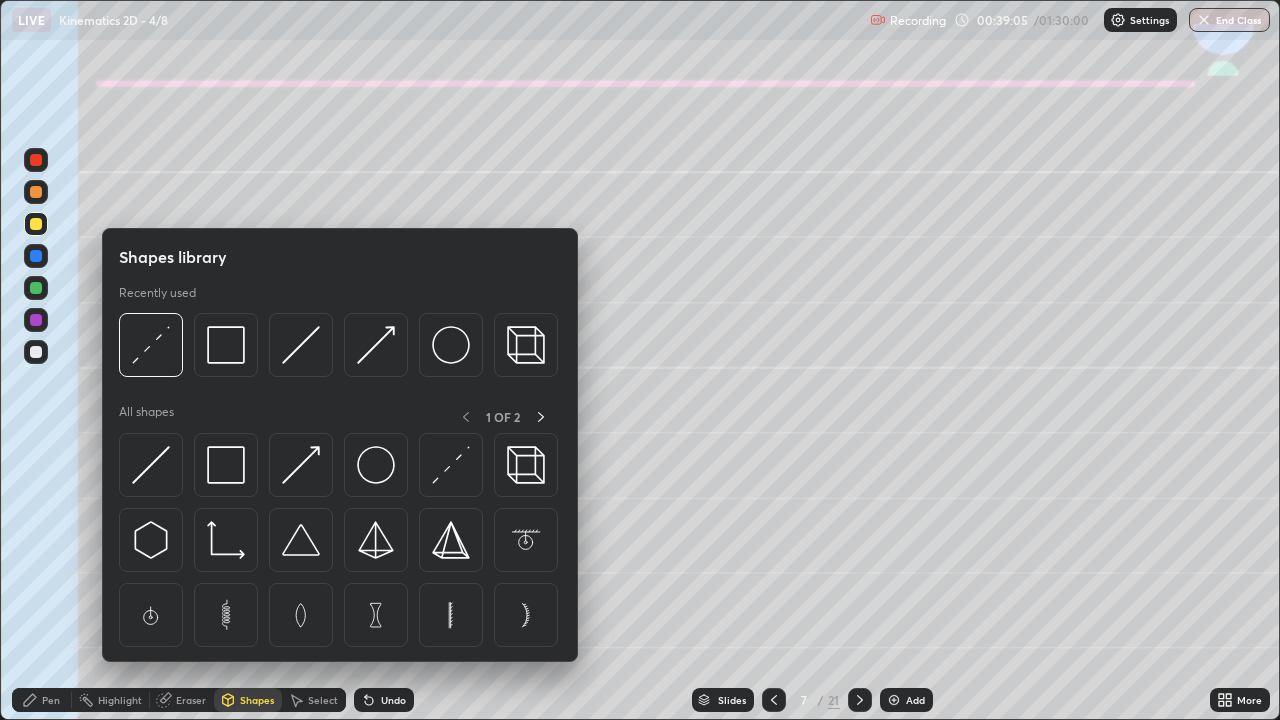 click on "Shapes" at bounding box center (257, 700) 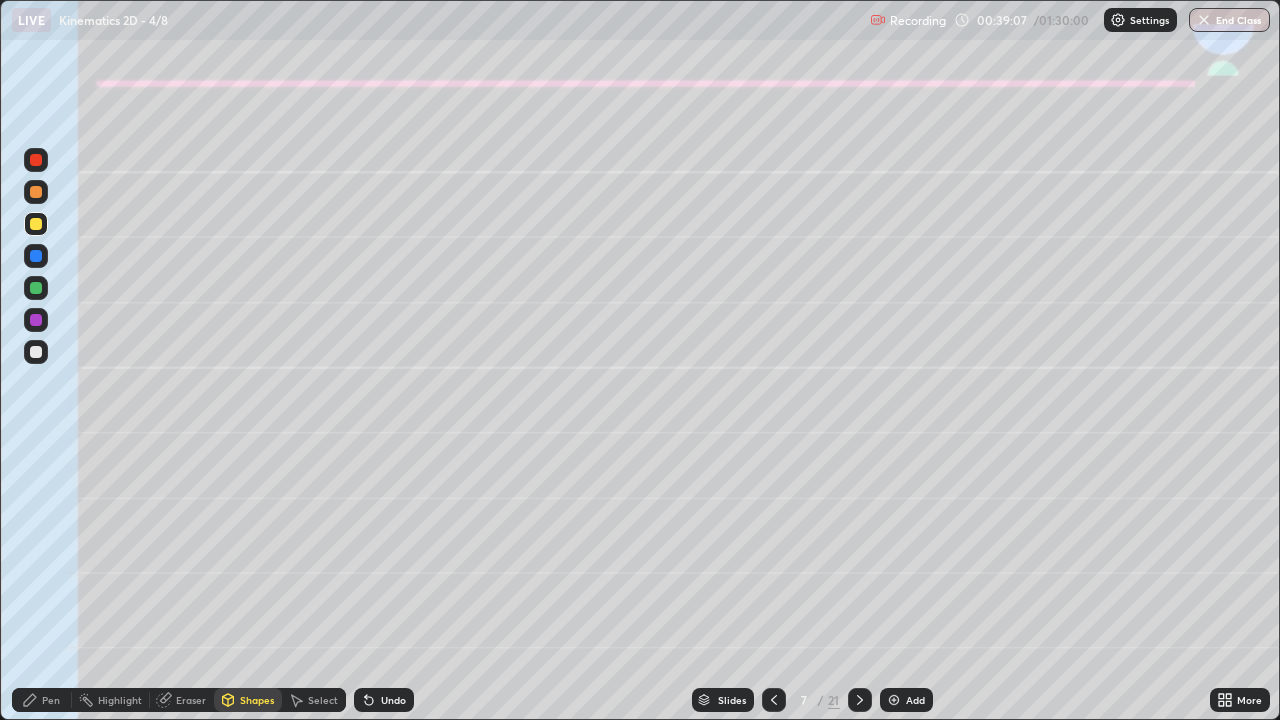 click on "Shapes" at bounding box center [257, 700] 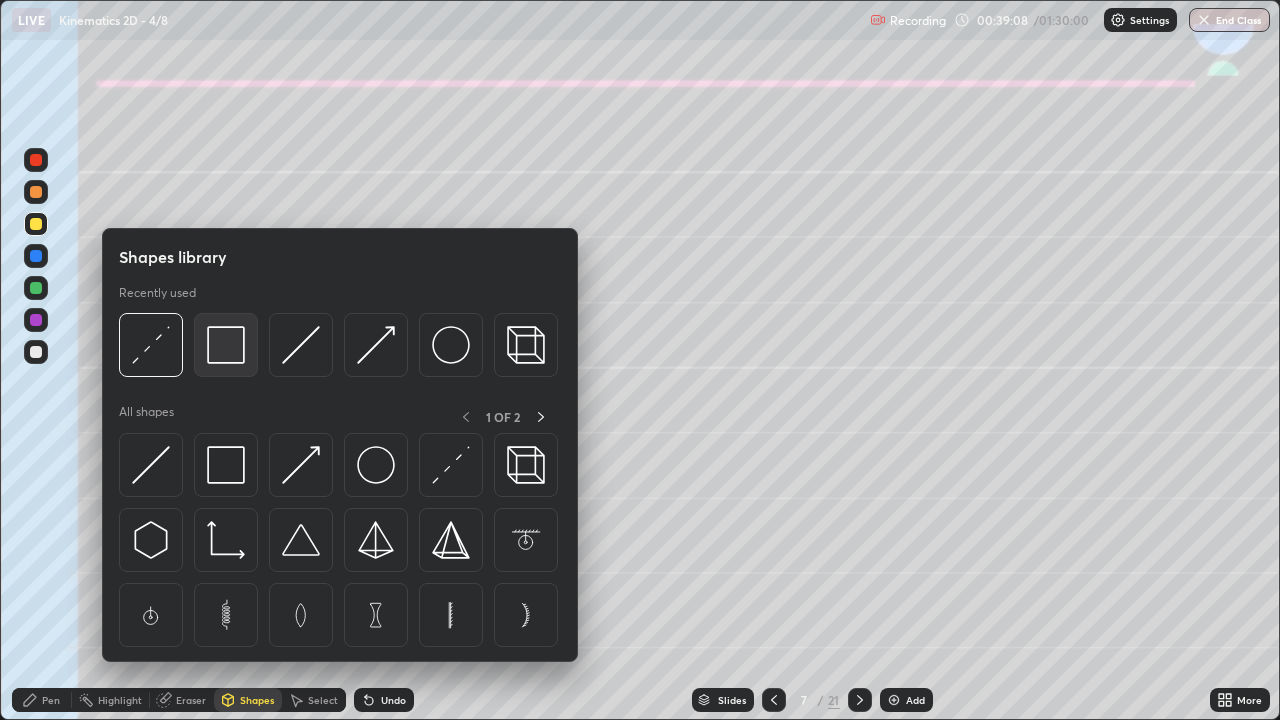 click at bounding box center [226, 345] 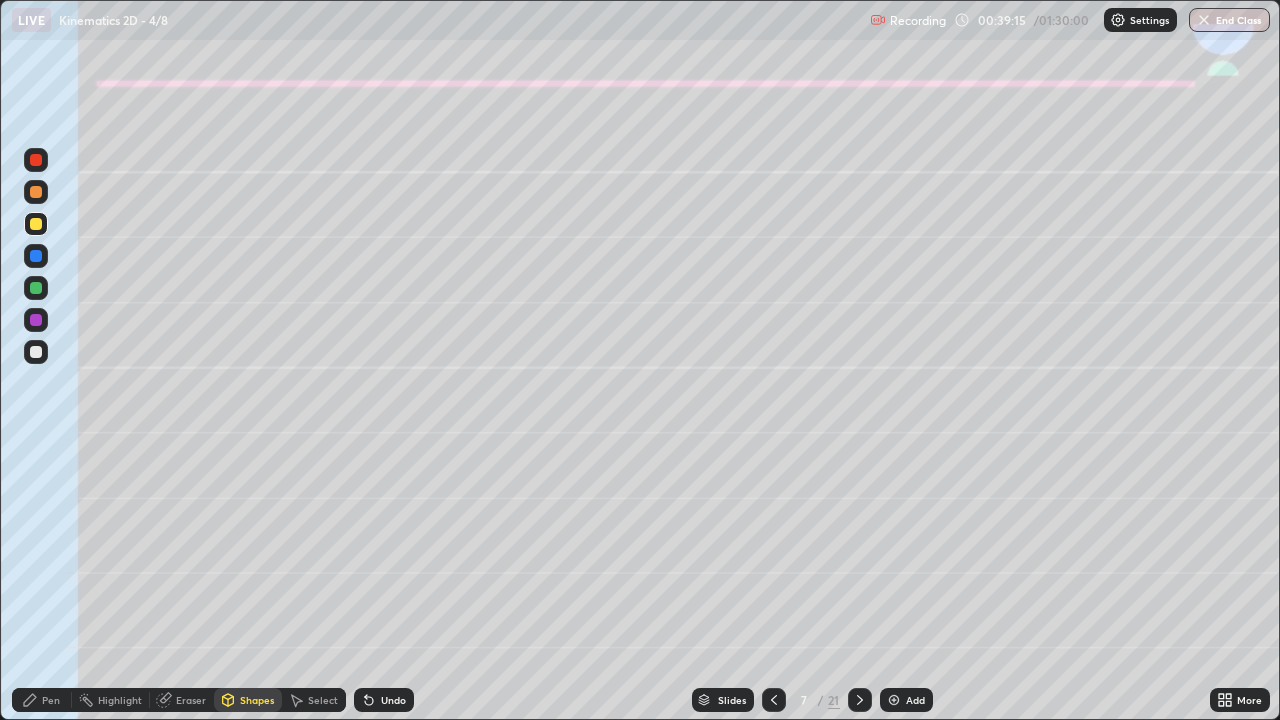 click on "Pen" at bounding box center (51, 700) 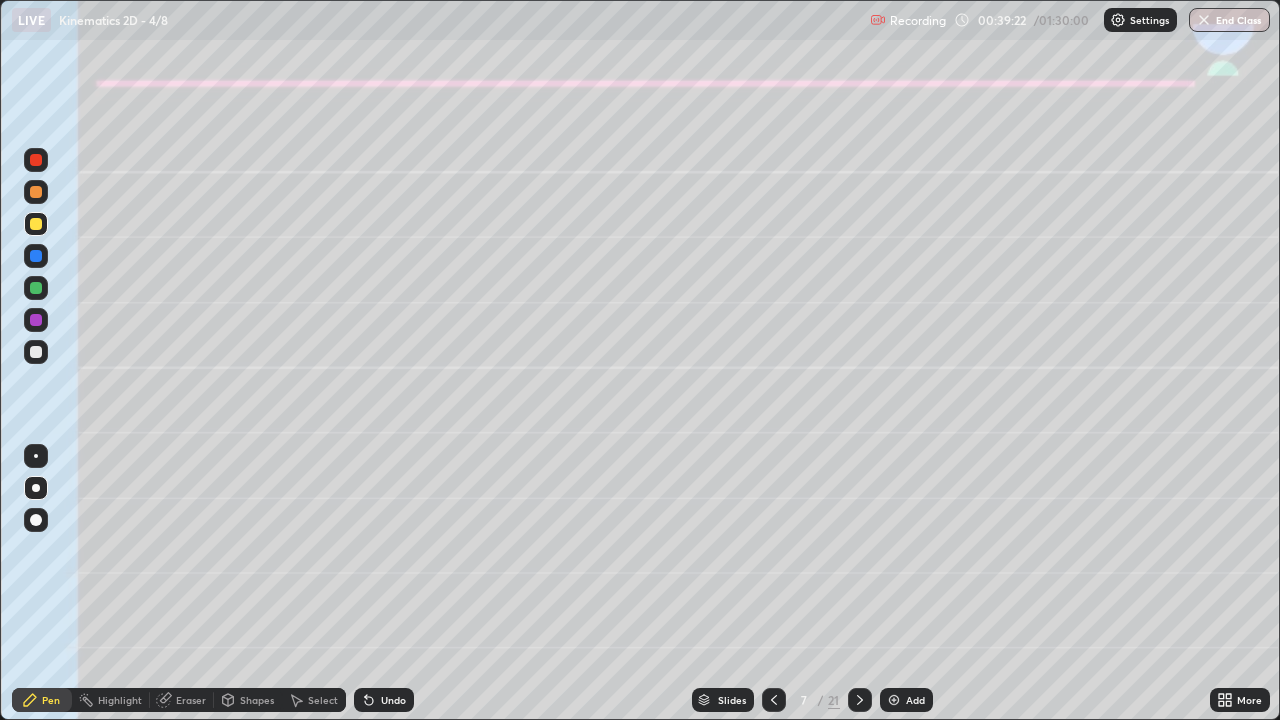 click at bounding box center (36, 256) 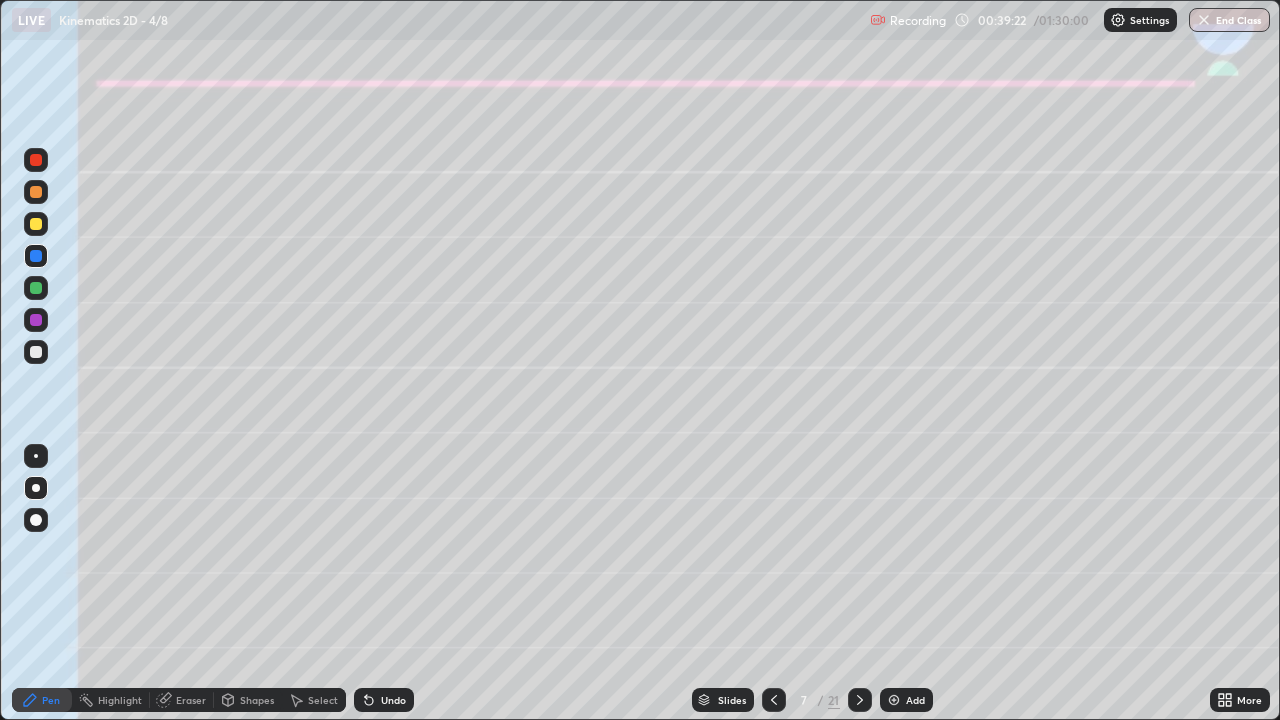 click at bounding box center [36, 192] 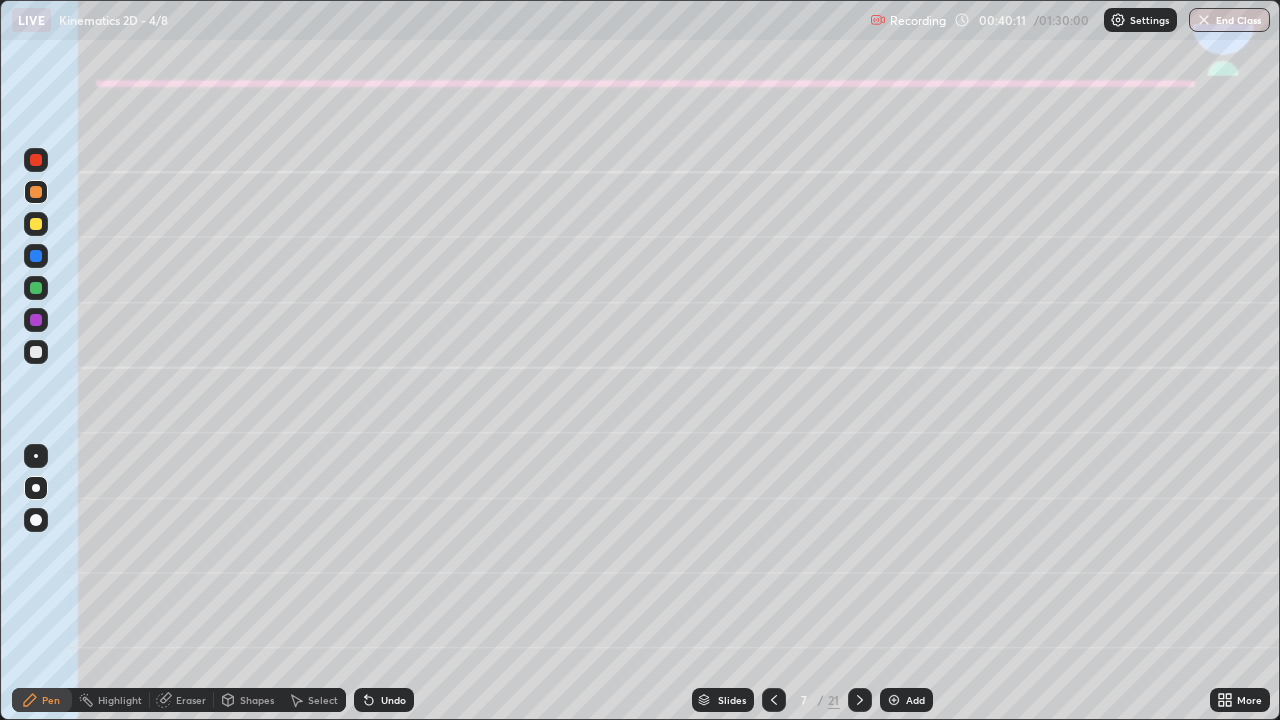click at bounding box center [36, 288] 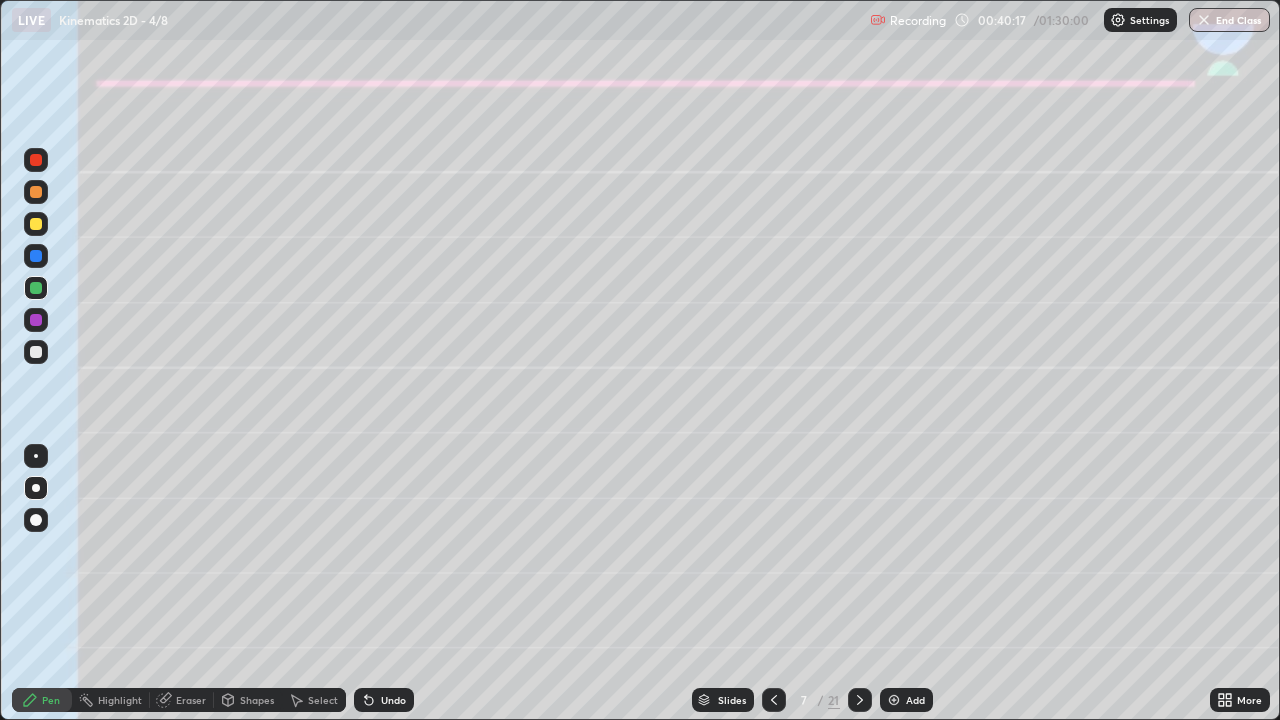 click on "Highlight" at bounding box center (120, 700) 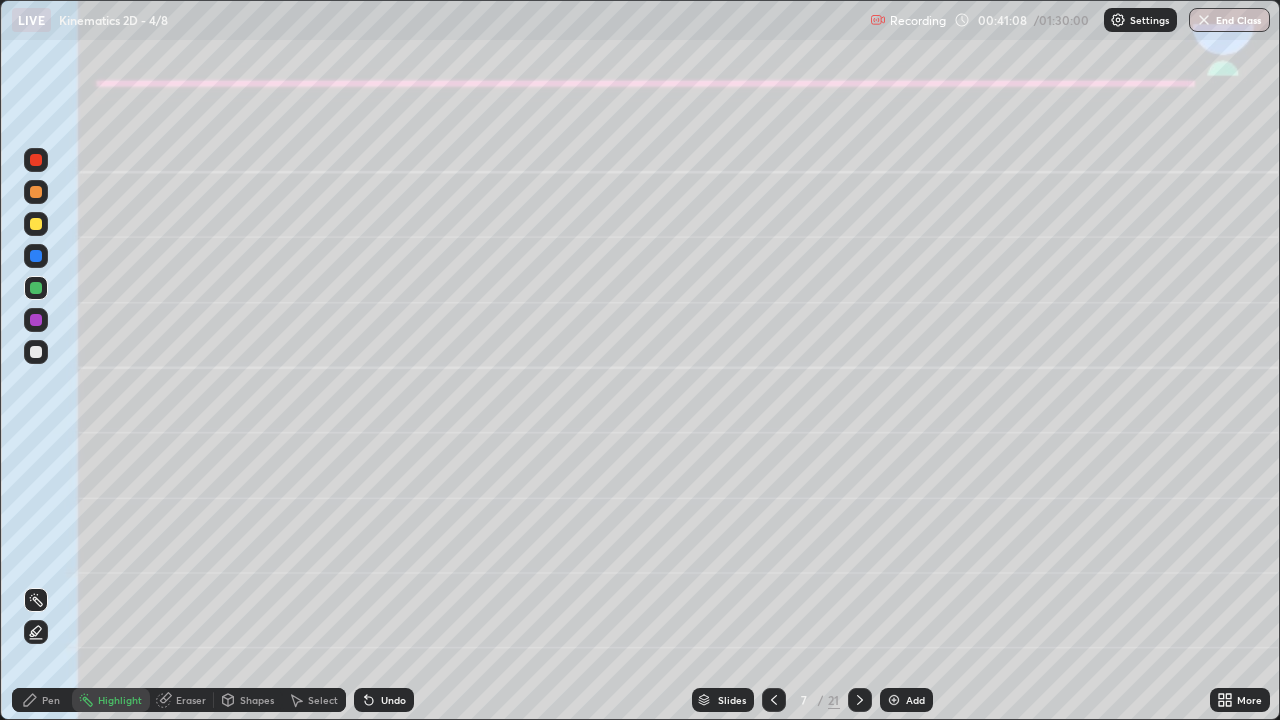 click at bounding box center [36, 352] 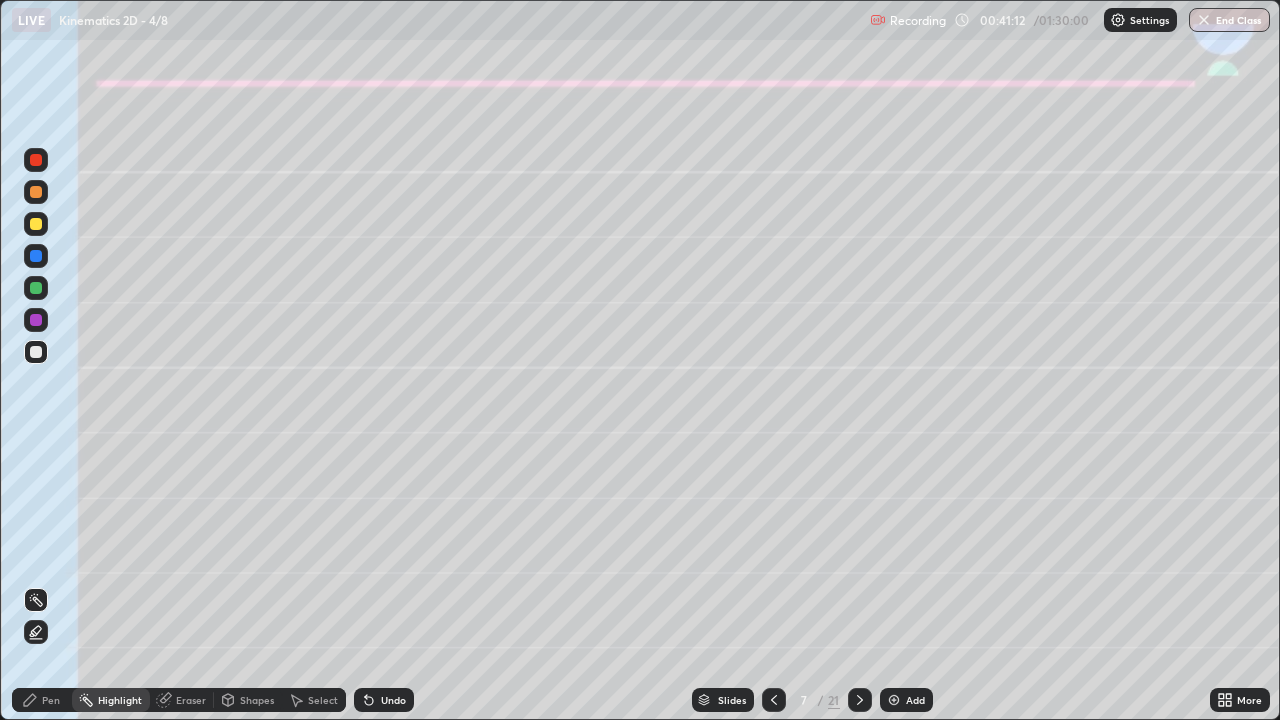 click on "Undo" at bounding box center [393, 700] 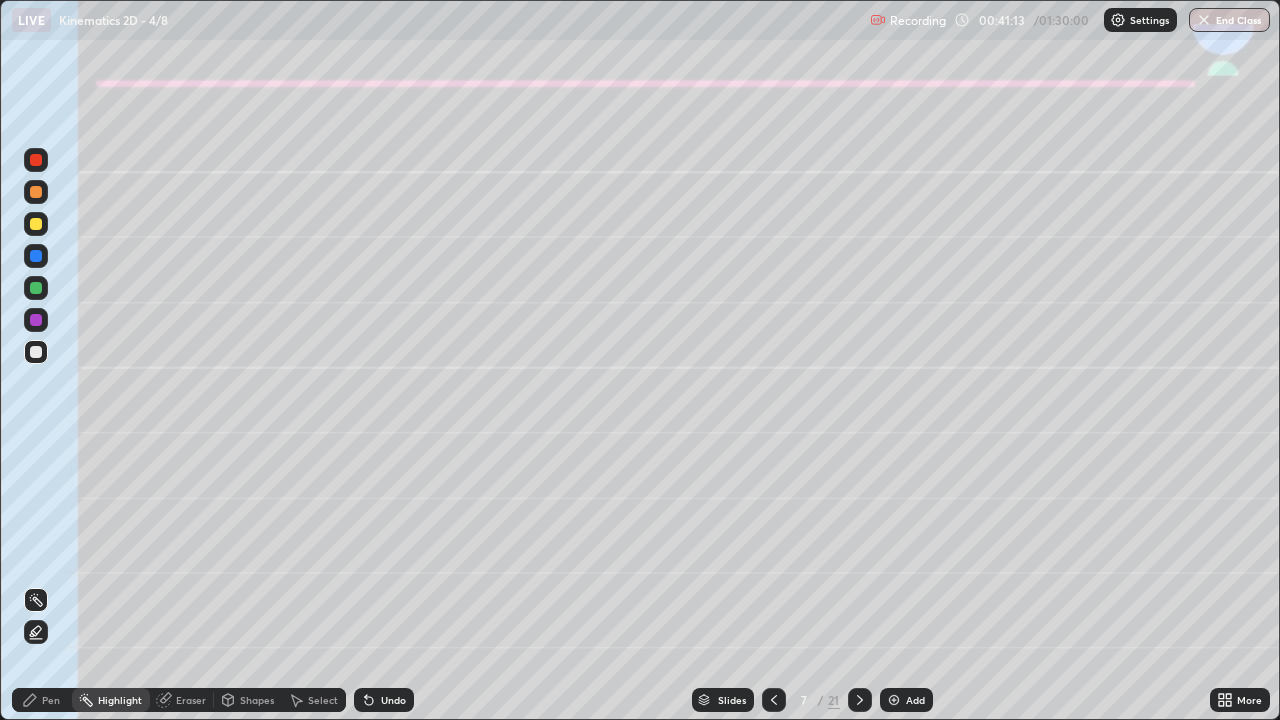 click on "Pen" at bounding box center [51, 700] 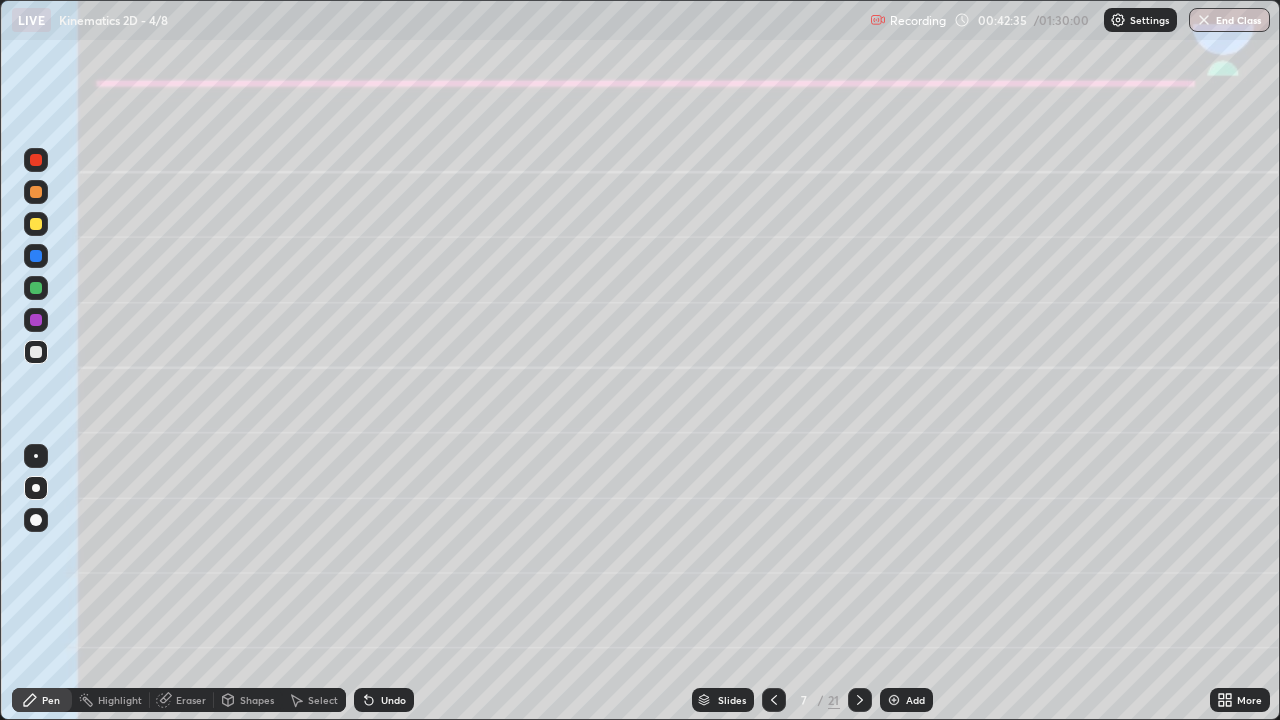click at bounding box center [36, 288] 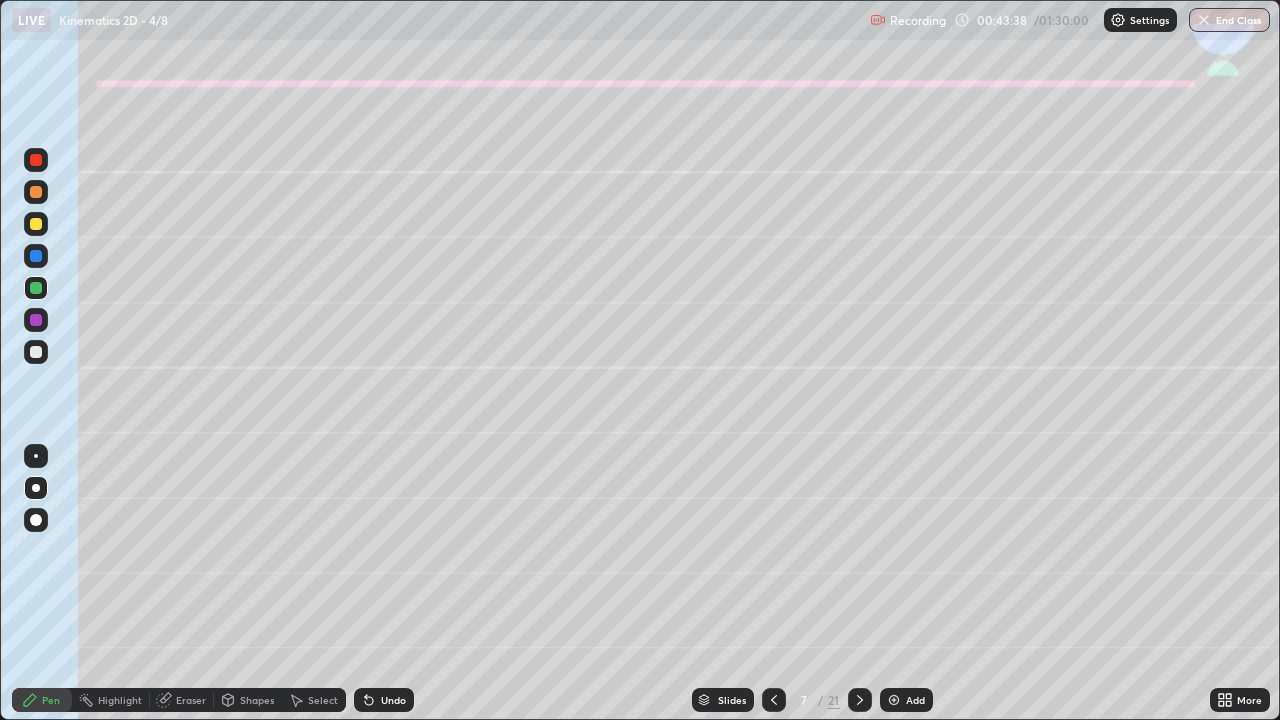 click at bounding box center [36, 352] 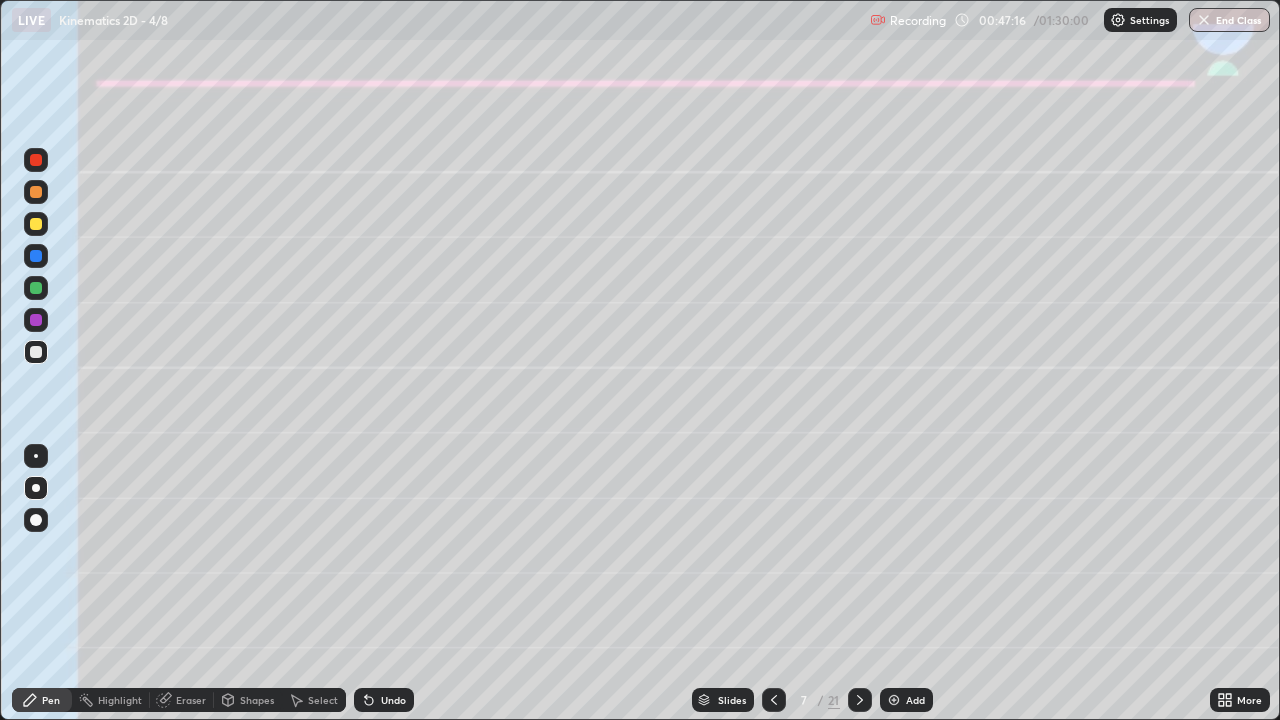 click at bounding box center [36, 288] 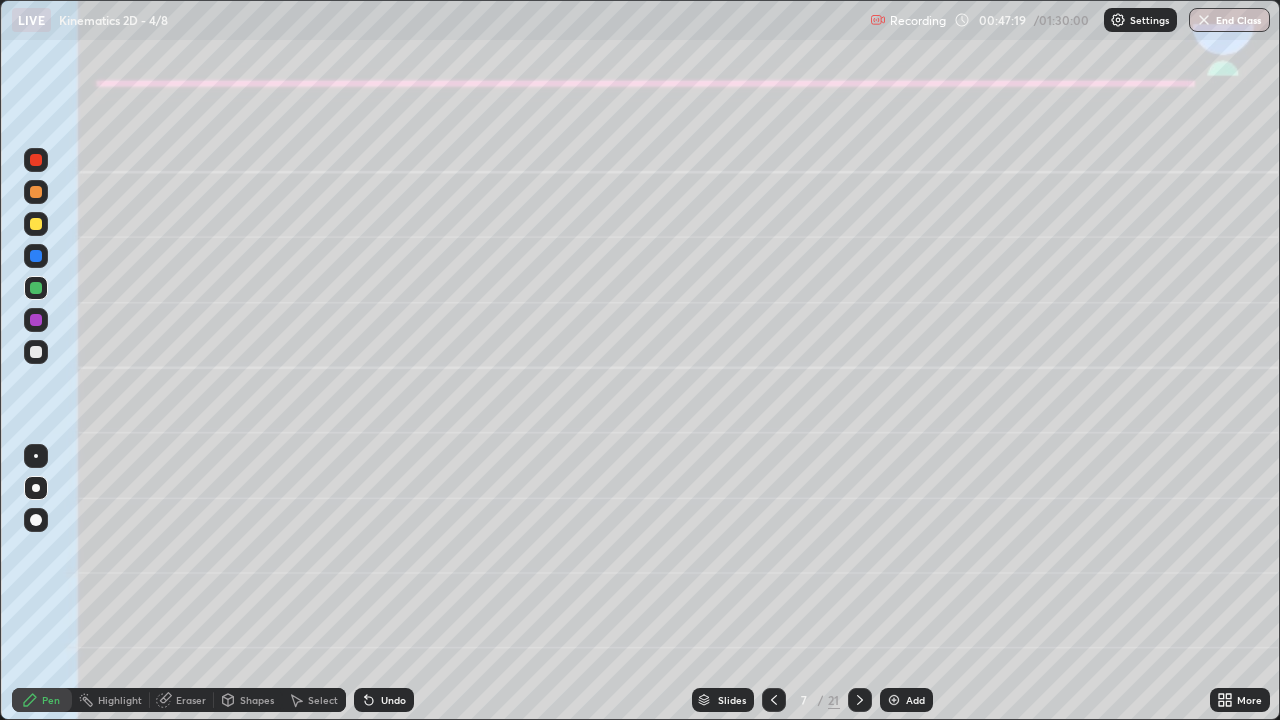 click at bounding box center [36, 192] 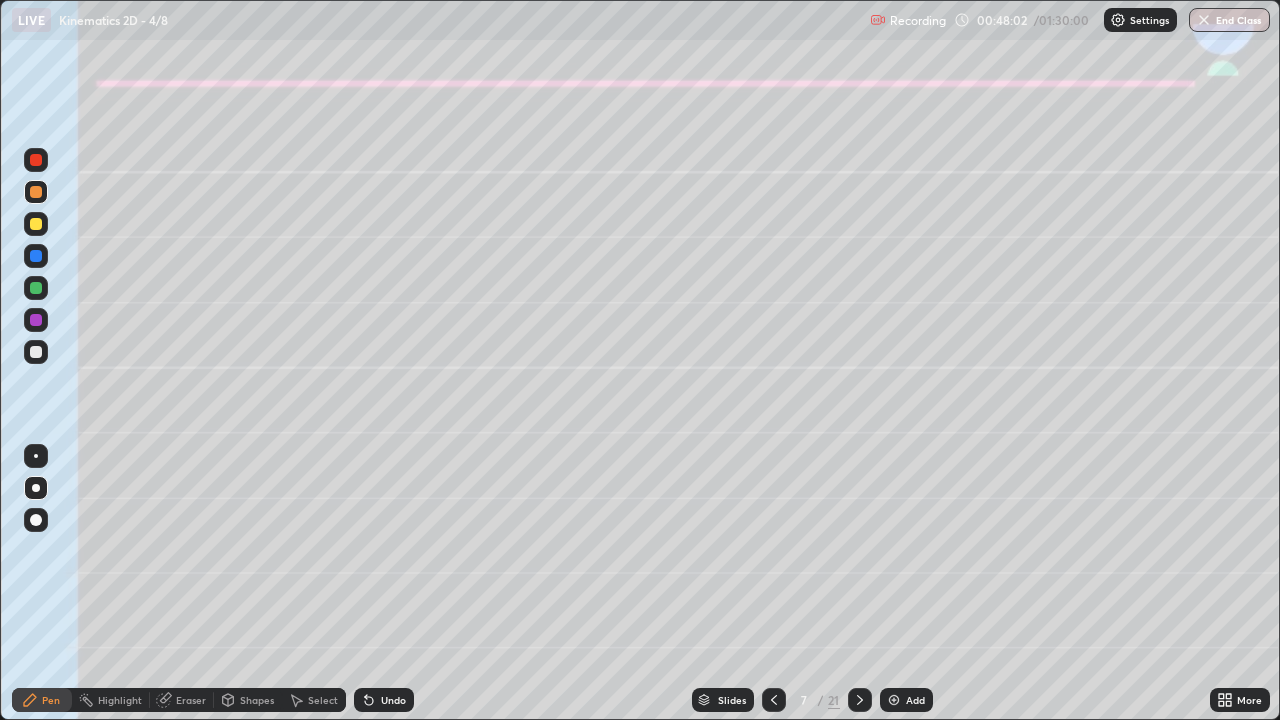click at bounding box center (36, 352) 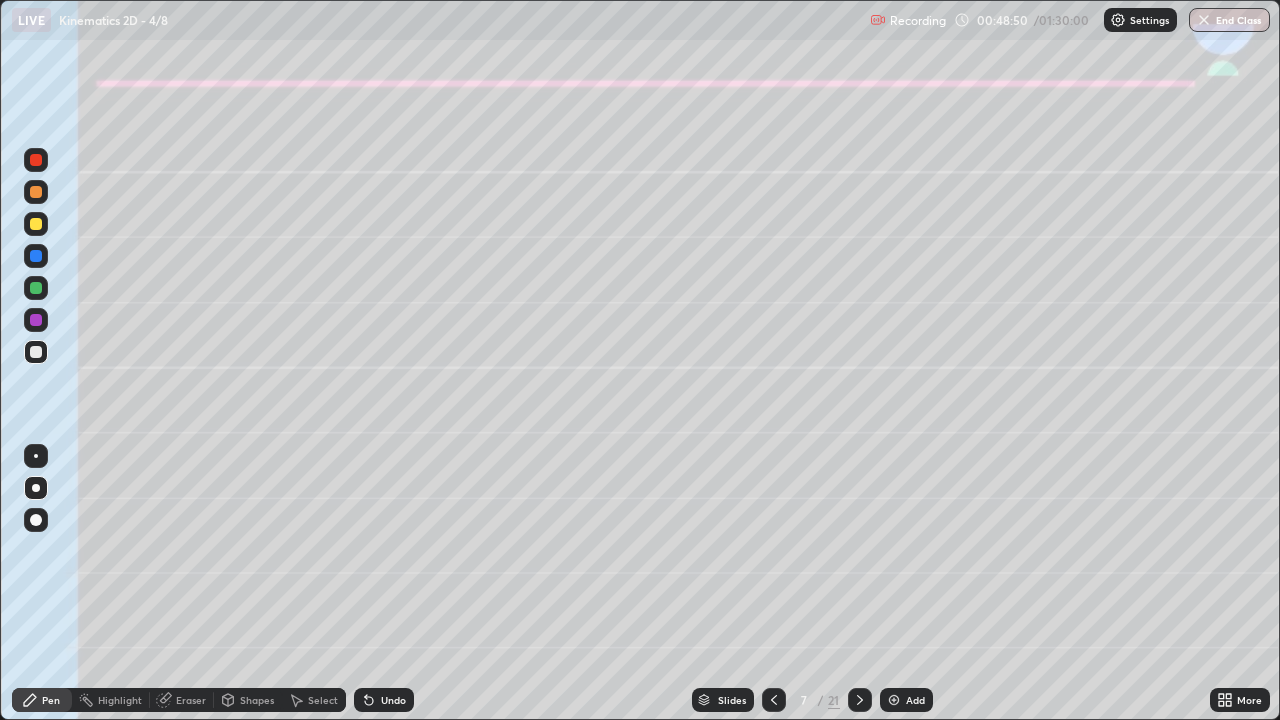 click at bounding box center [36, 192] 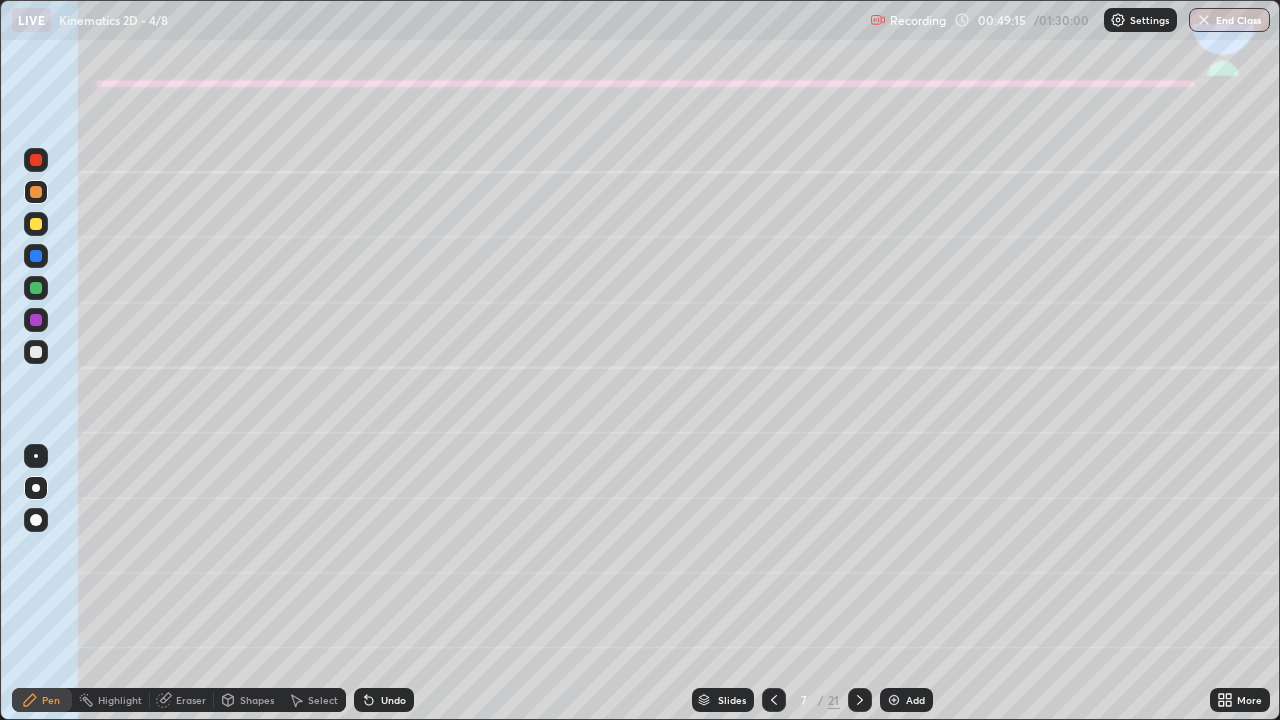 click 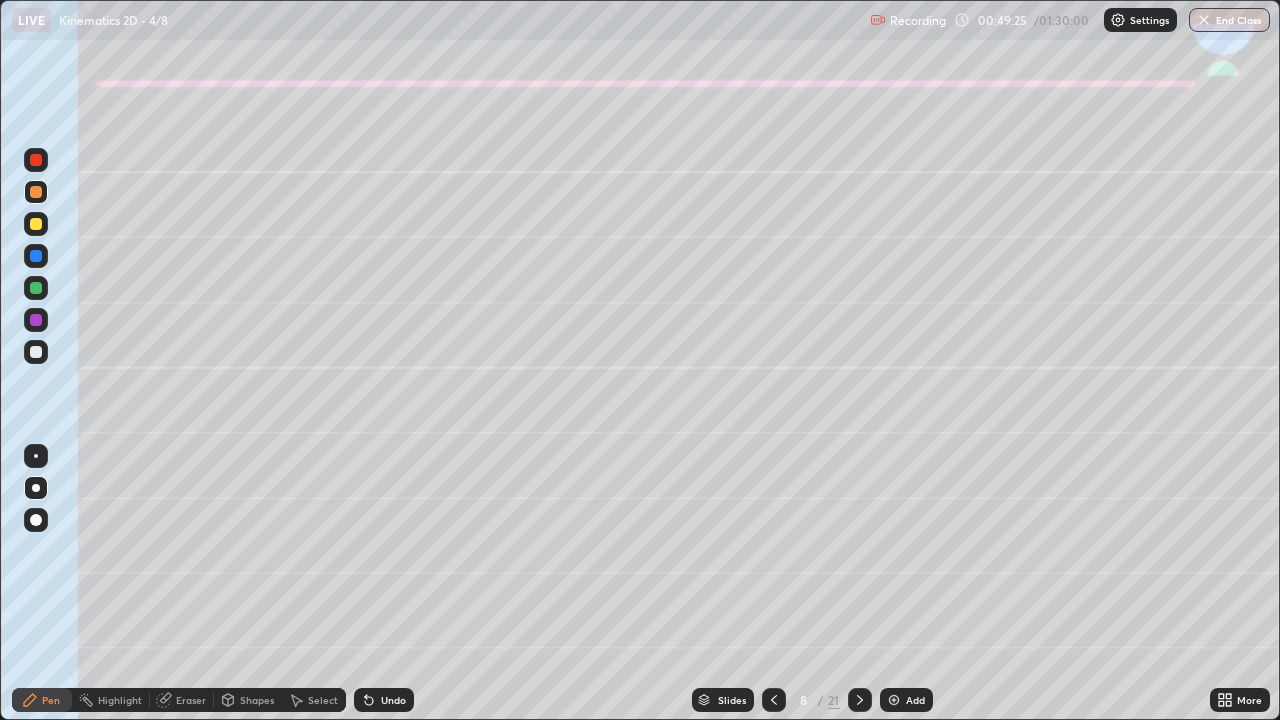 click at bounding box center [36, 224] 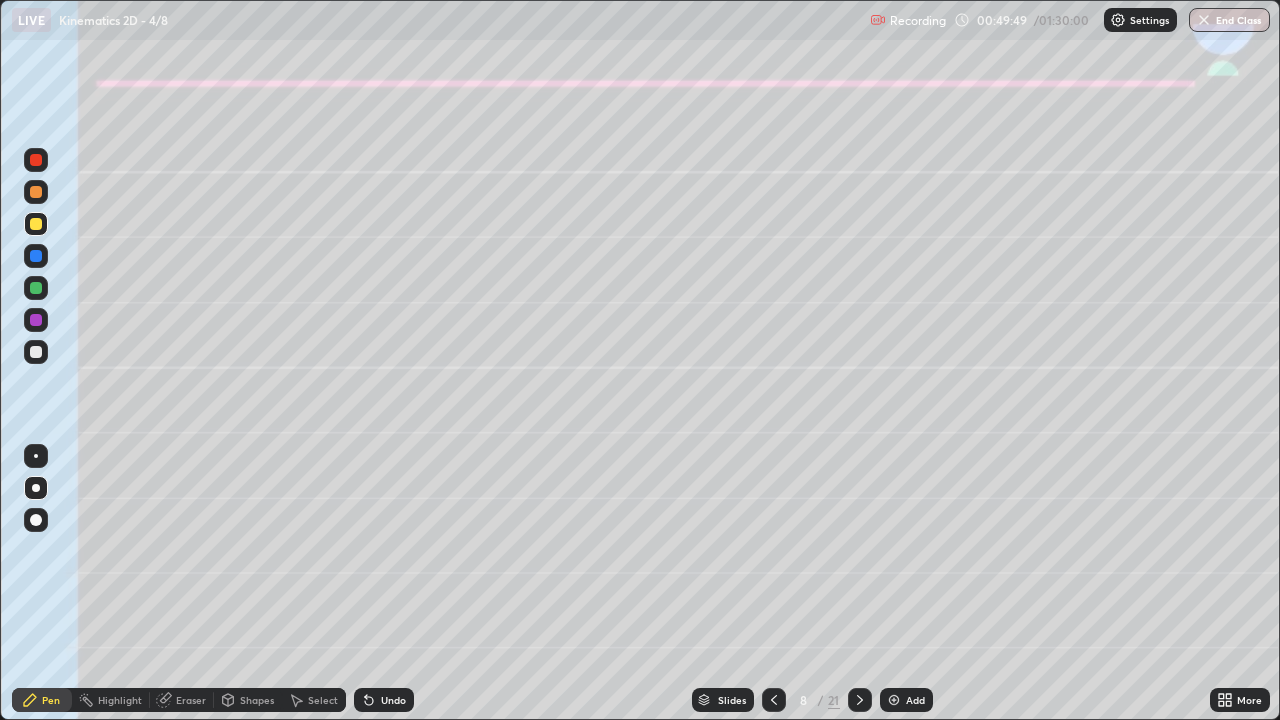 click on "Shapes" at bounding box center [248, 700] 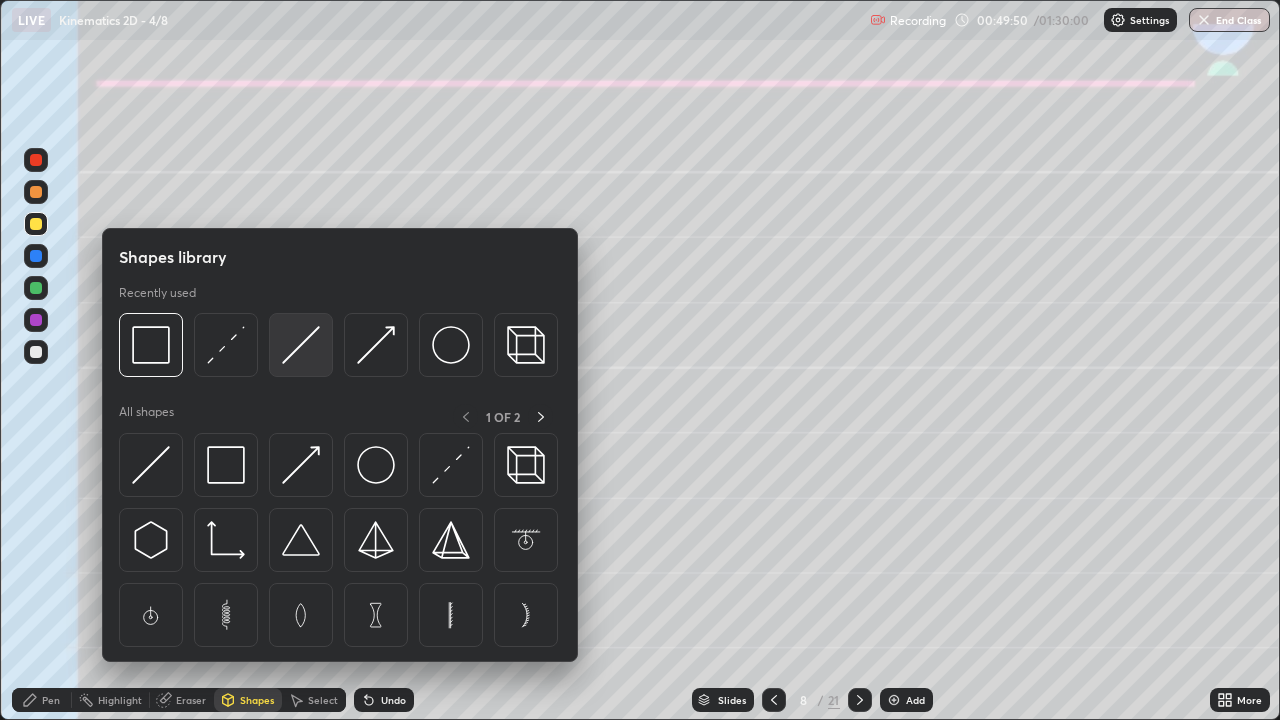 click at bounding box center (301, 345) 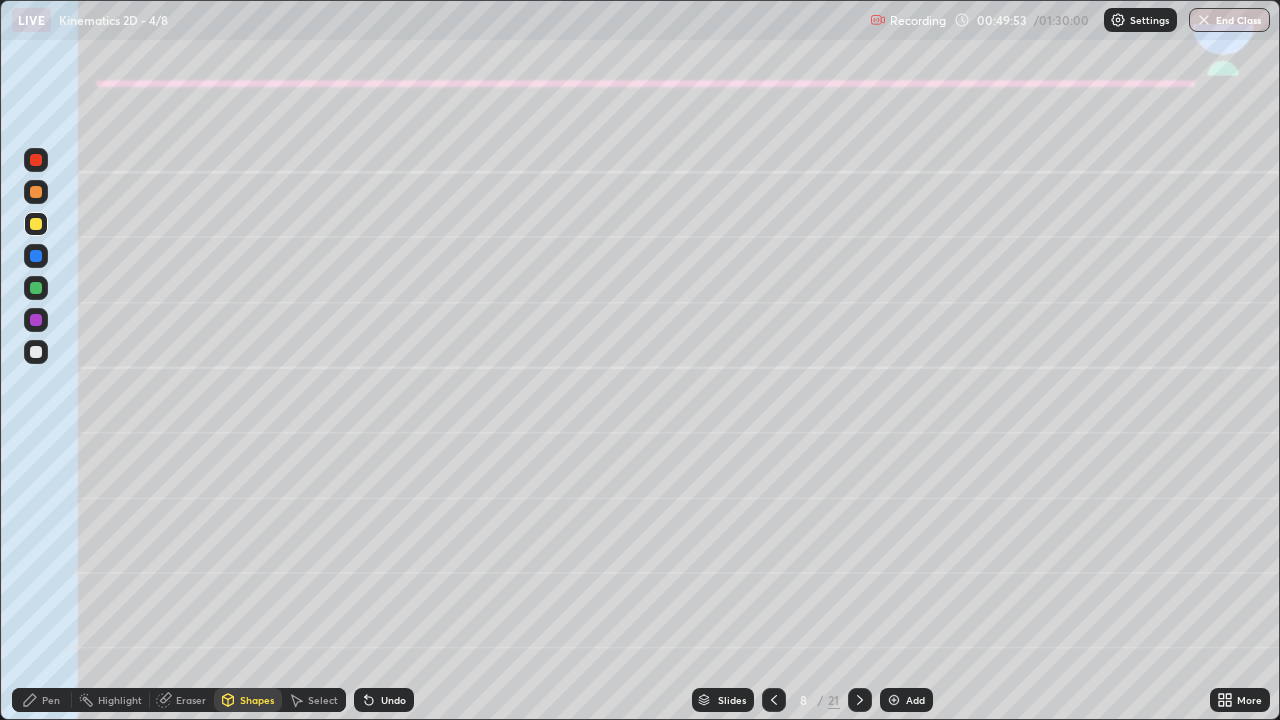 click on "Pen" at bounding box center [51, 700] 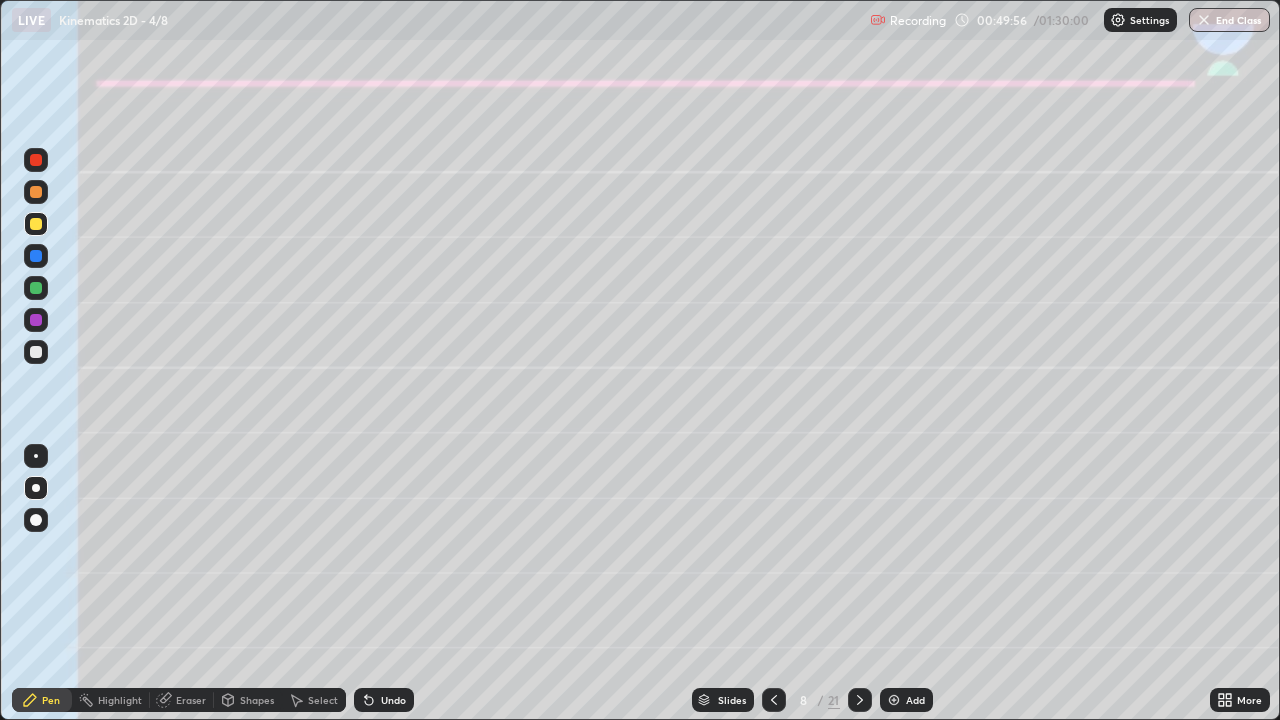 click at bounding box center [36, 288] 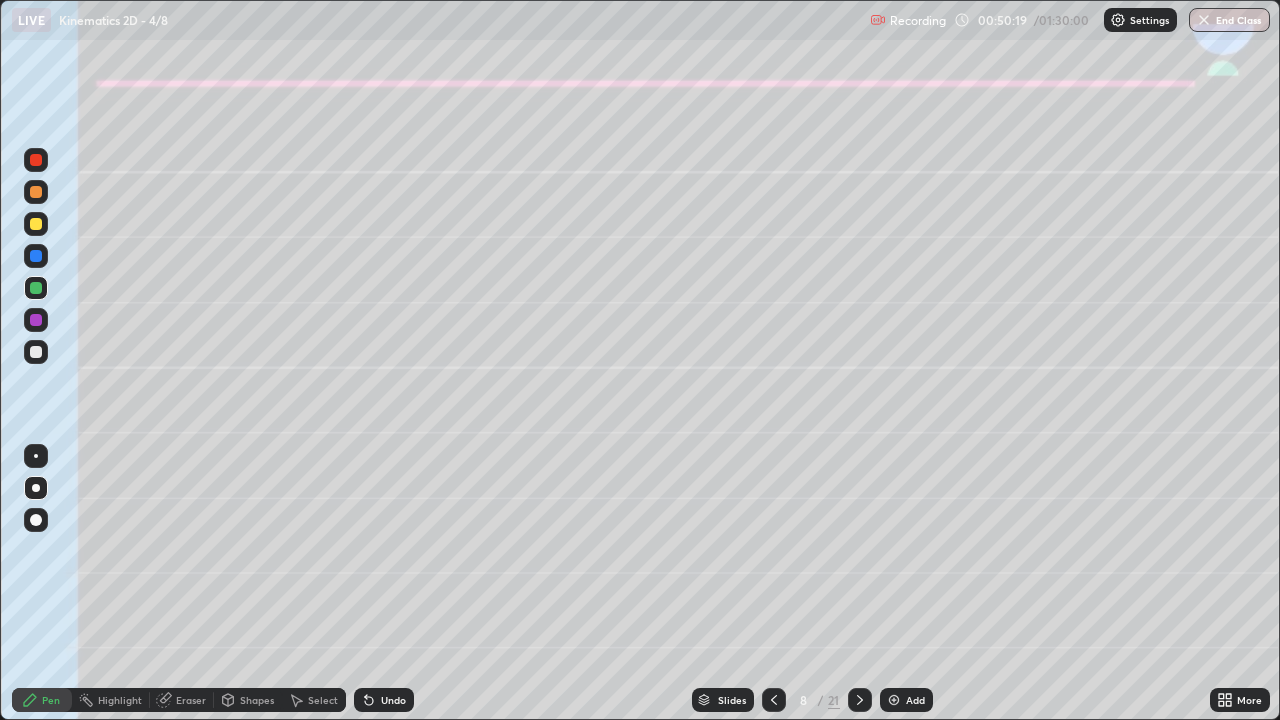 click 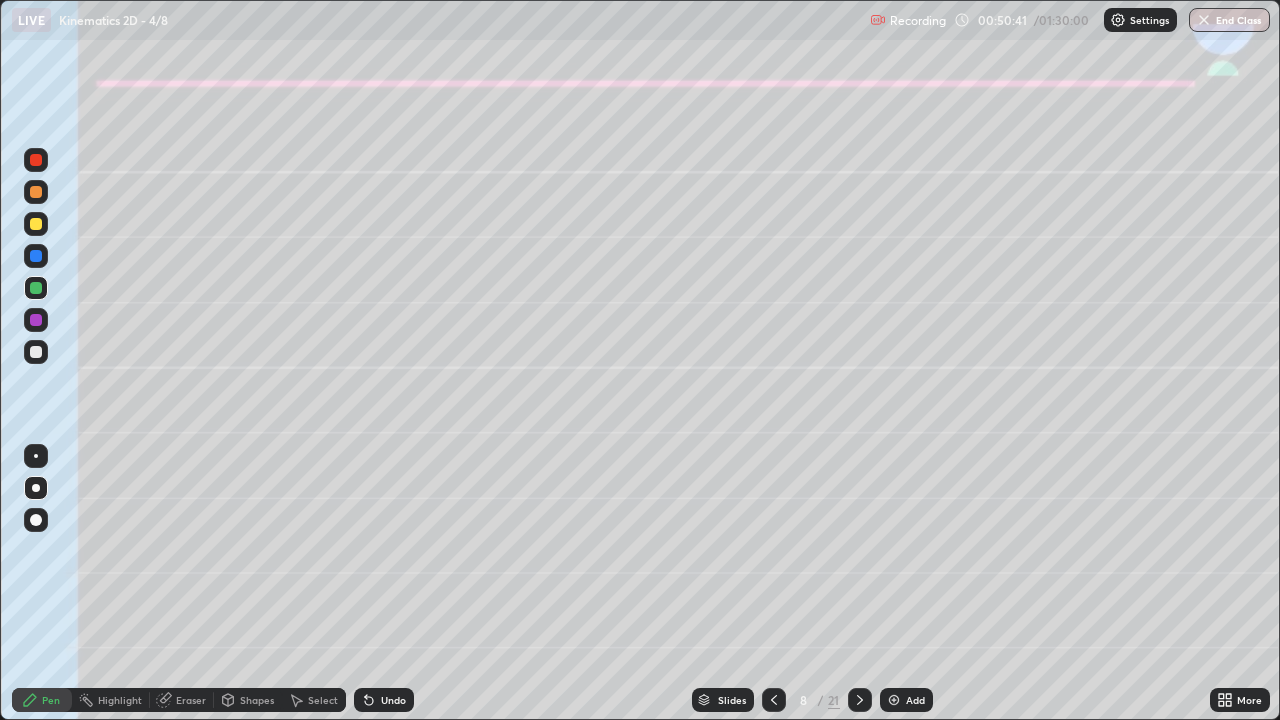 click at bounding box center (36, 352) 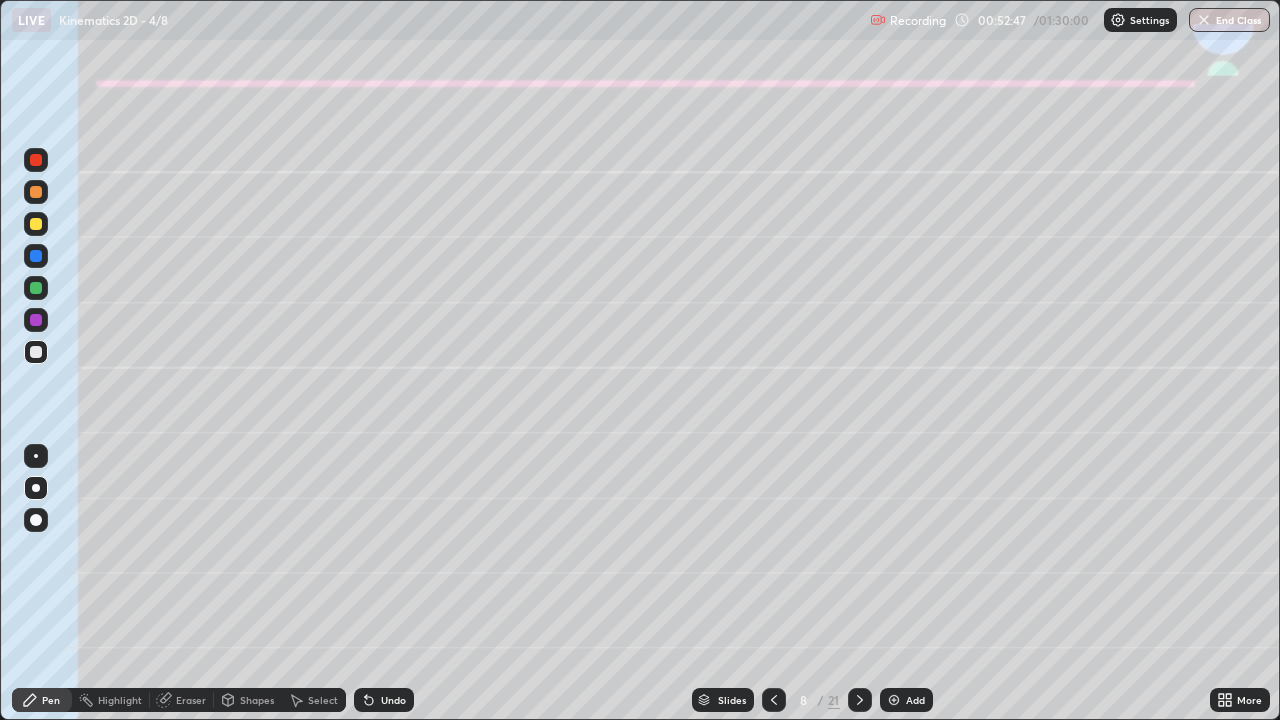click at bounding box center (36, 224) 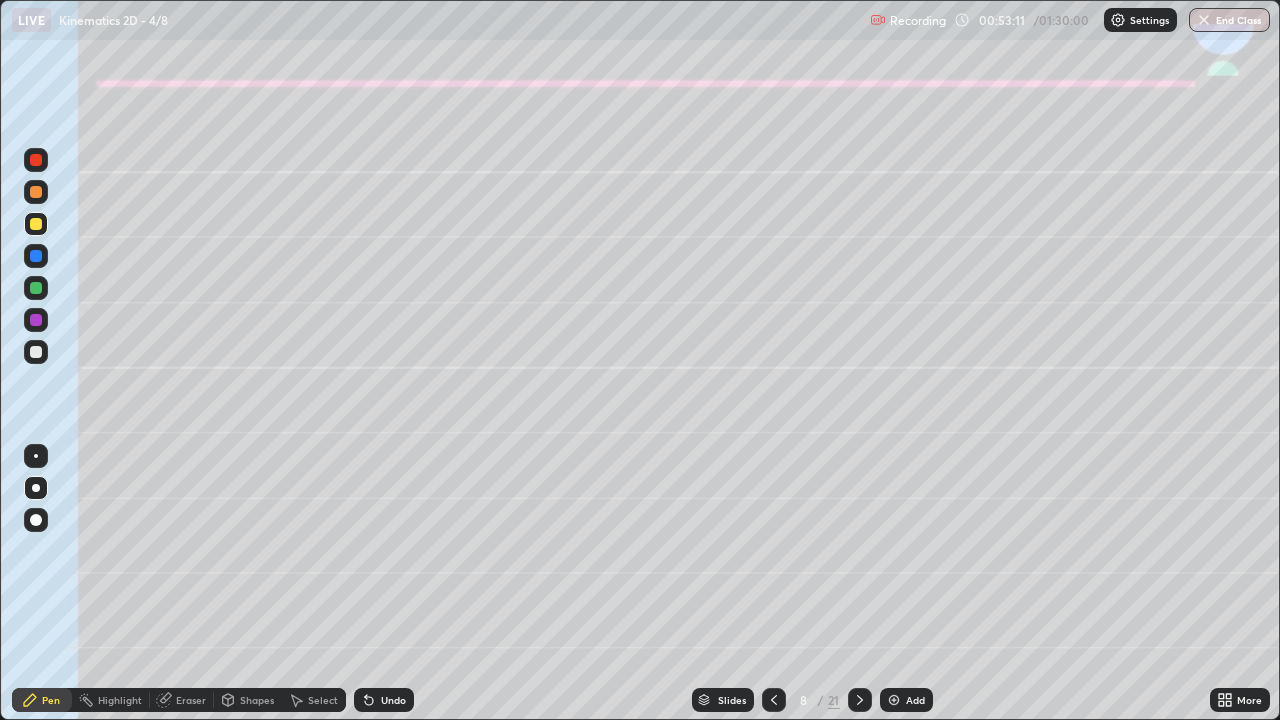 click on "Shapes" at bounding box center (248, 700) 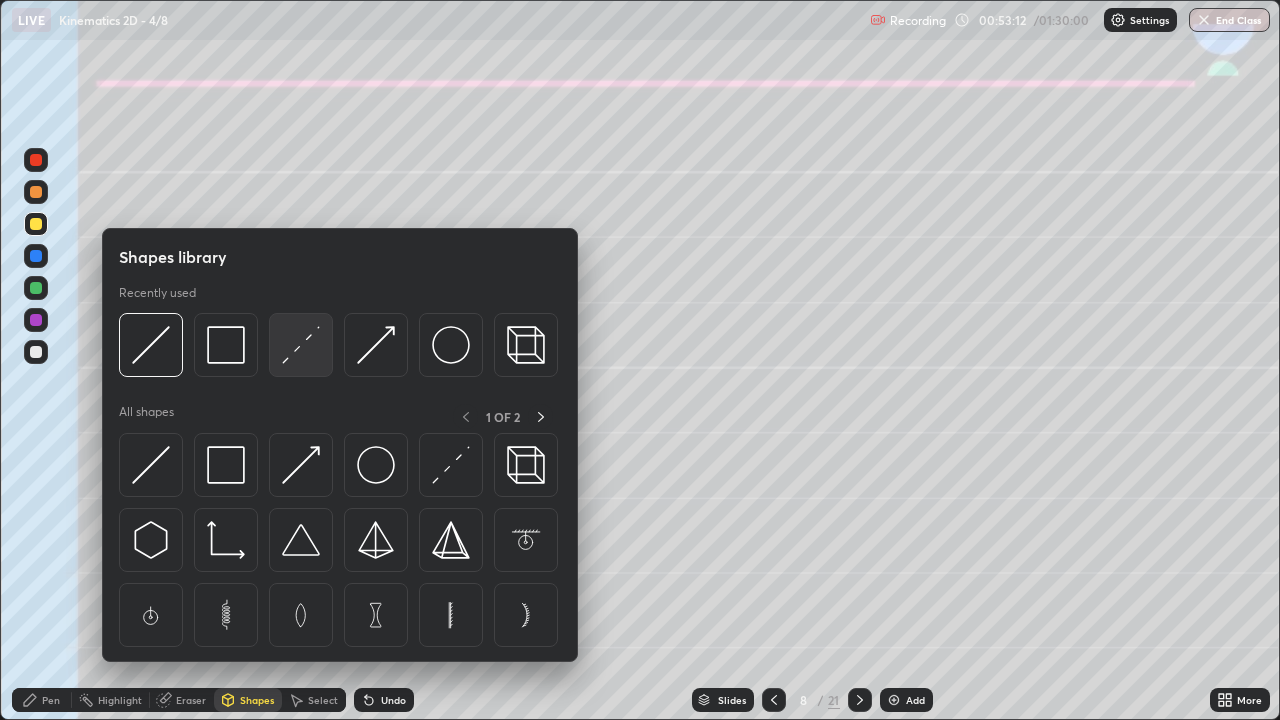 click at bounding box center [301, 345] 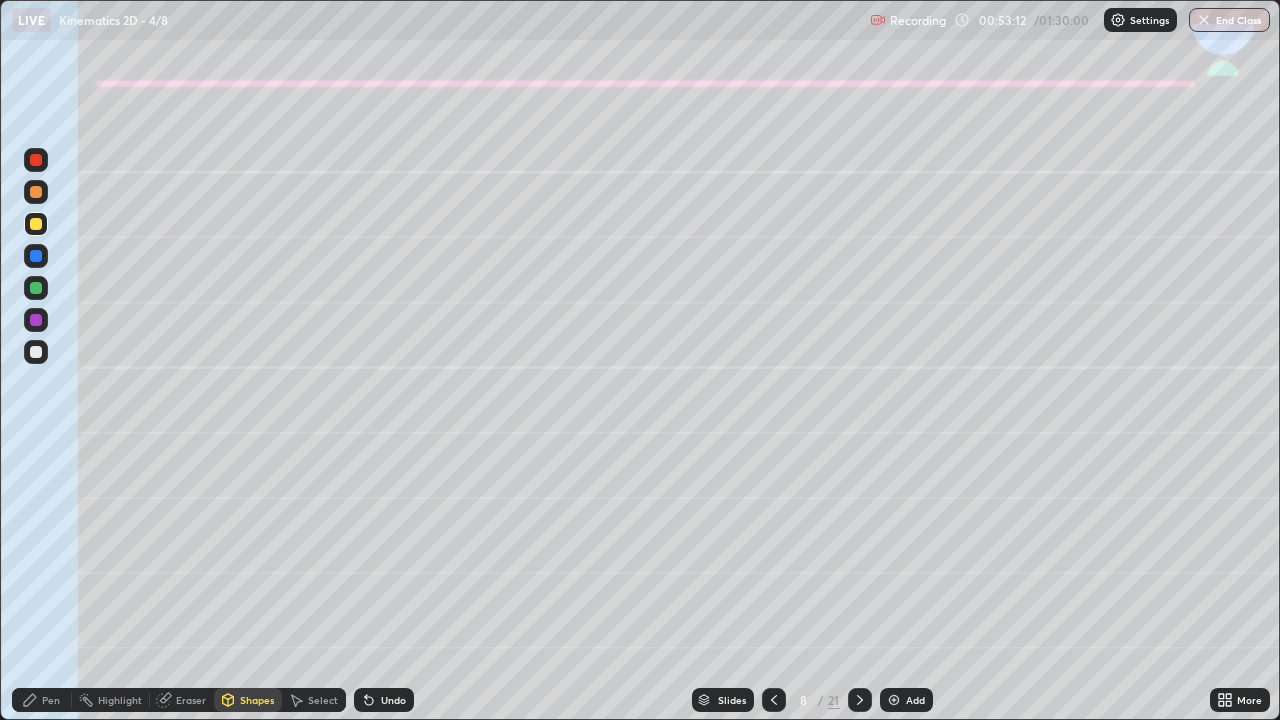 click at bounding box center [36, 320] 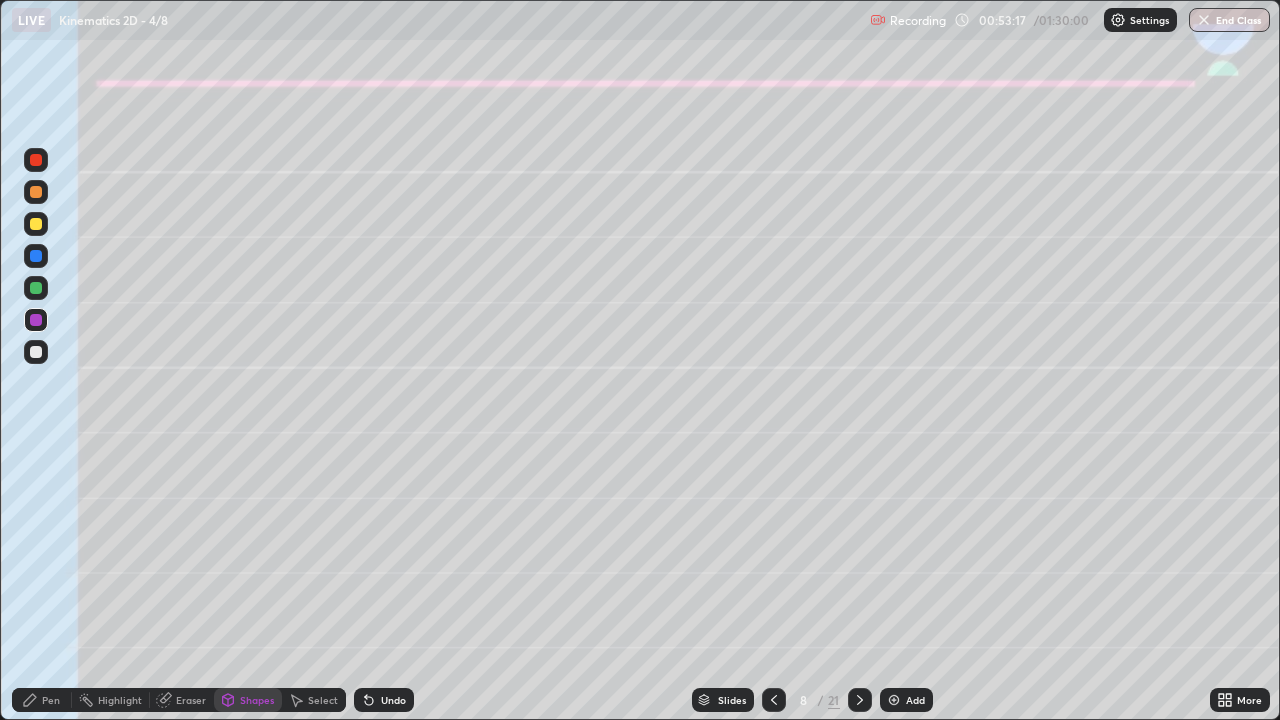 click on "Pen" at bounding box center [42, 700] 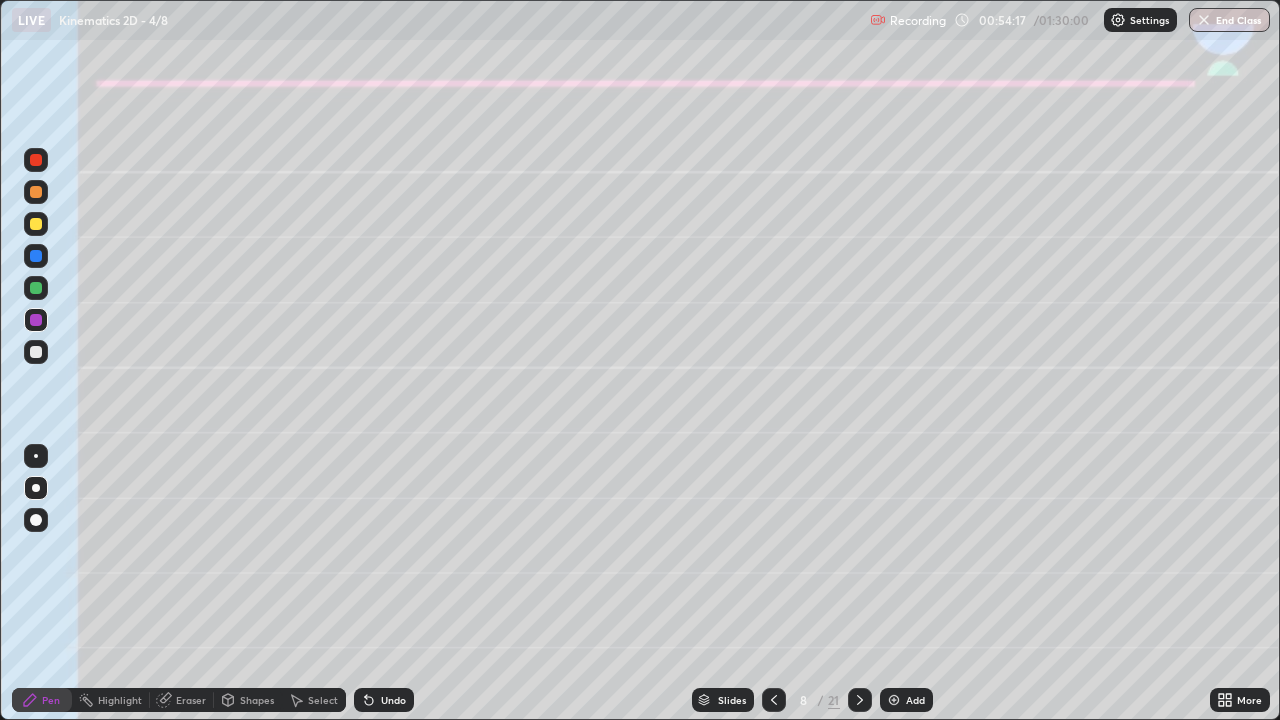 click at bounding box center [36, 352] 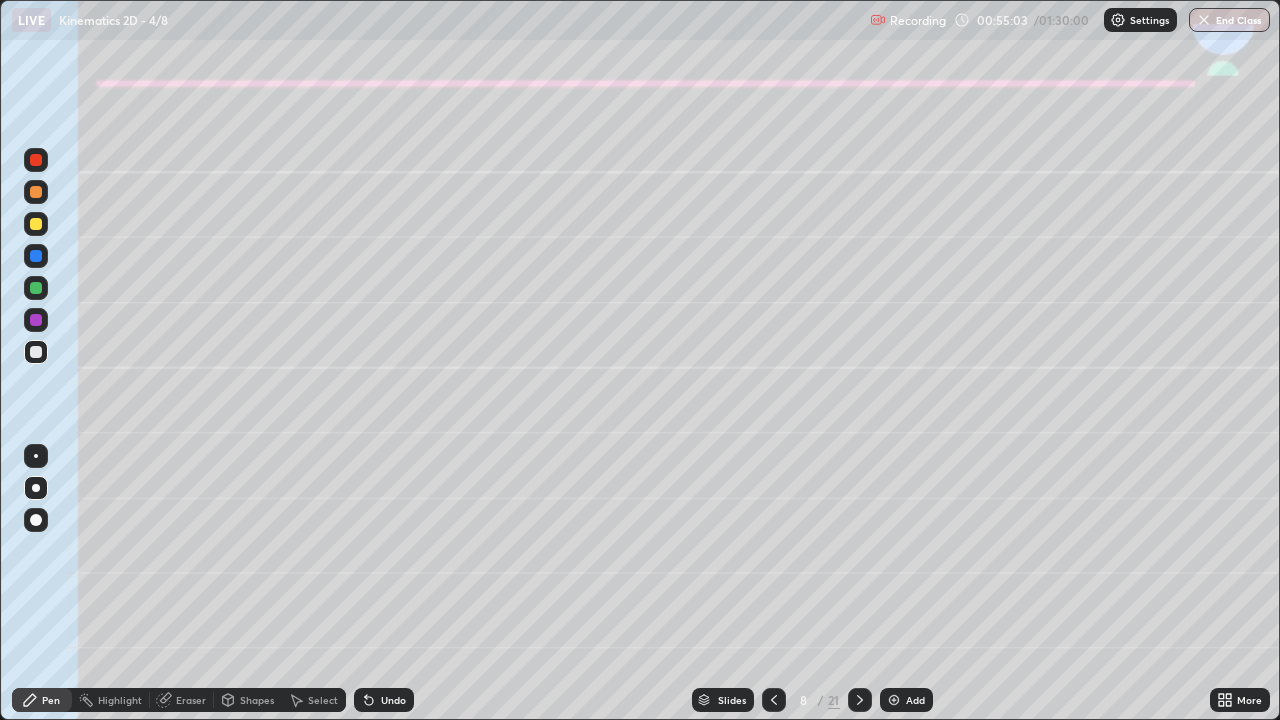 click at bounding box center (36, 288) 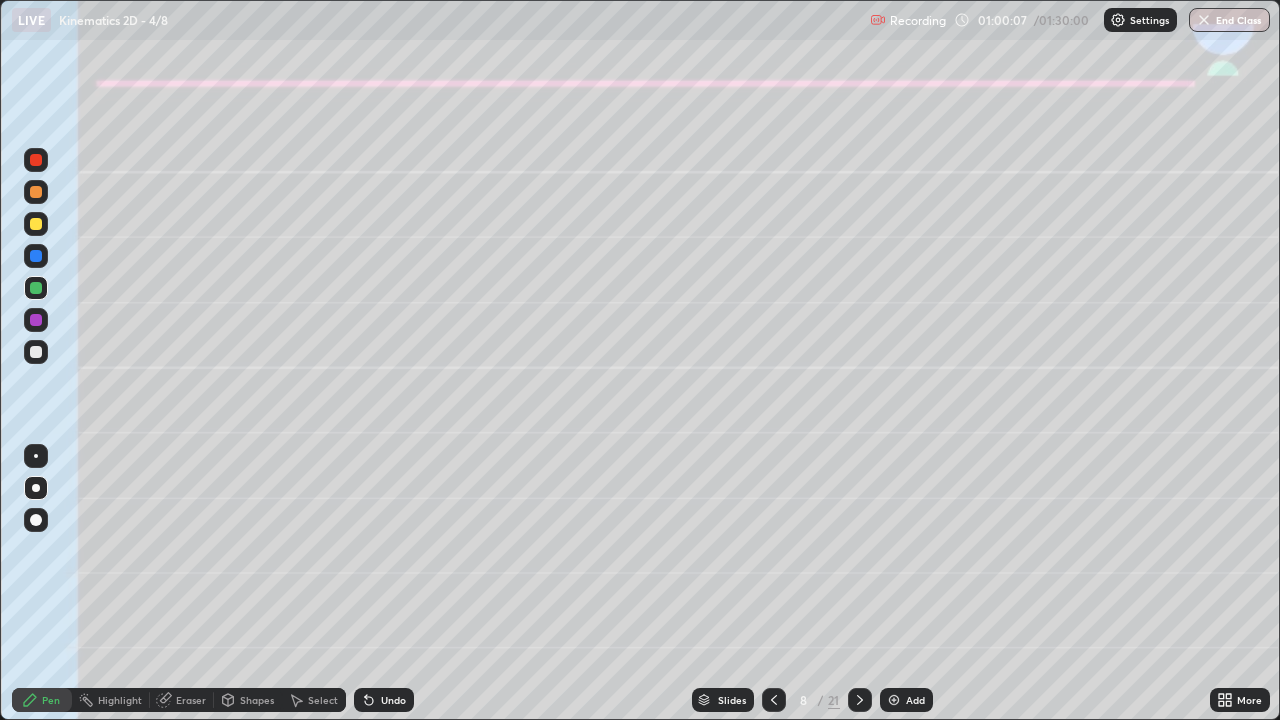 click 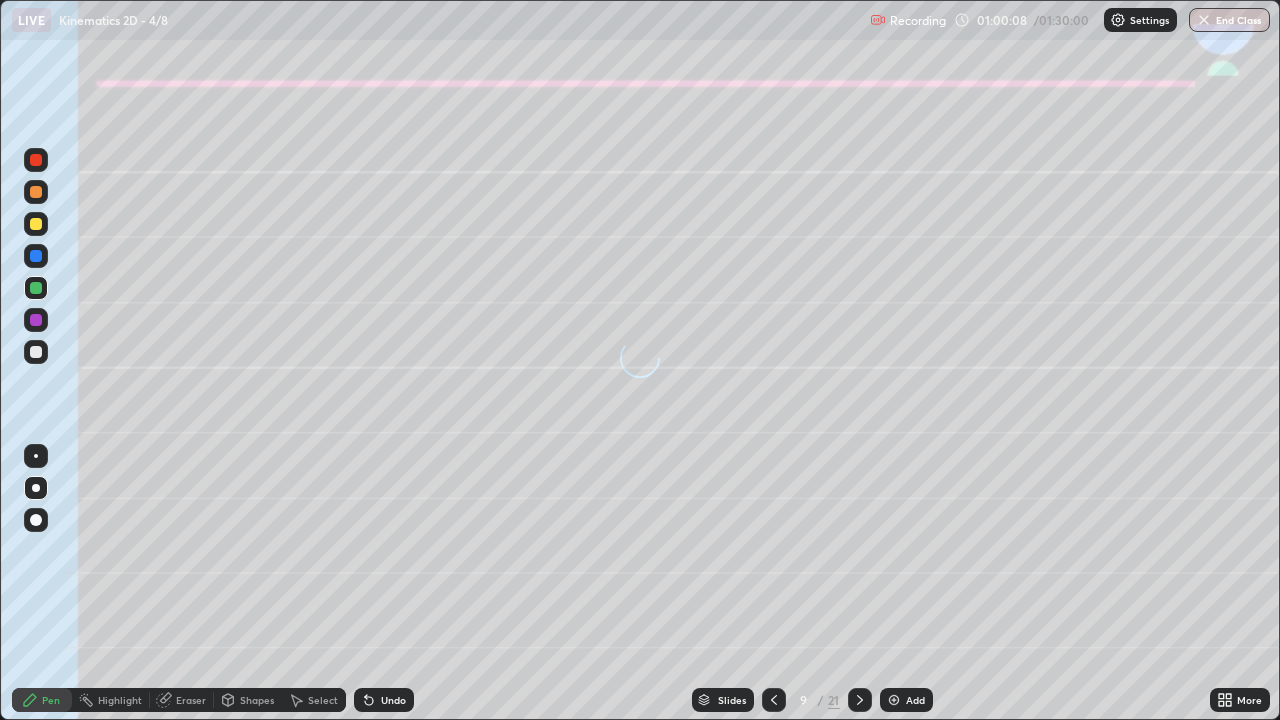 click at bounding box center (36, 224) 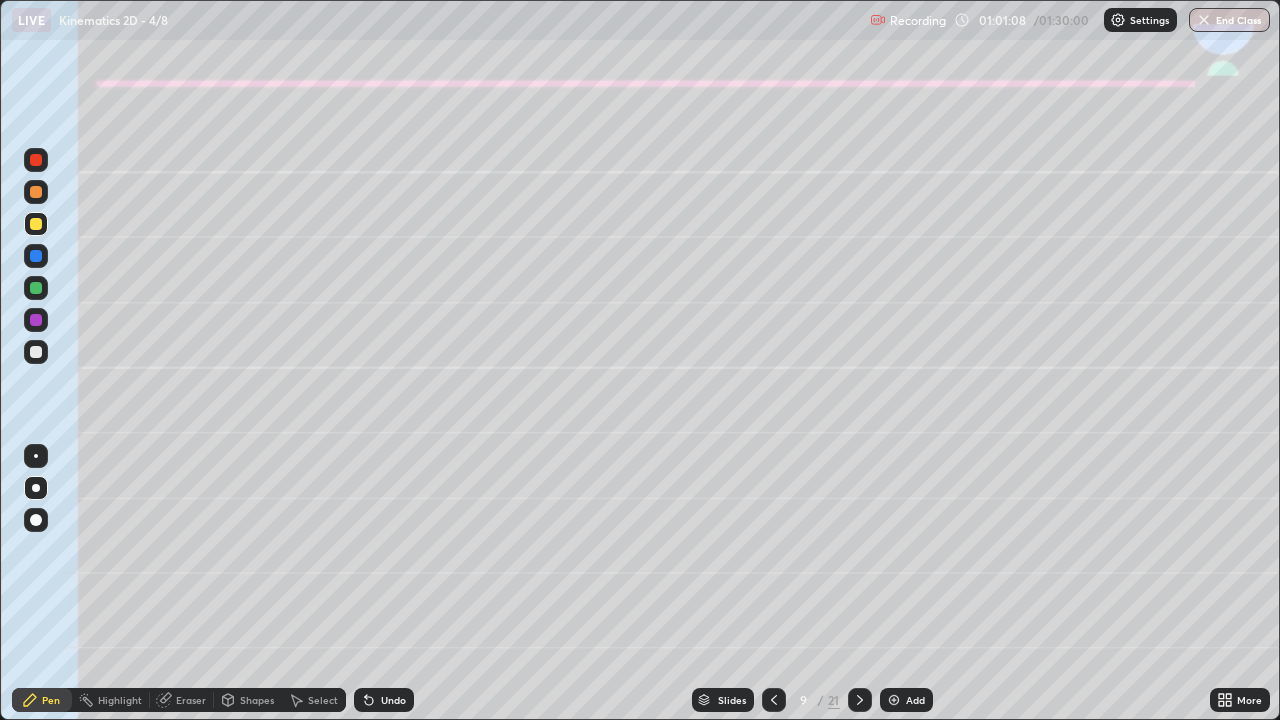 click at bounding box center [36, 288] 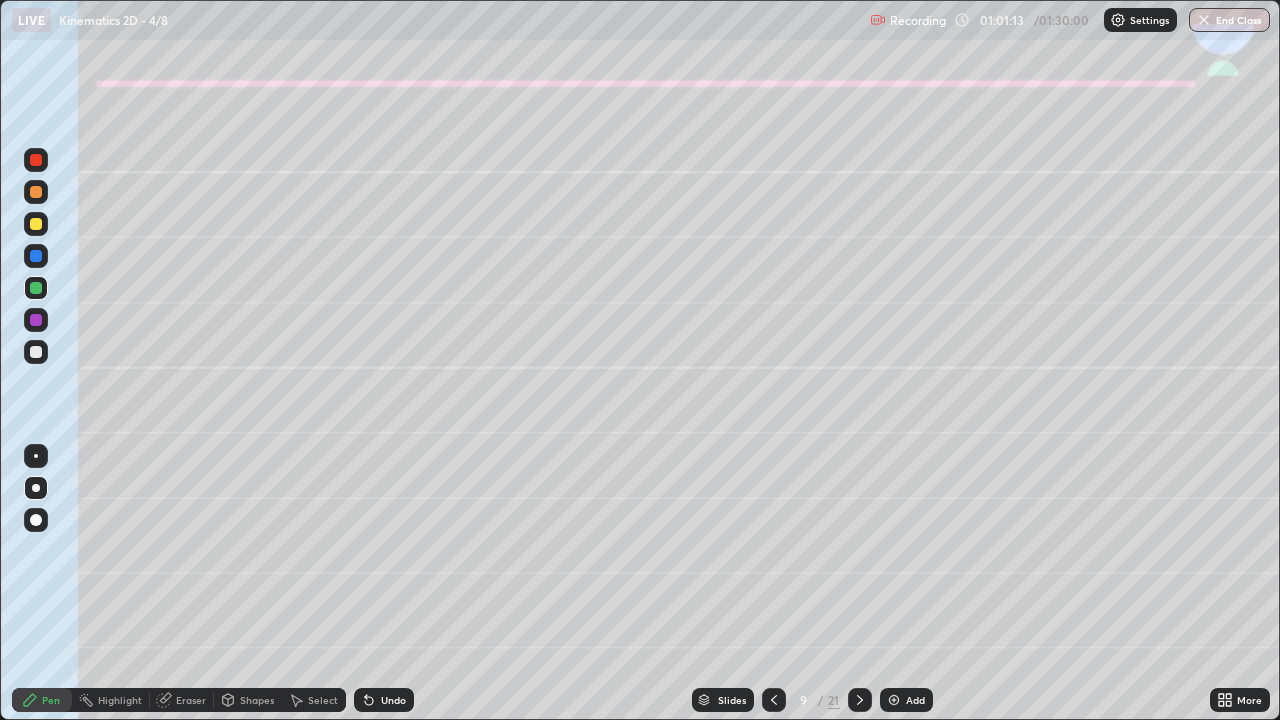 click 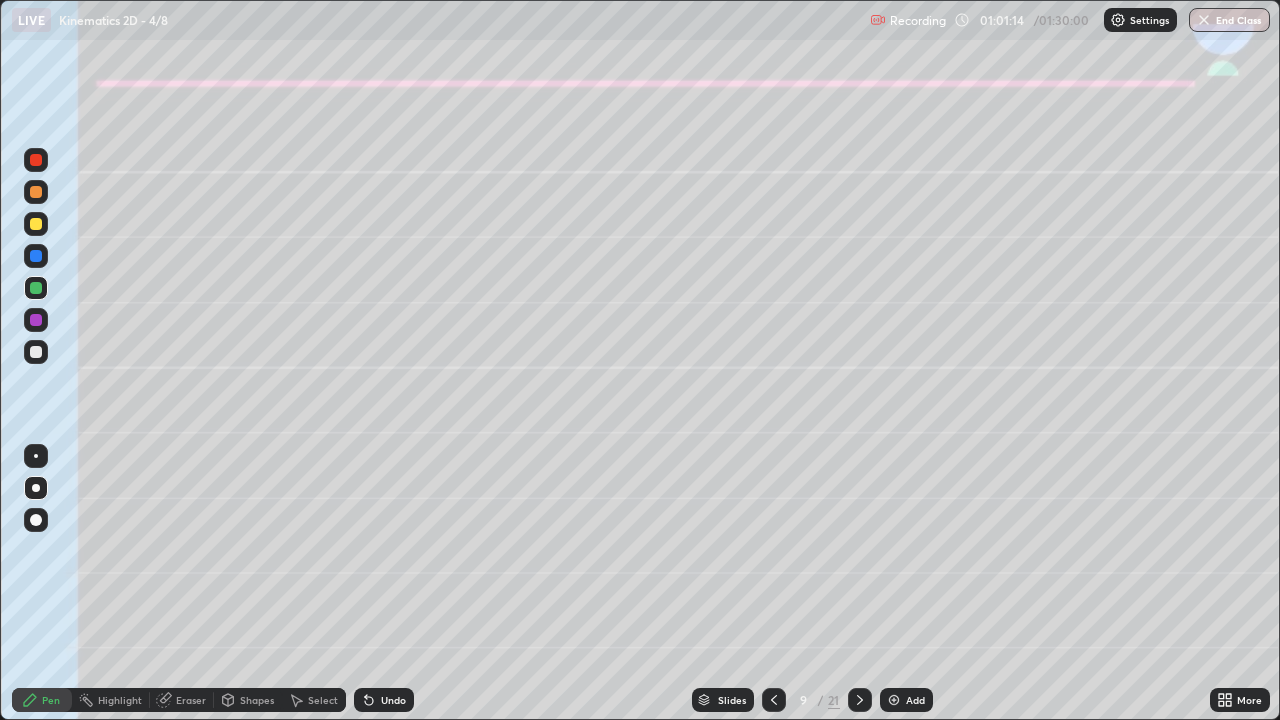 click on "Undo" at bounding box center [384, 700] 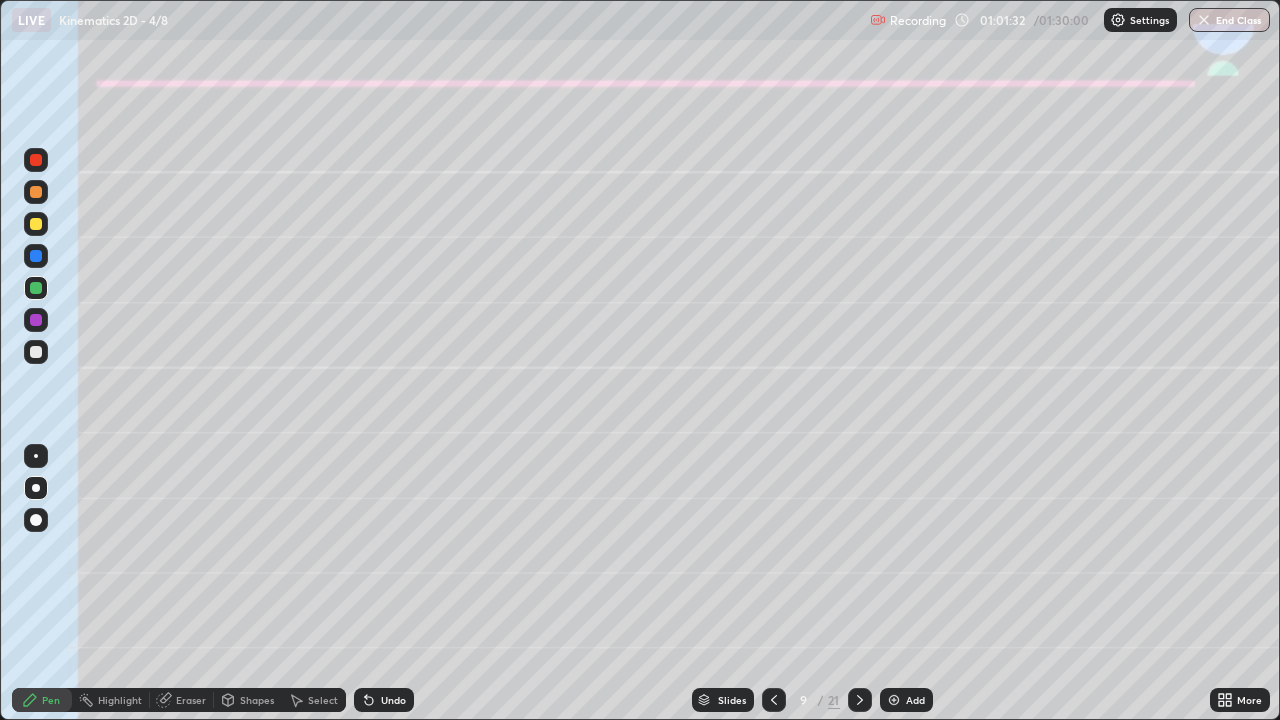 click at bounding box center (36, 224) 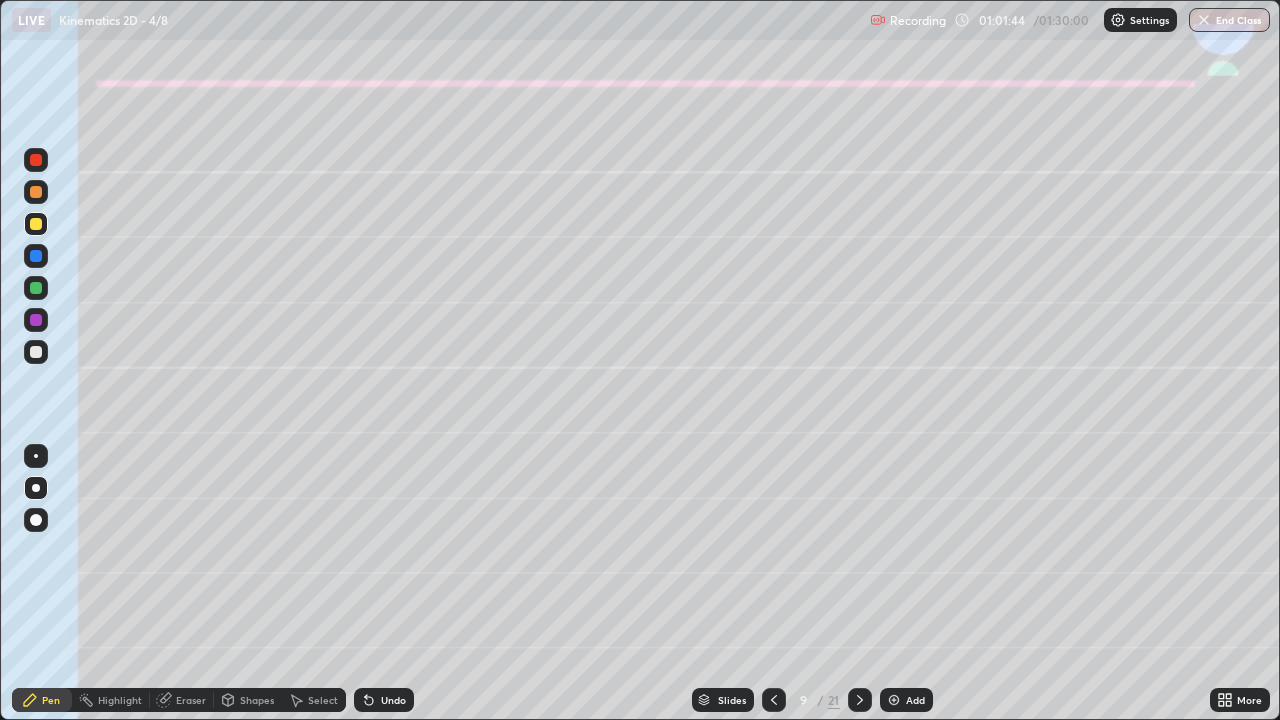 click on "Shapes" at bounding box center (257, 700) 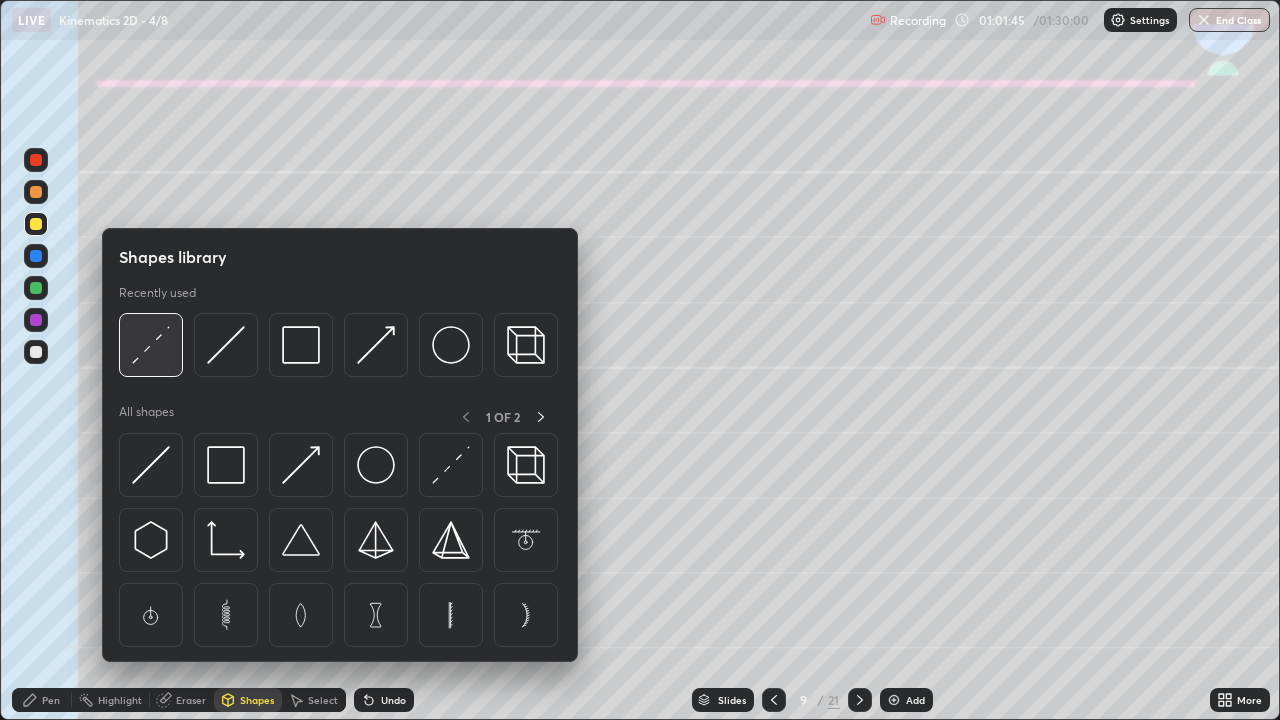 click at bounding box center (151, 345) 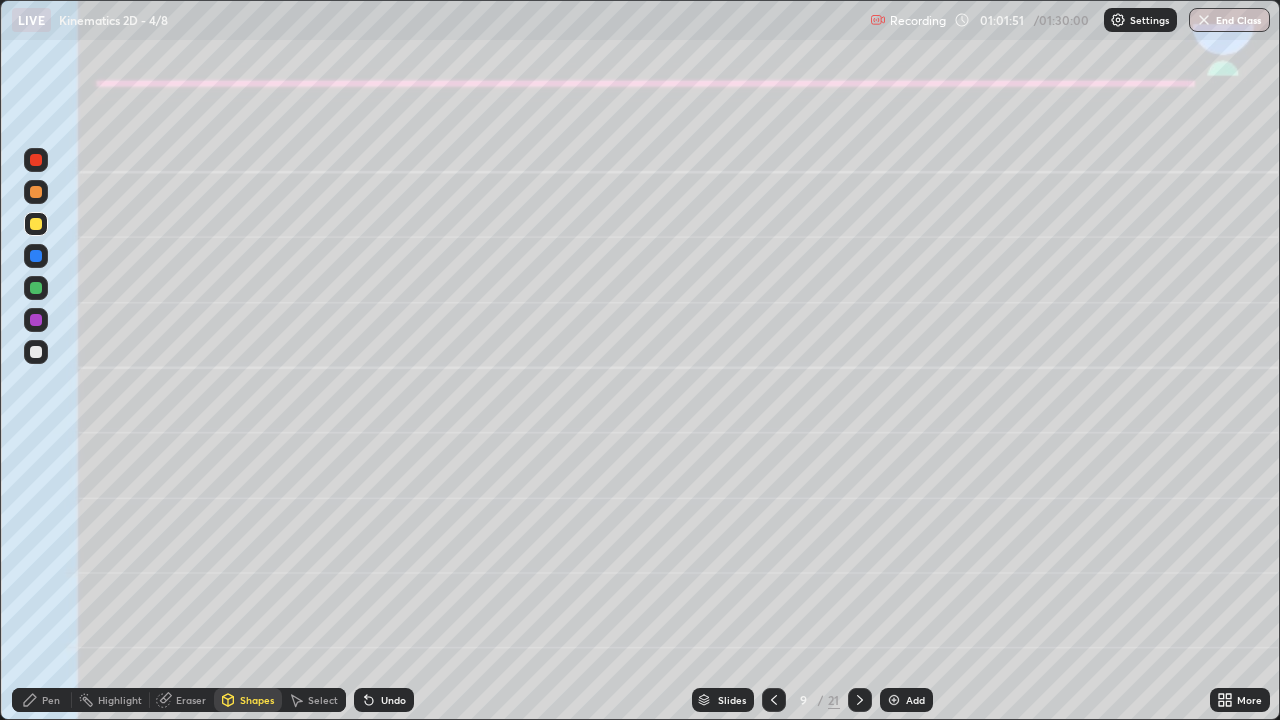 click on "Undo" at bounding box center (393, 700) 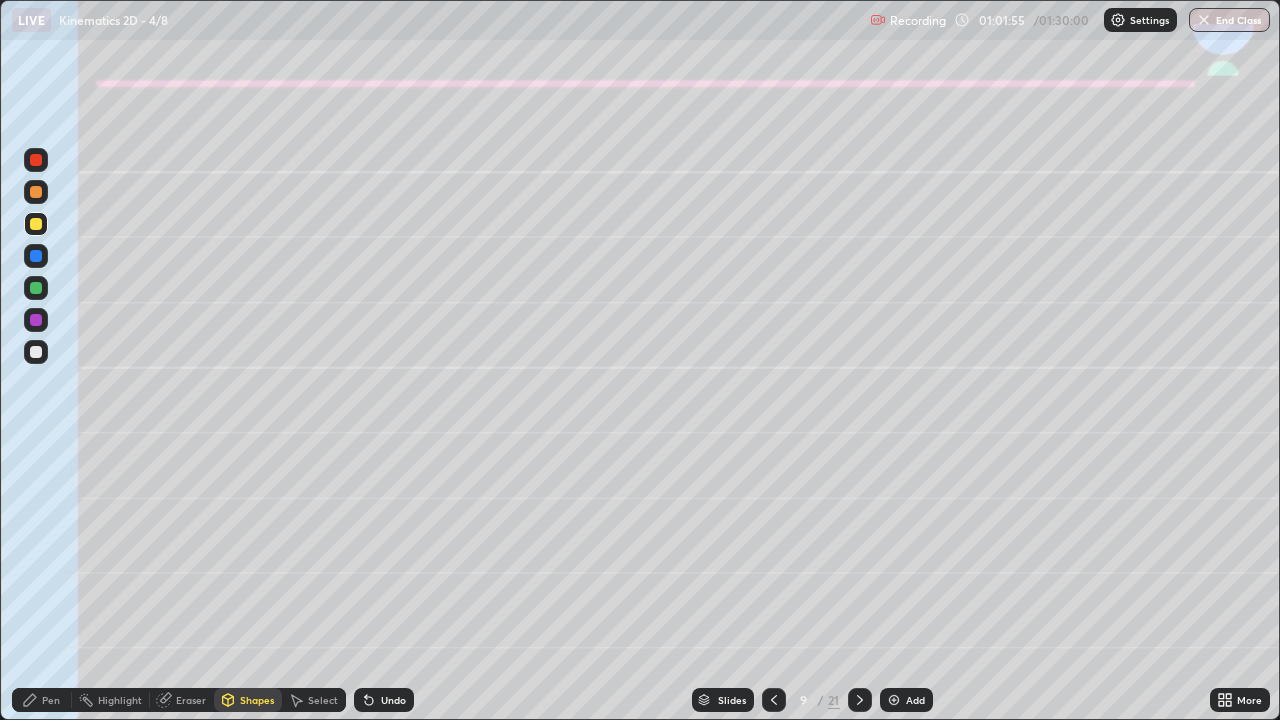 click on "Pen" at bounding box center (42, 700) 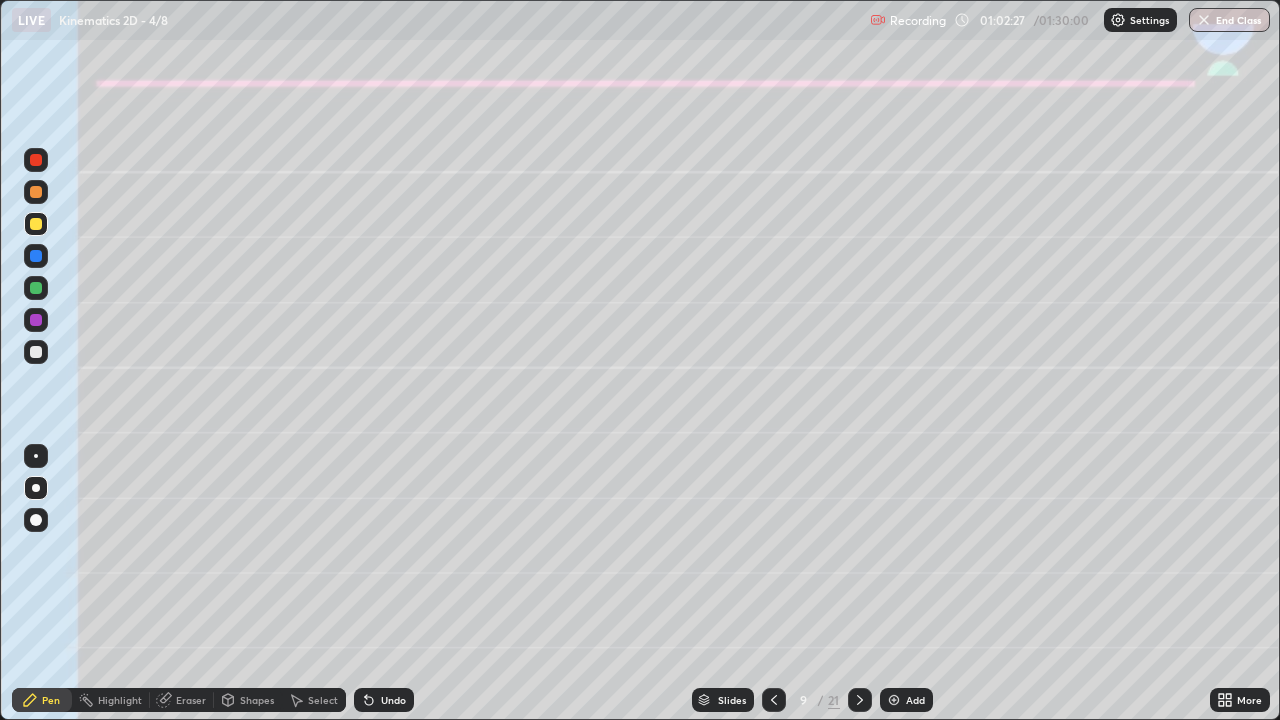 click at bounding box center (36, 352) 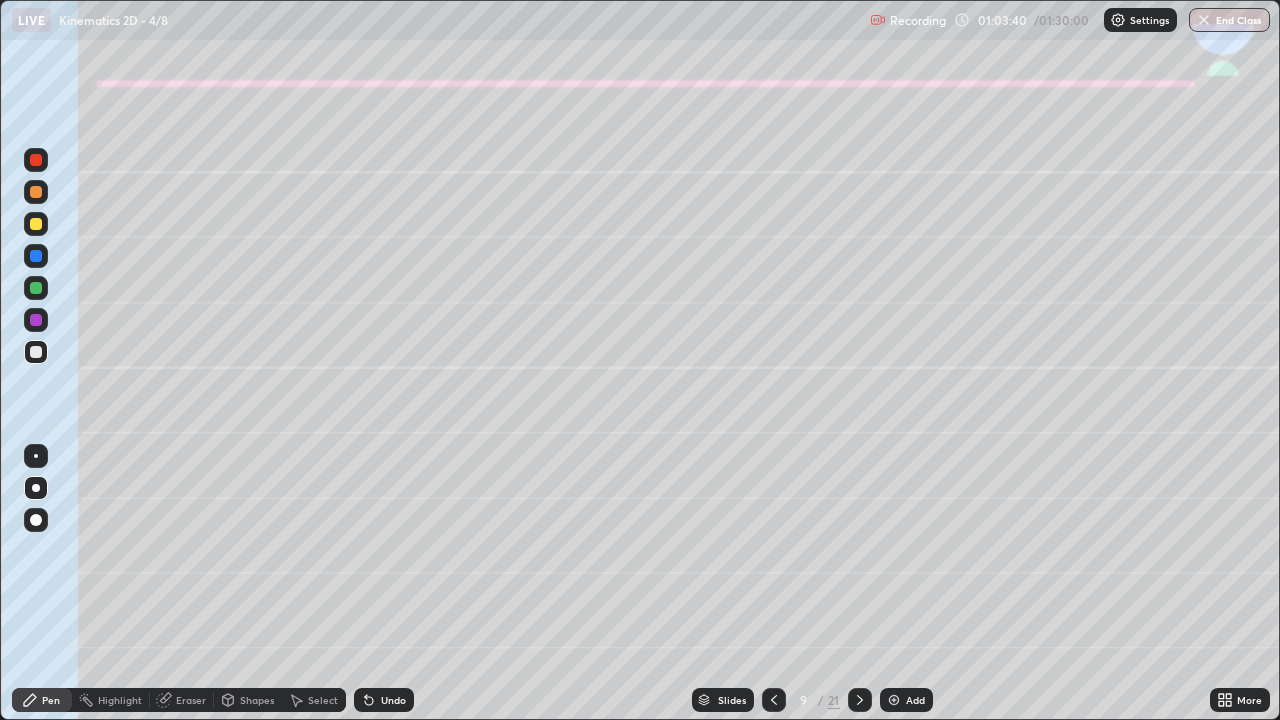 click at bounding box center (36, 288) 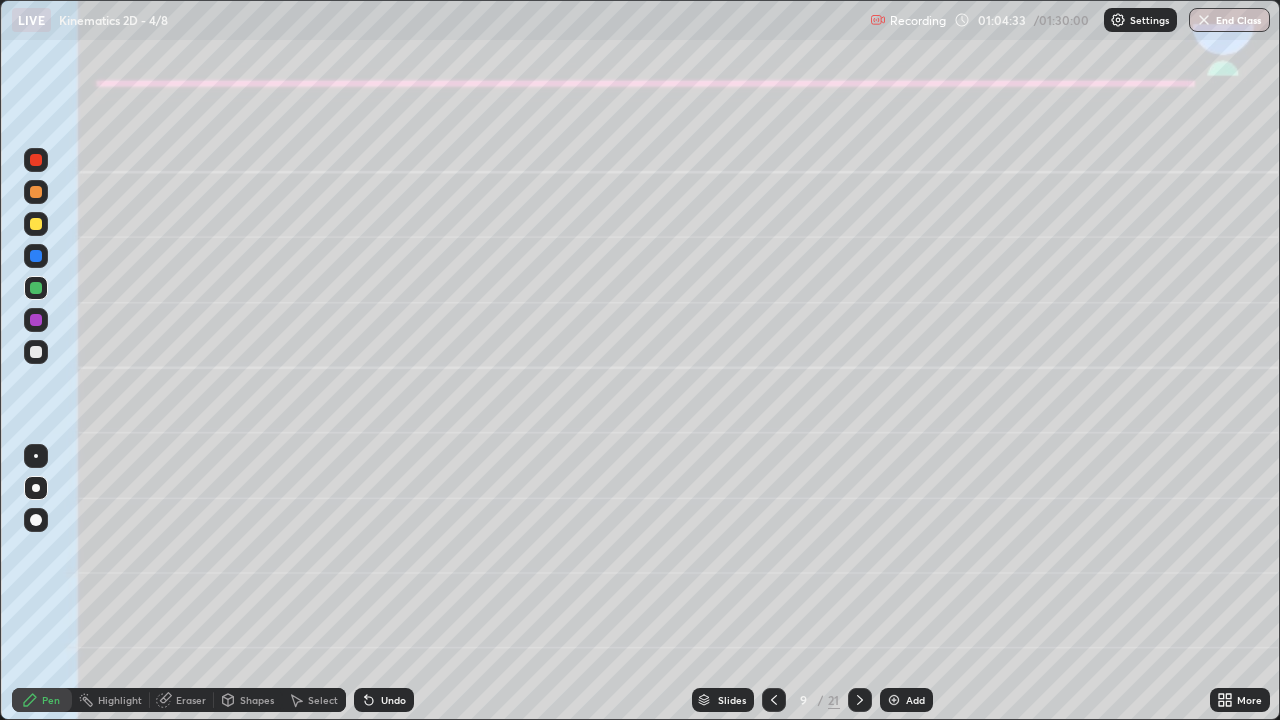 click on "Eraser" at bounding box center (191, 700) 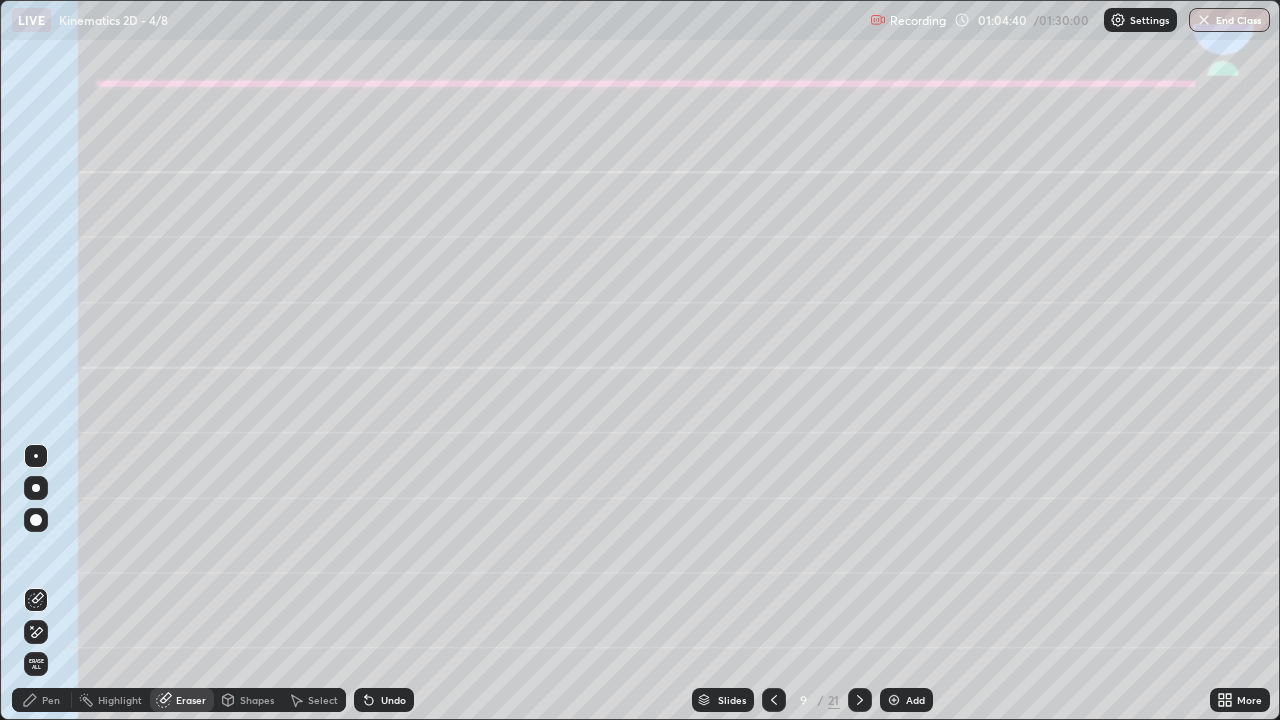 click on "Pen" at bounding box center (51, 700) 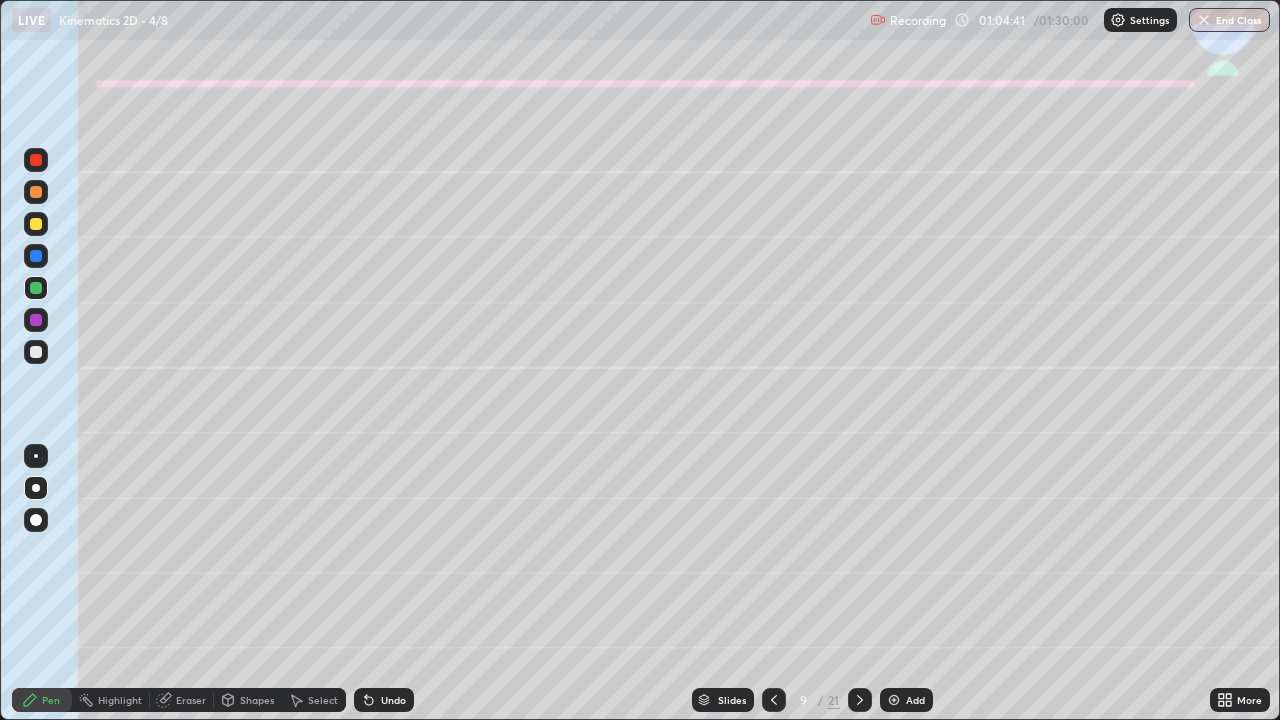 click at bounding box center (36, 352) 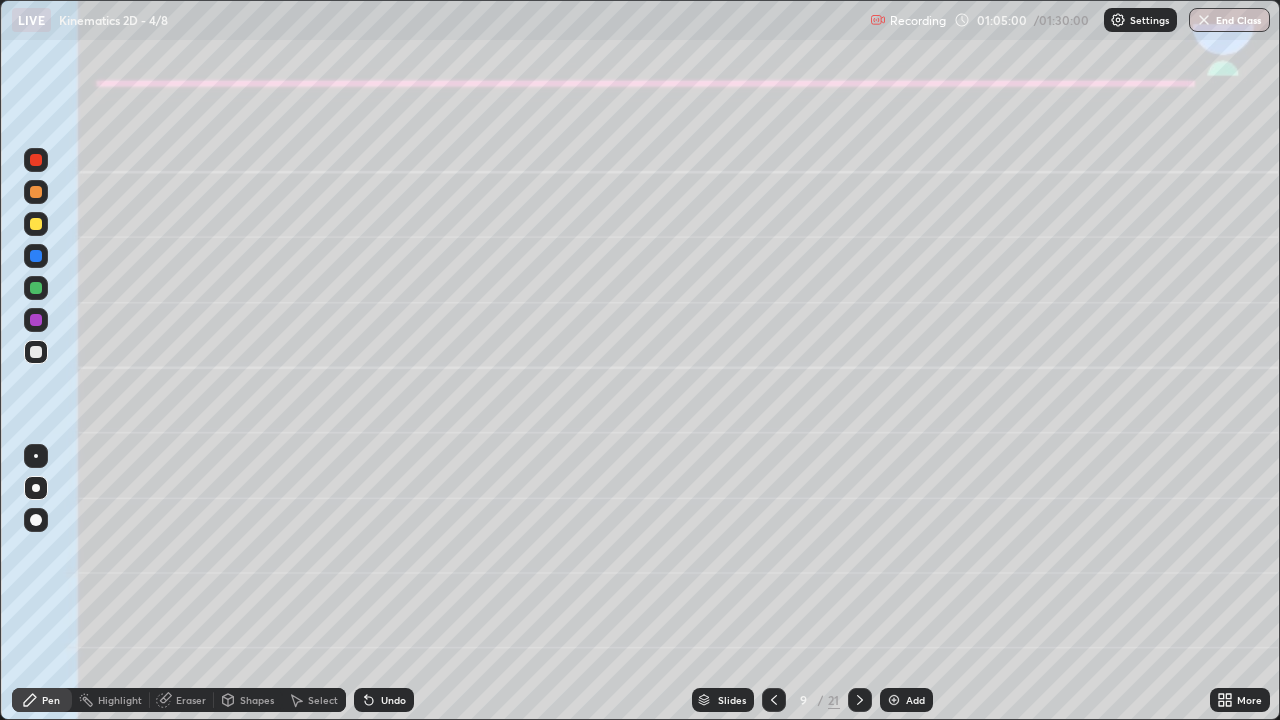 click on "Eraser" at bounding box center [191, 700] 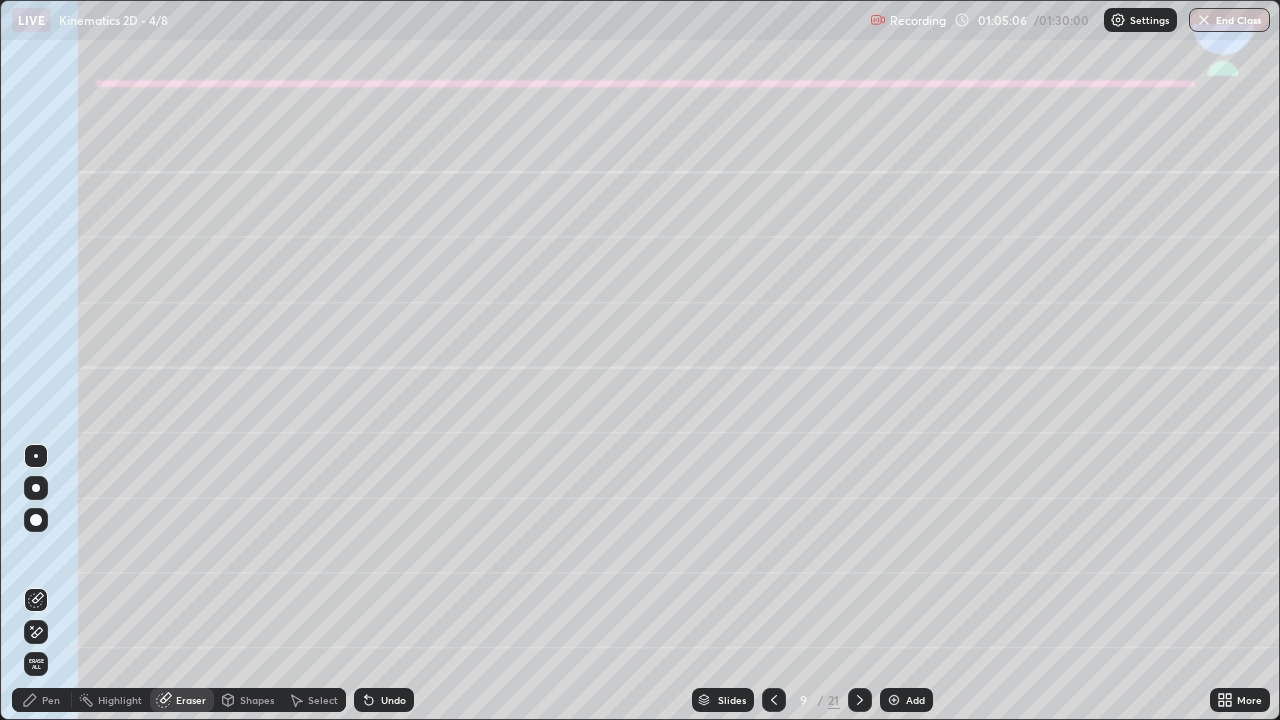 click 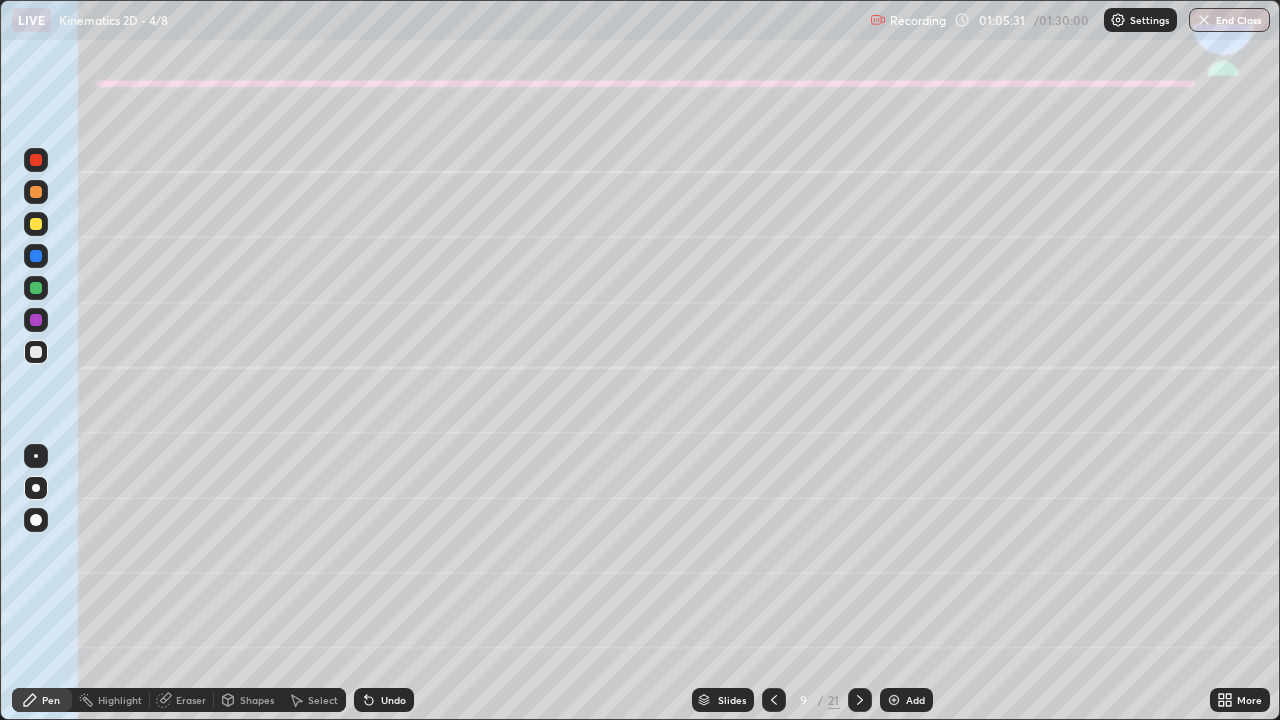 click at bounding box center (36, 288) 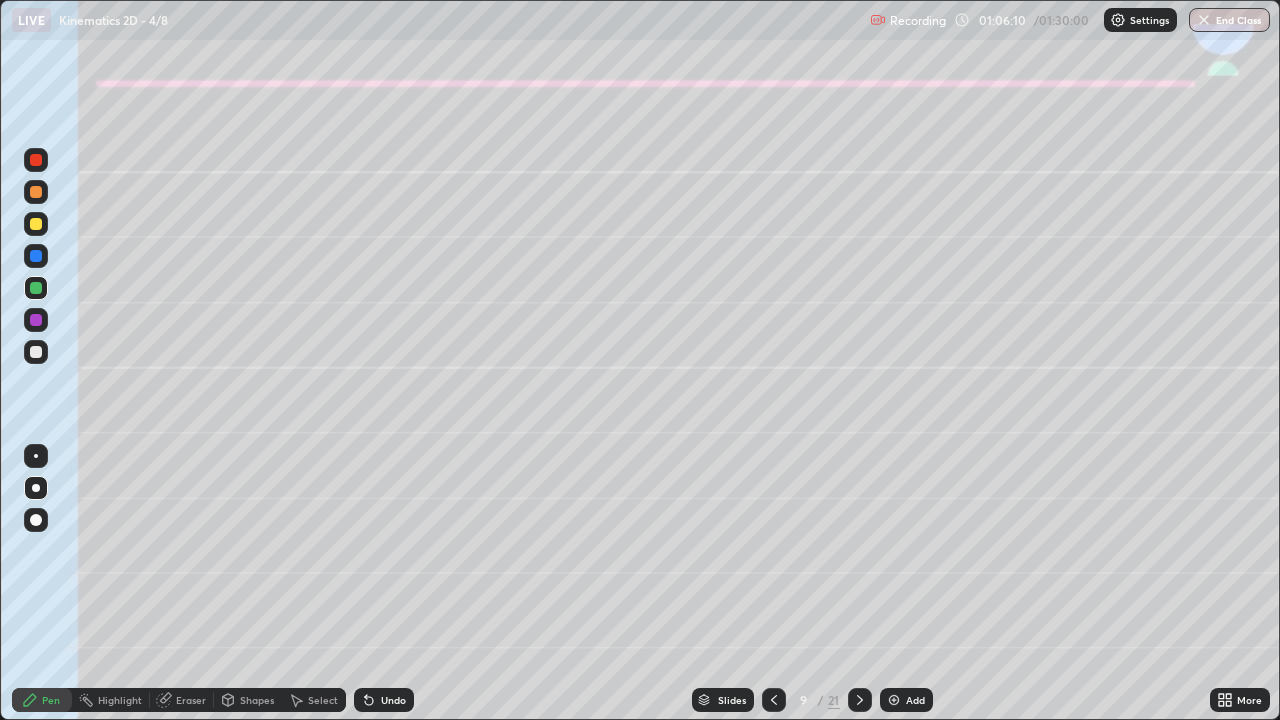 click at bounding box center [36, 192] 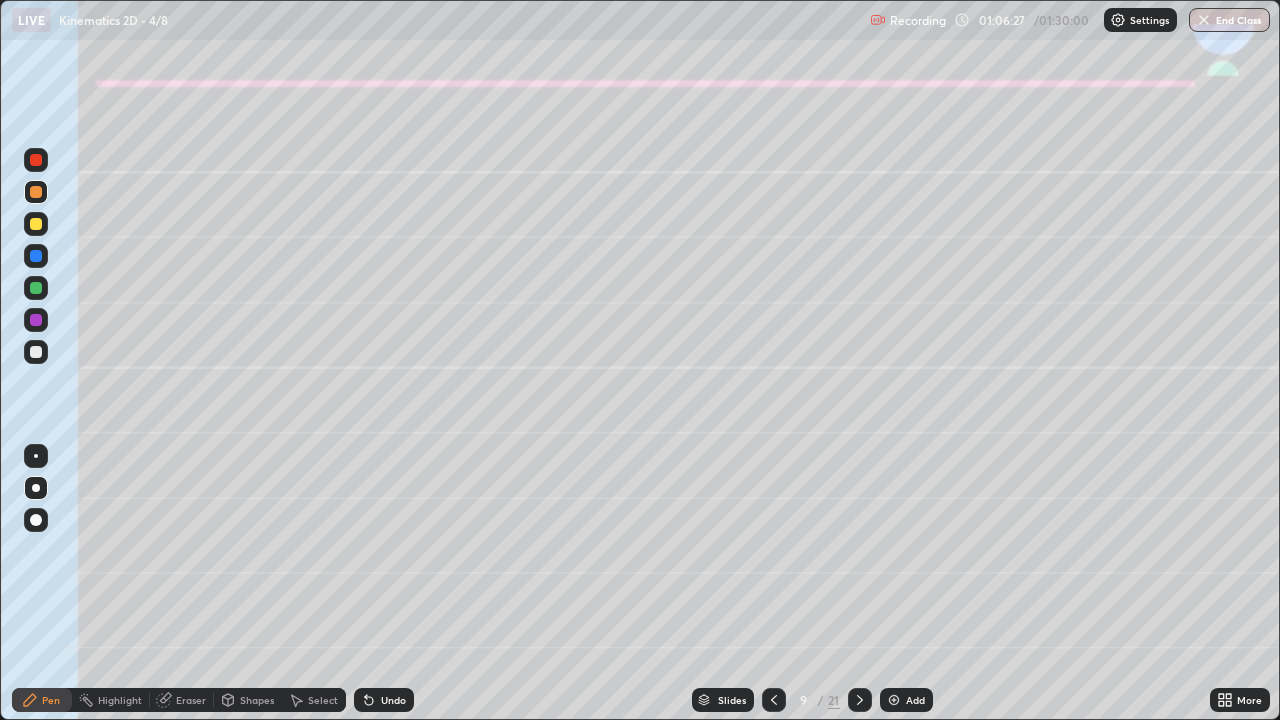 click on "Shapes" at bounding box center [257, 700] 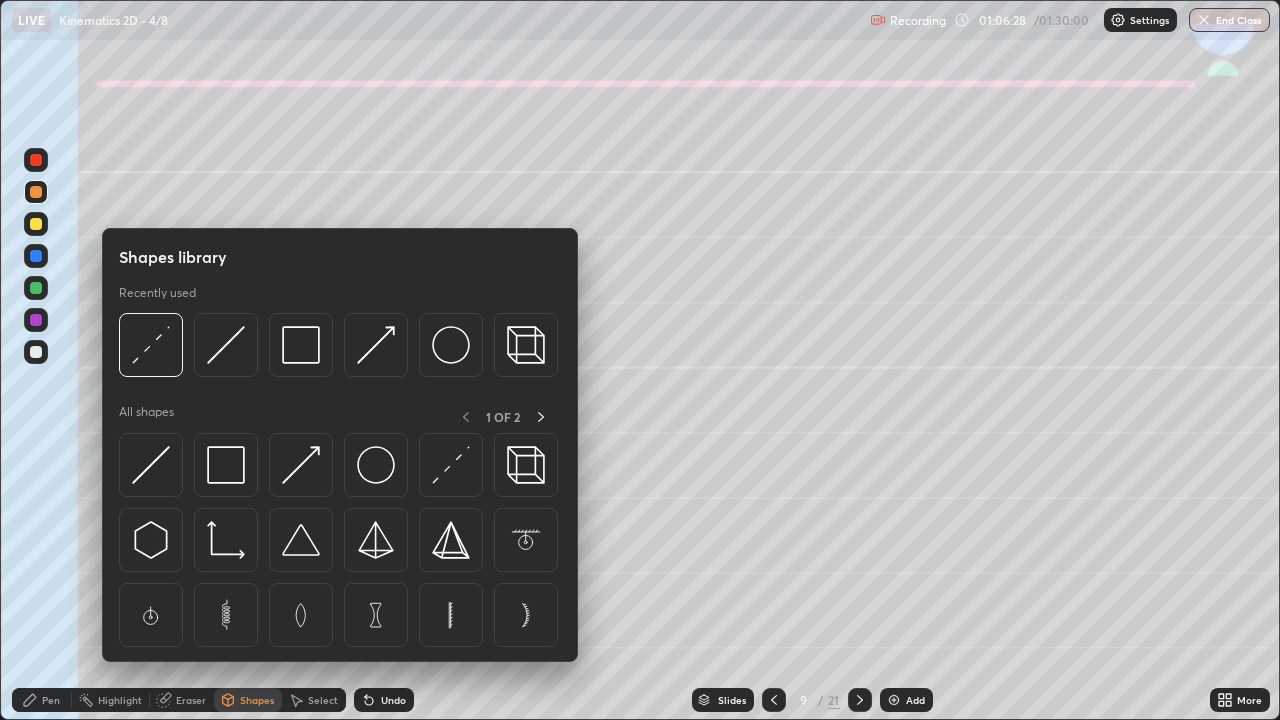 click on "Shapes" at bounding box center [257, 700] 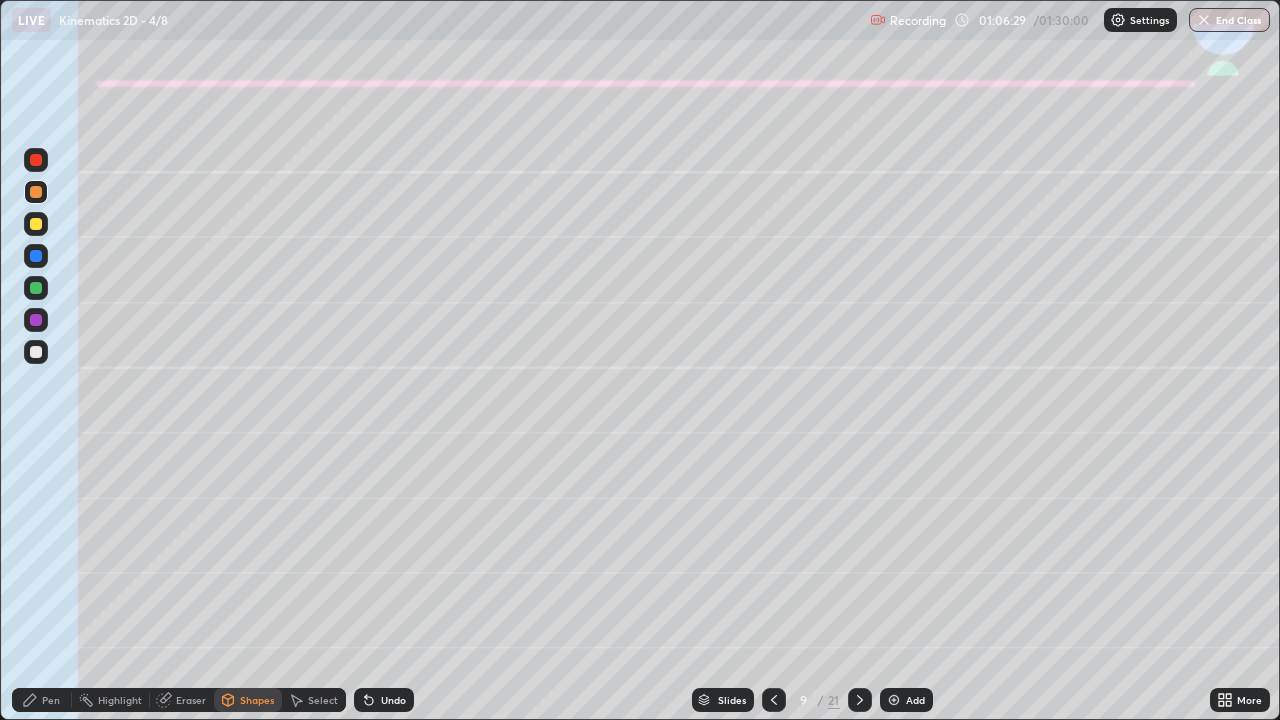 click on "Shapes" at bounding box center [257, 700] 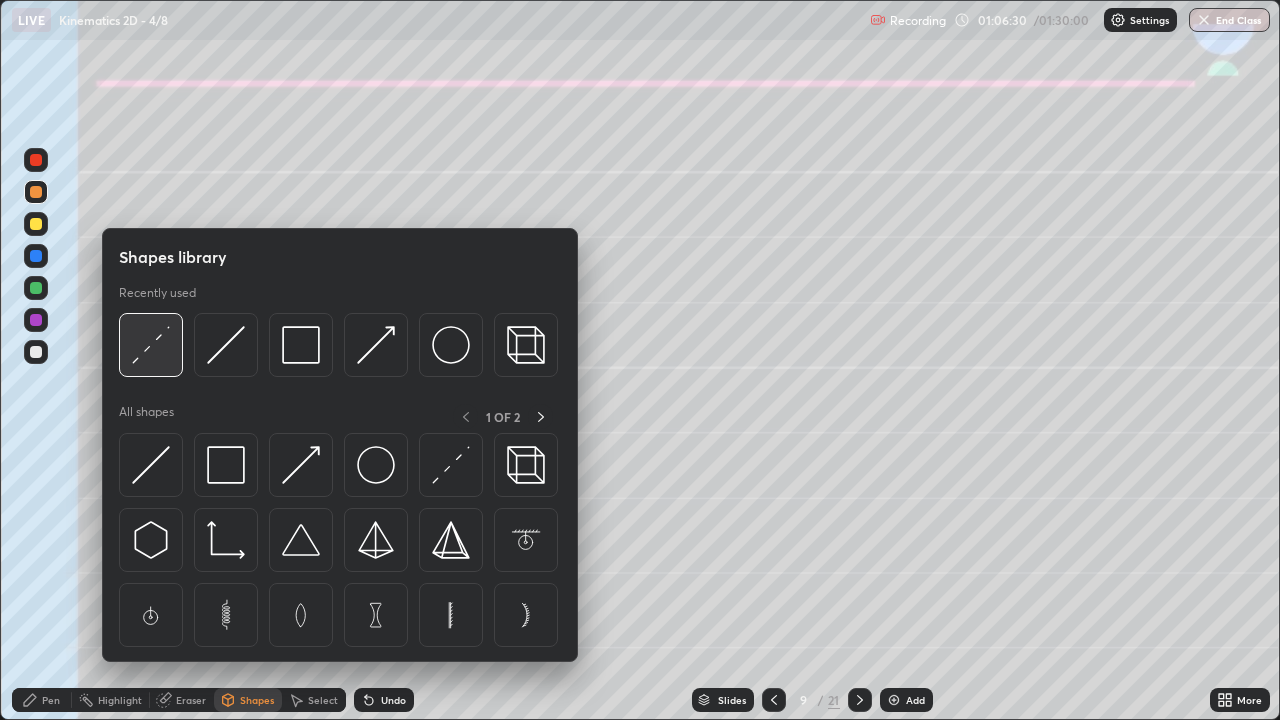 click at bounding box center [151, 345] 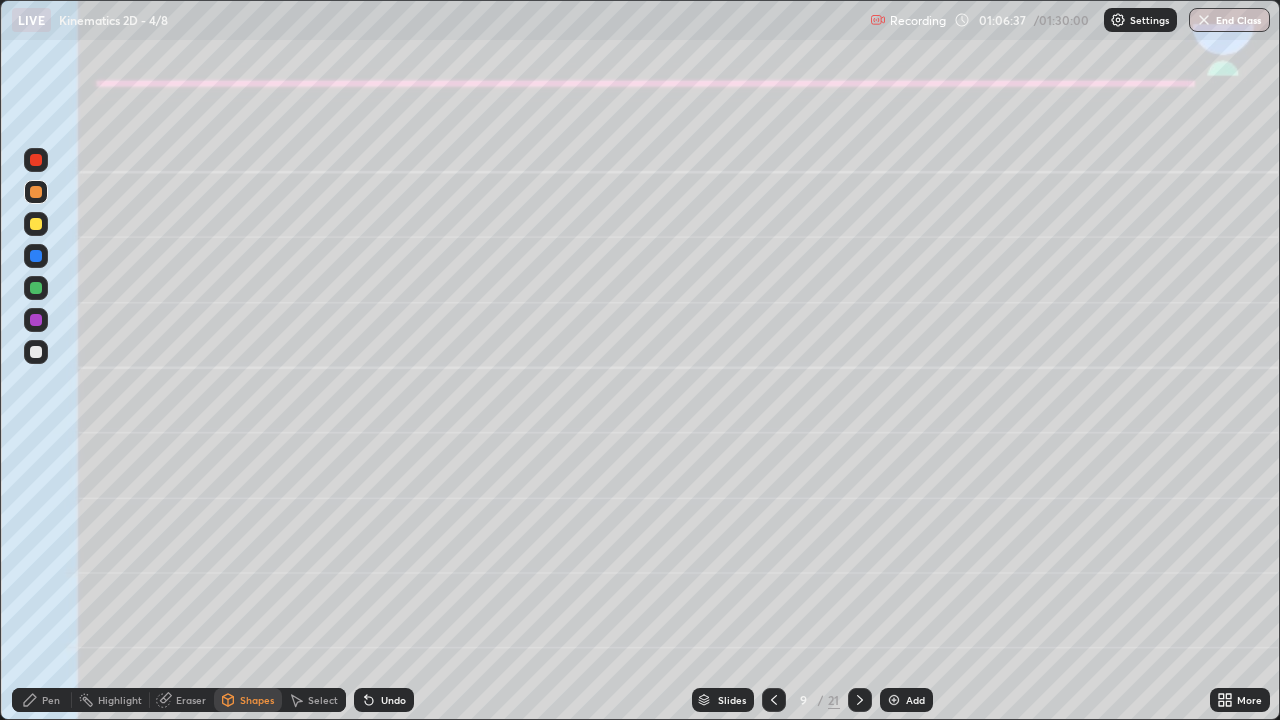 click on "Pen" at bounding box center [51, 700] 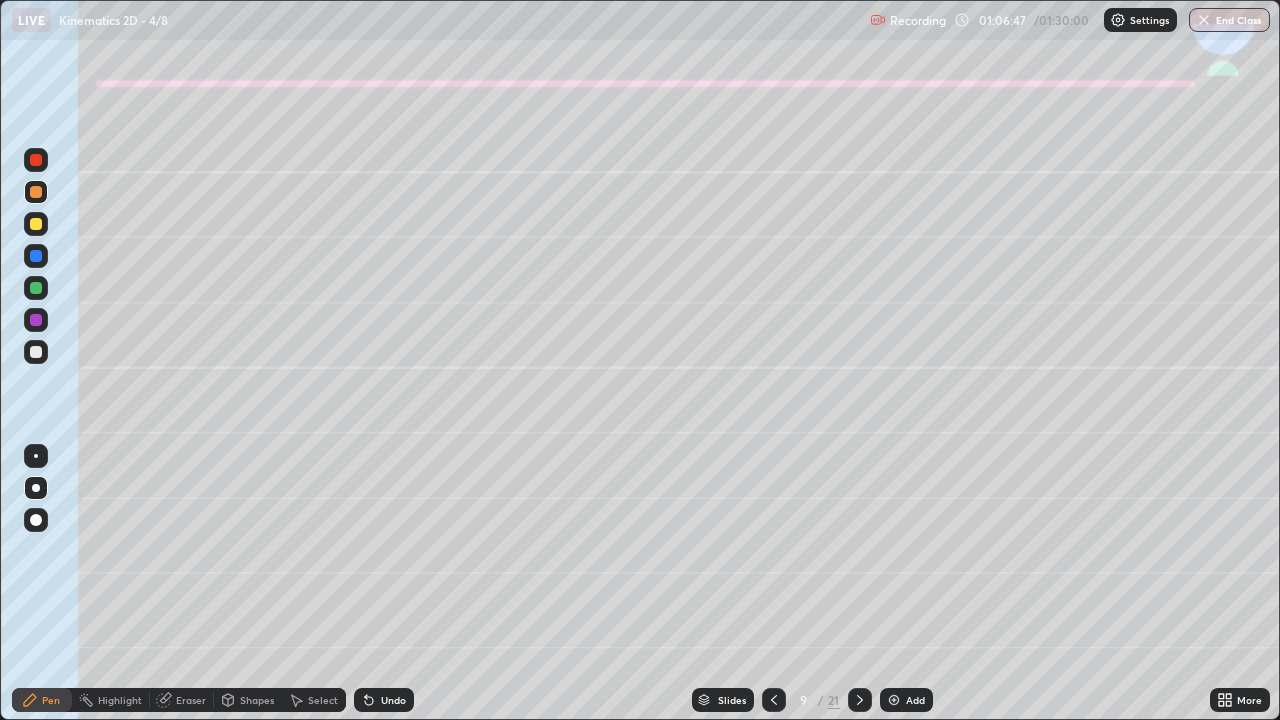 click on "Shapes" at bounding box center (257, 700) 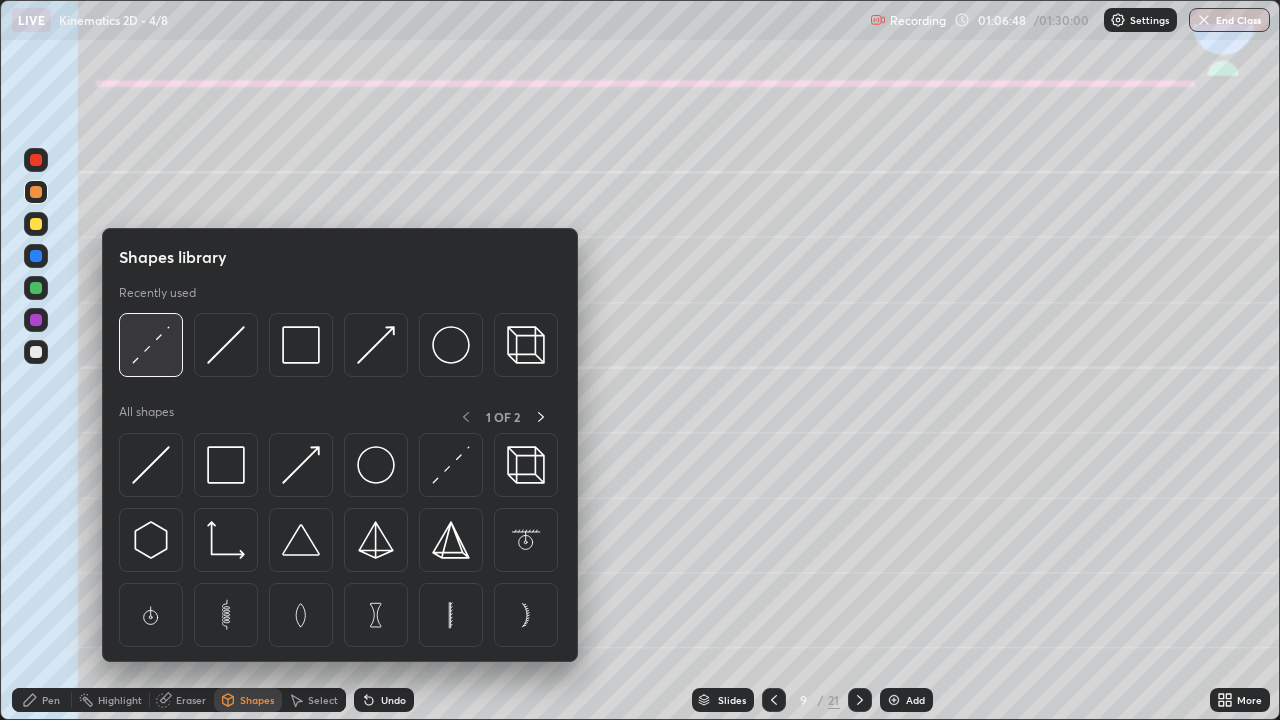 click at bounding box center (151, 345) 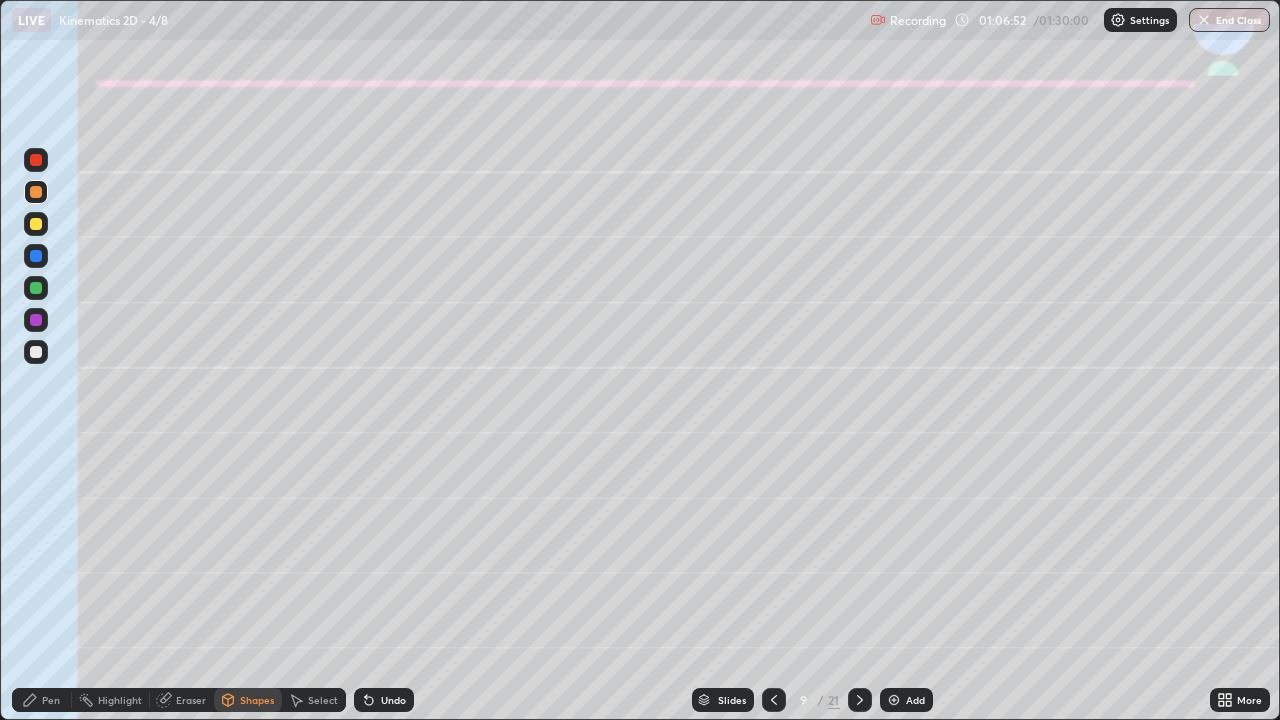 click at bounding box center [36, 352] 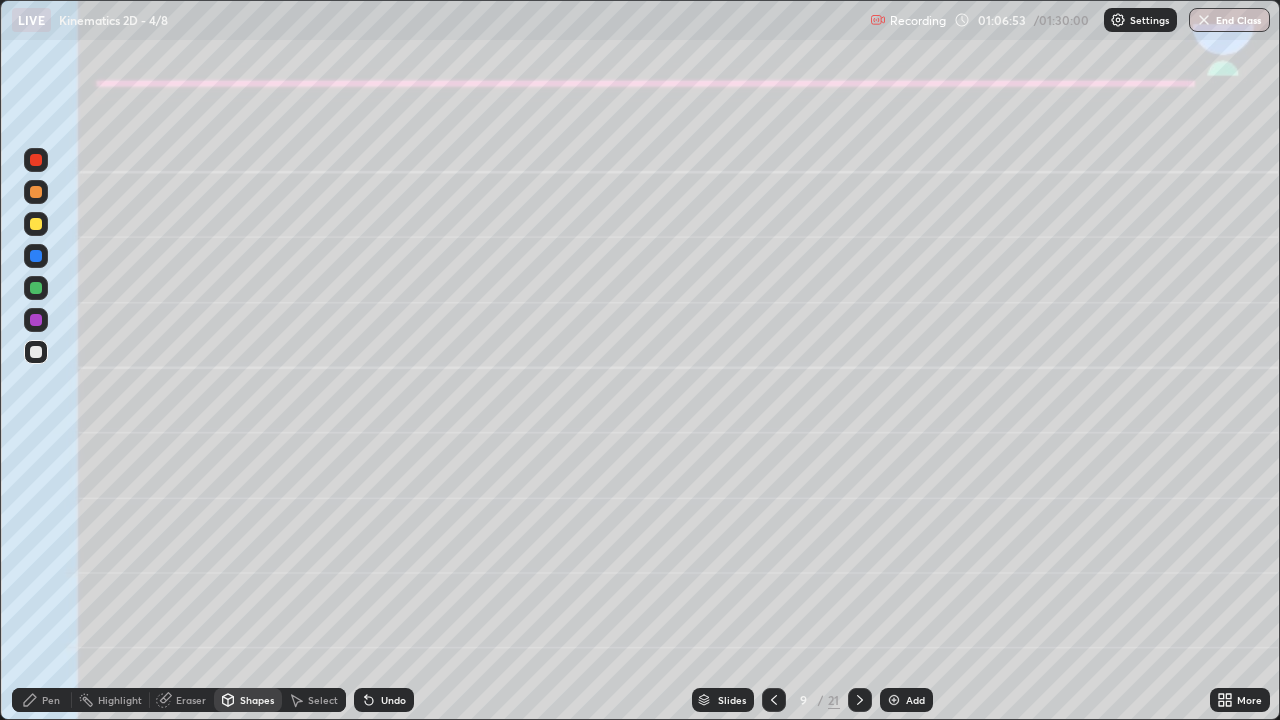 click on "Pen" at bounding box center (51, 700) 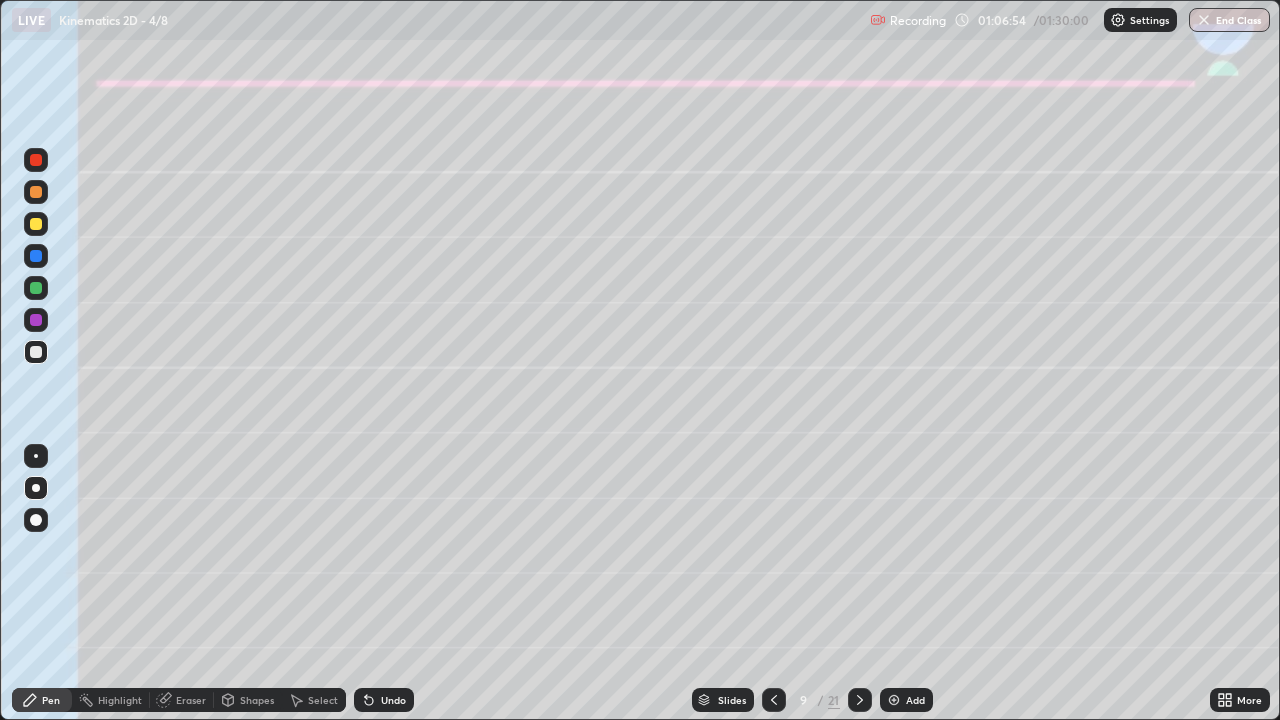 click at bounding box center [36, 192] 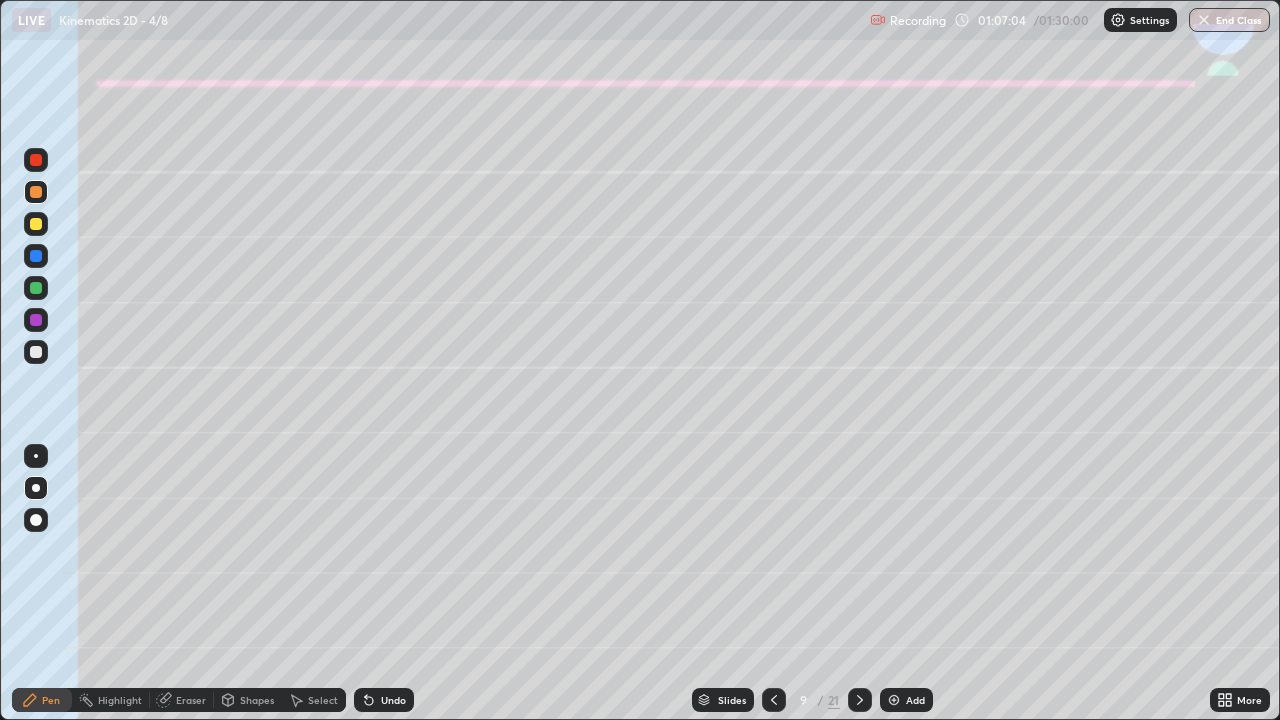 click on "Undo" at bounding box center [384, 700] 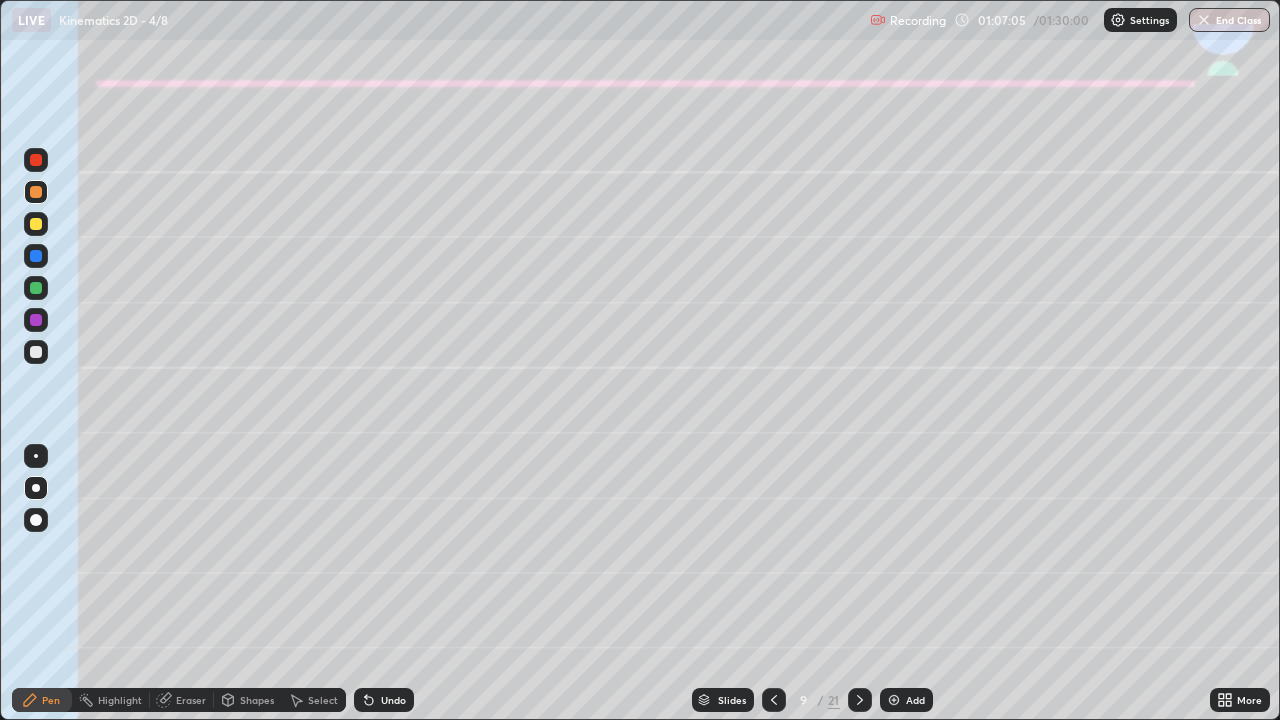 click on "Undo" at bounding box center (384, 700) 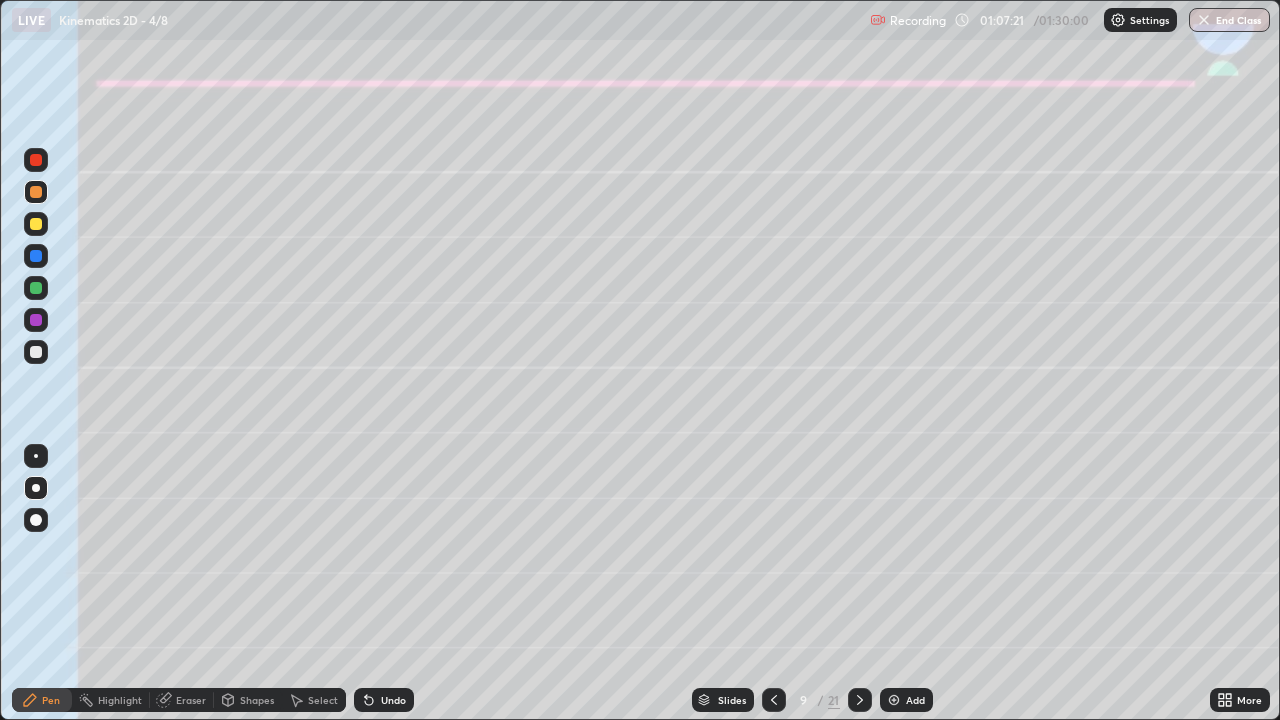 click at bounding box center (36, 288) 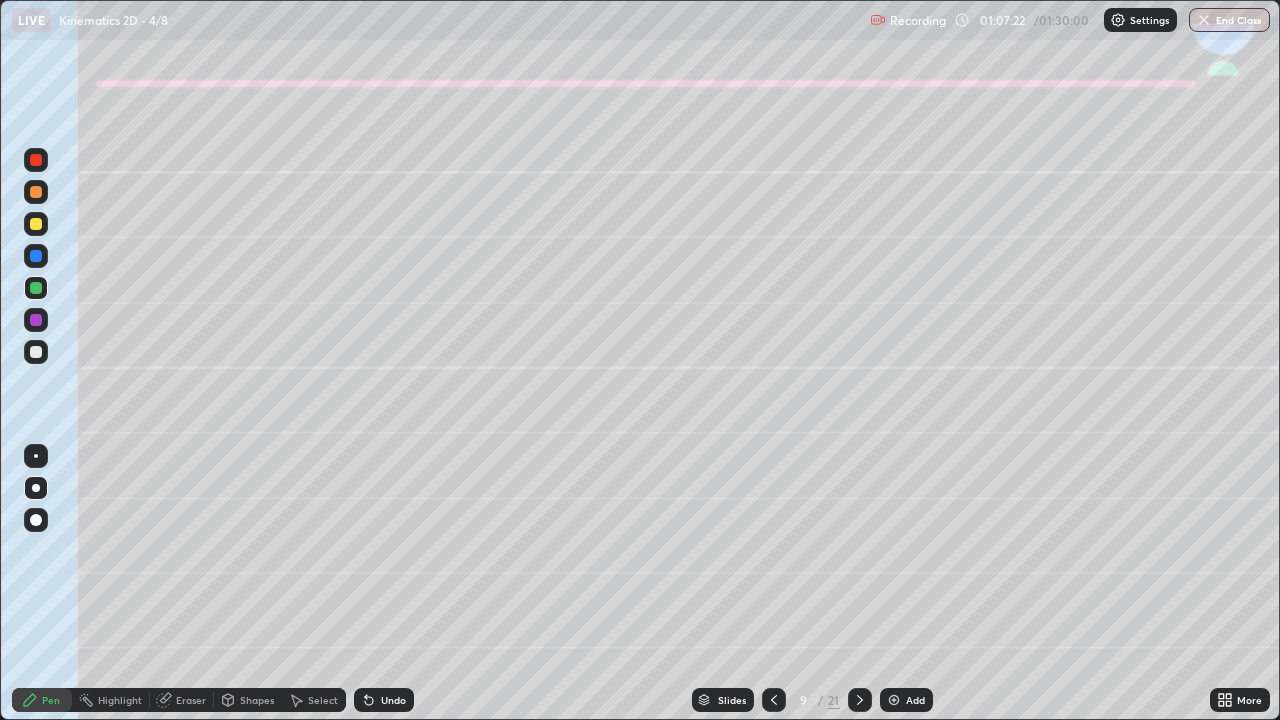 click at bounding box center (36, 352) 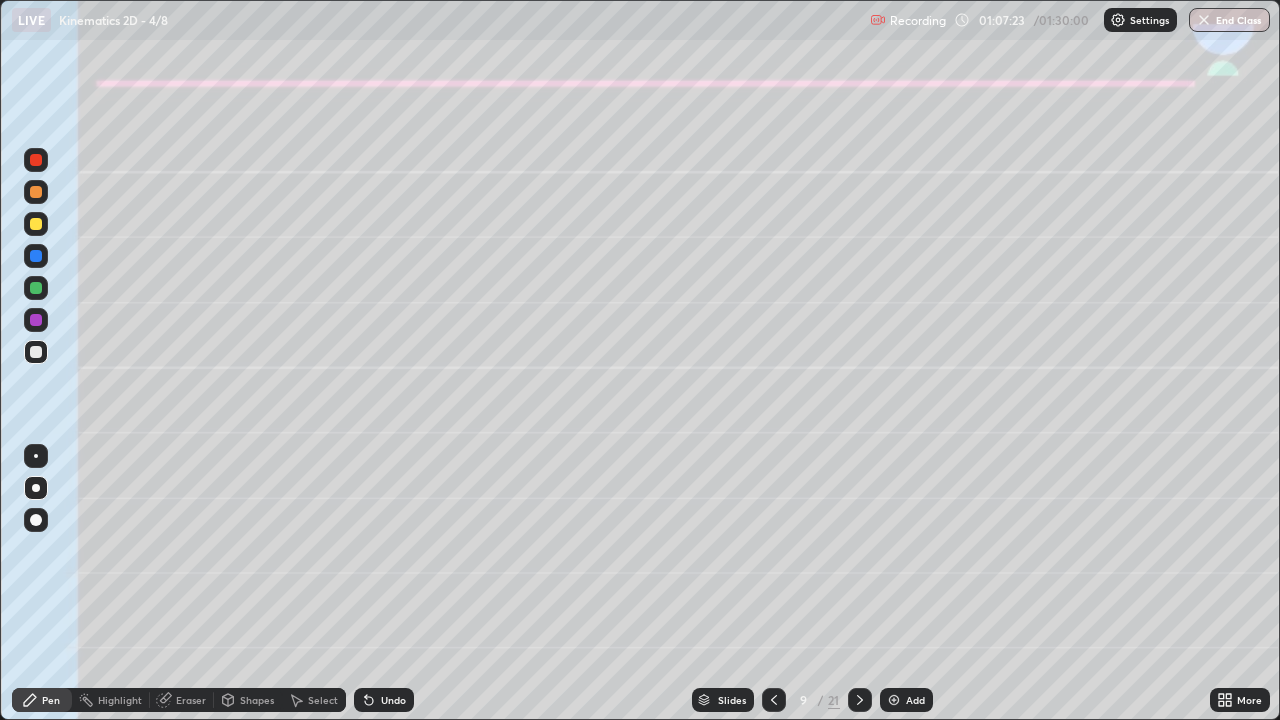 click on "Shapes" at bounding box center [248, 700] 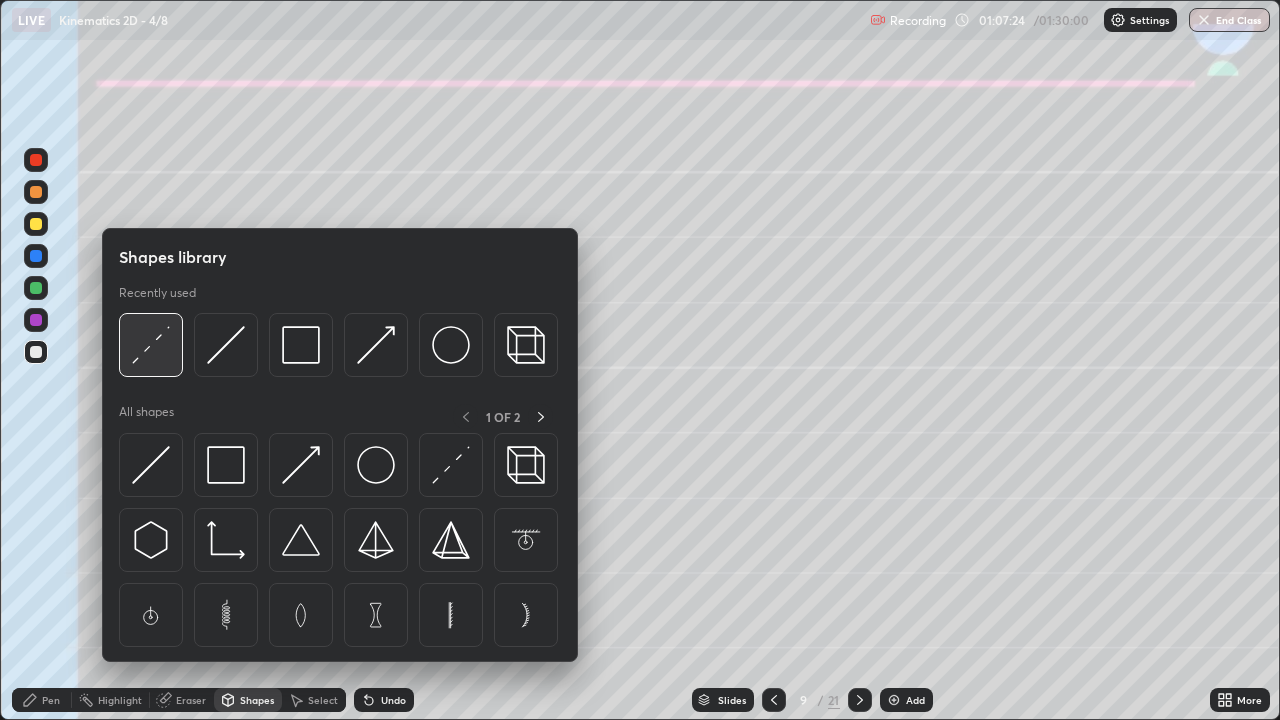 click at bounding box center (151, 345) 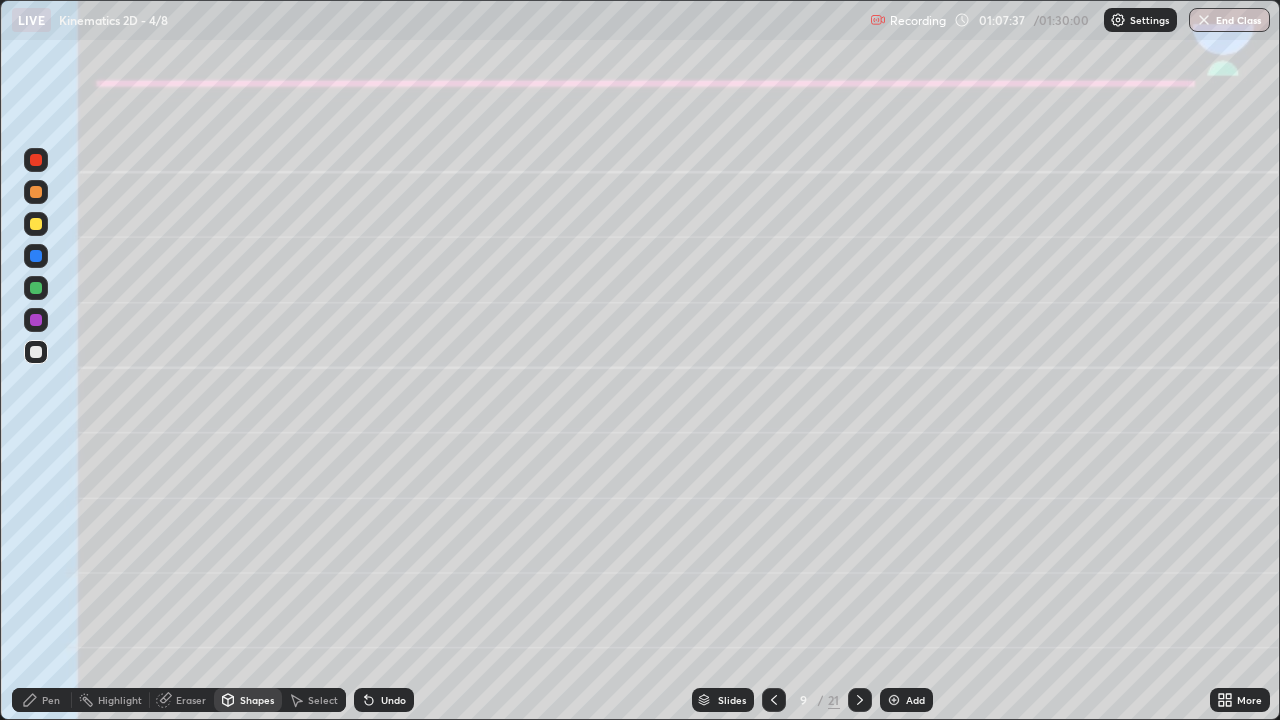 click on "Undo" at bounding box center (393, 700) 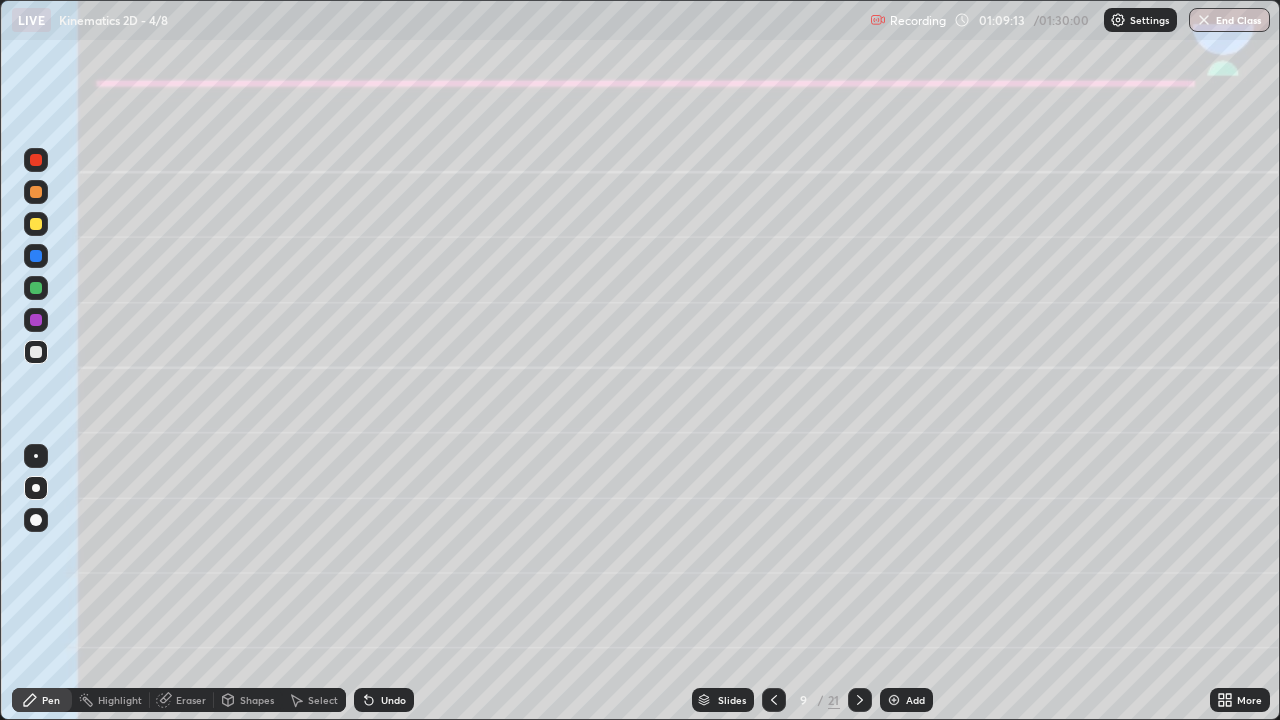 click 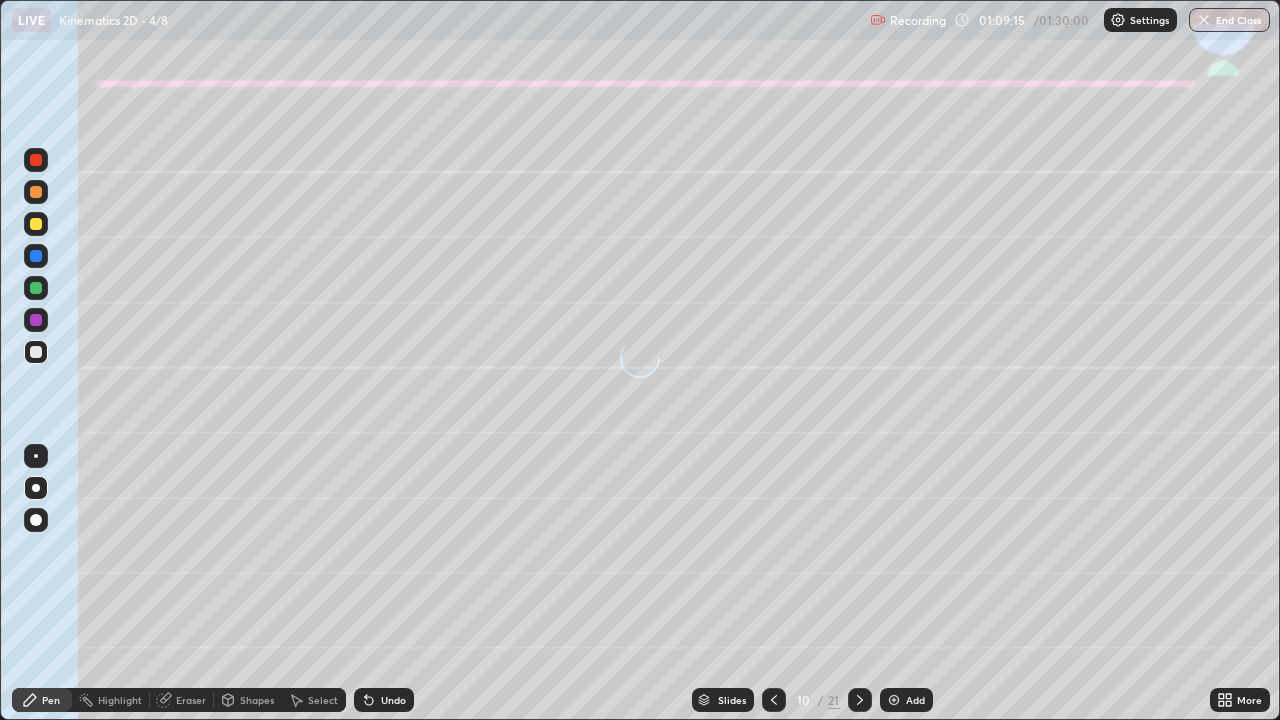 click at bounding box center (36, 224) 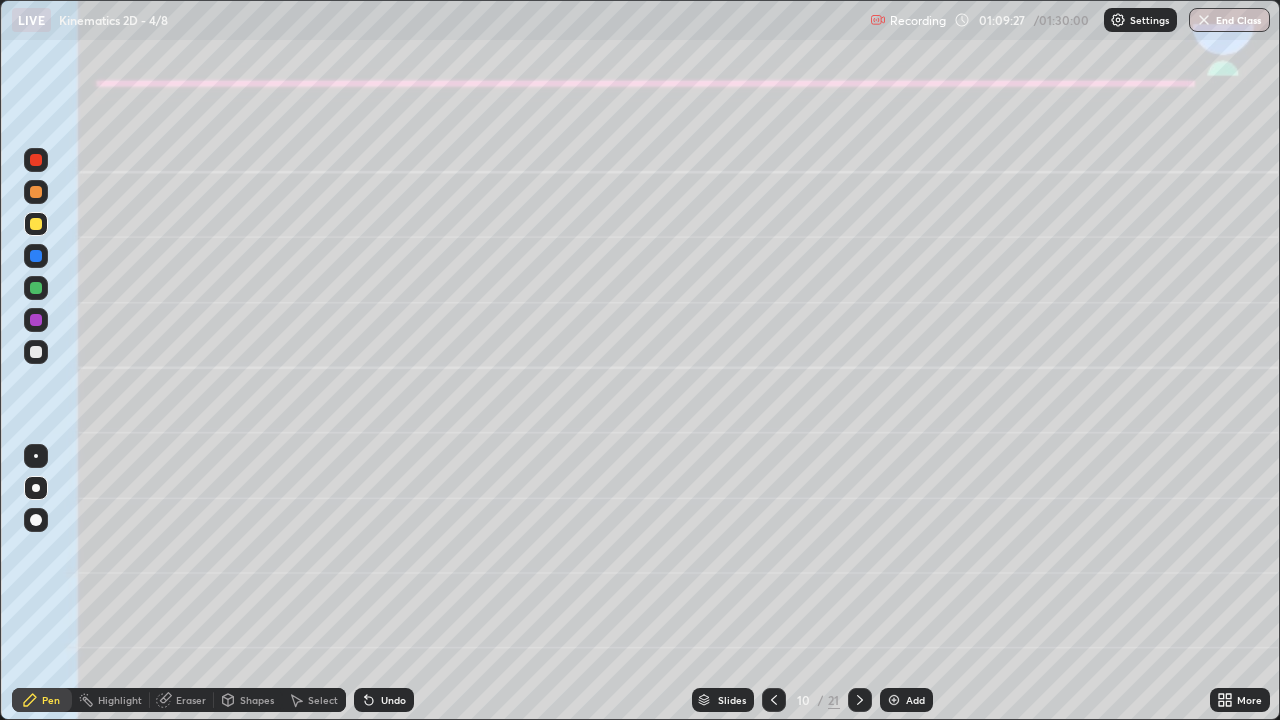 click 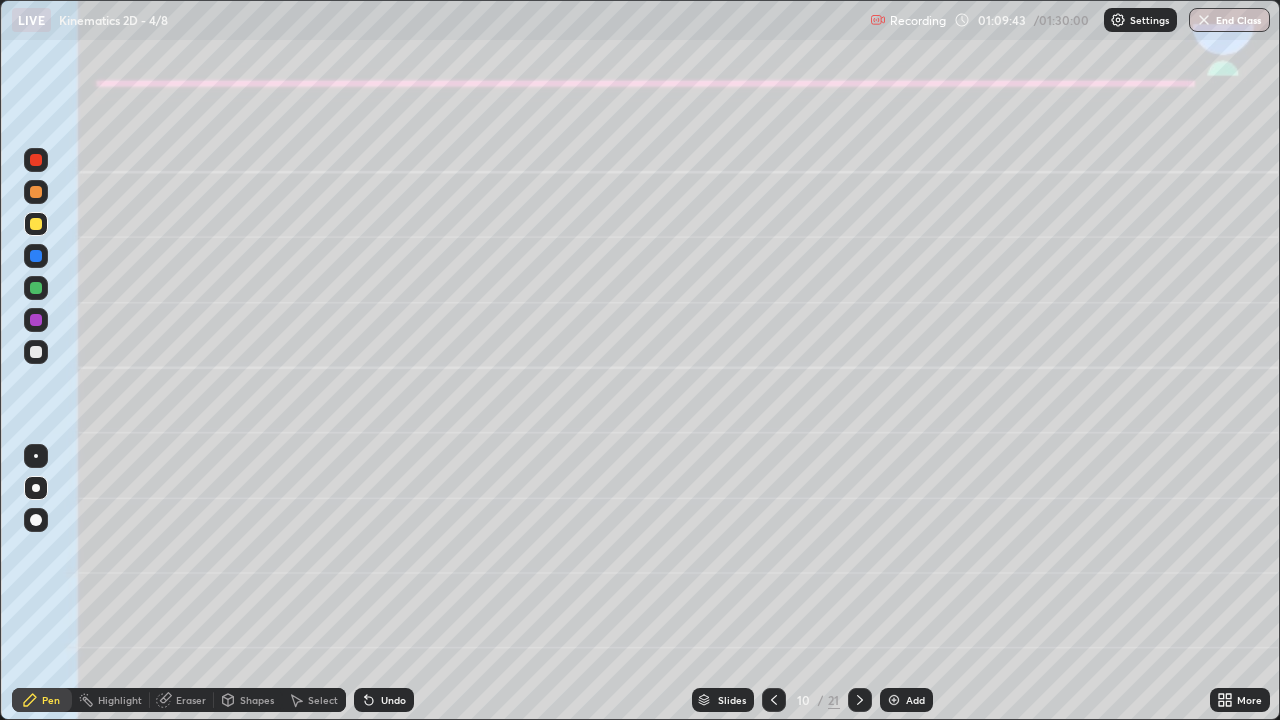 click 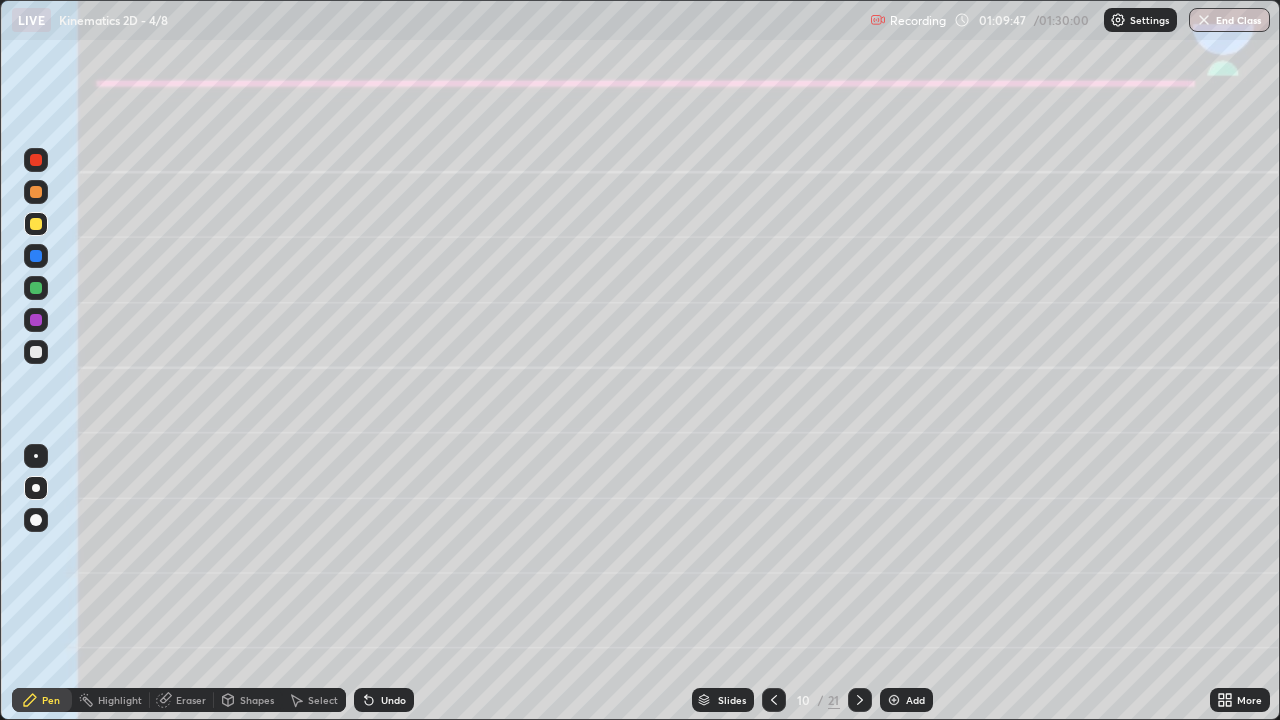 click on "Undo" at bounding box center [393, 700] 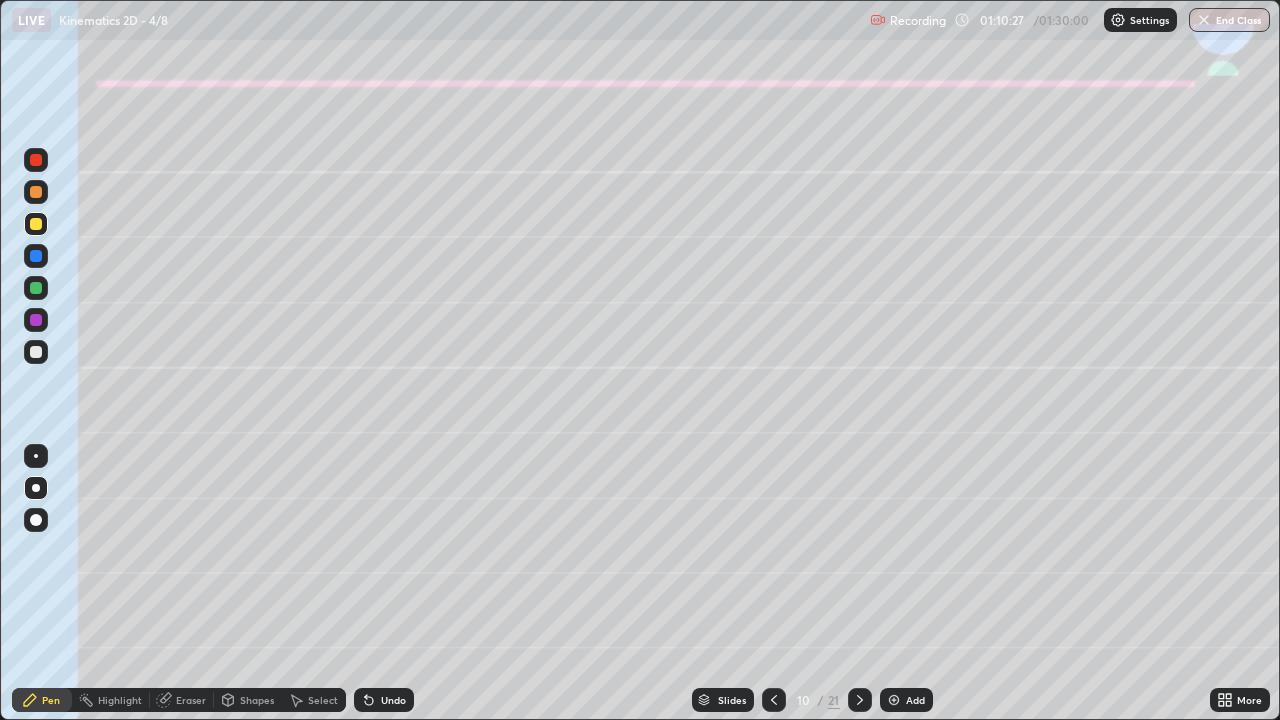 click at bounding box center [36, 256] 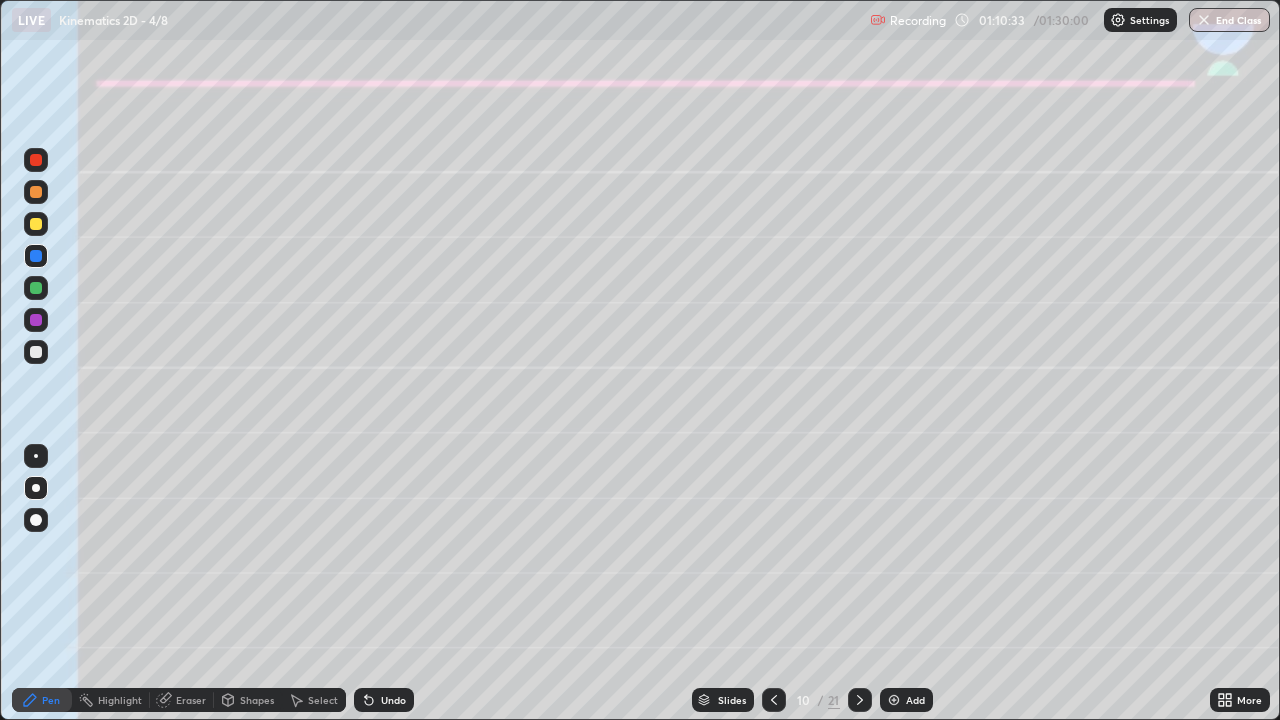 click on "Undo" at bounding box center (393, 700) 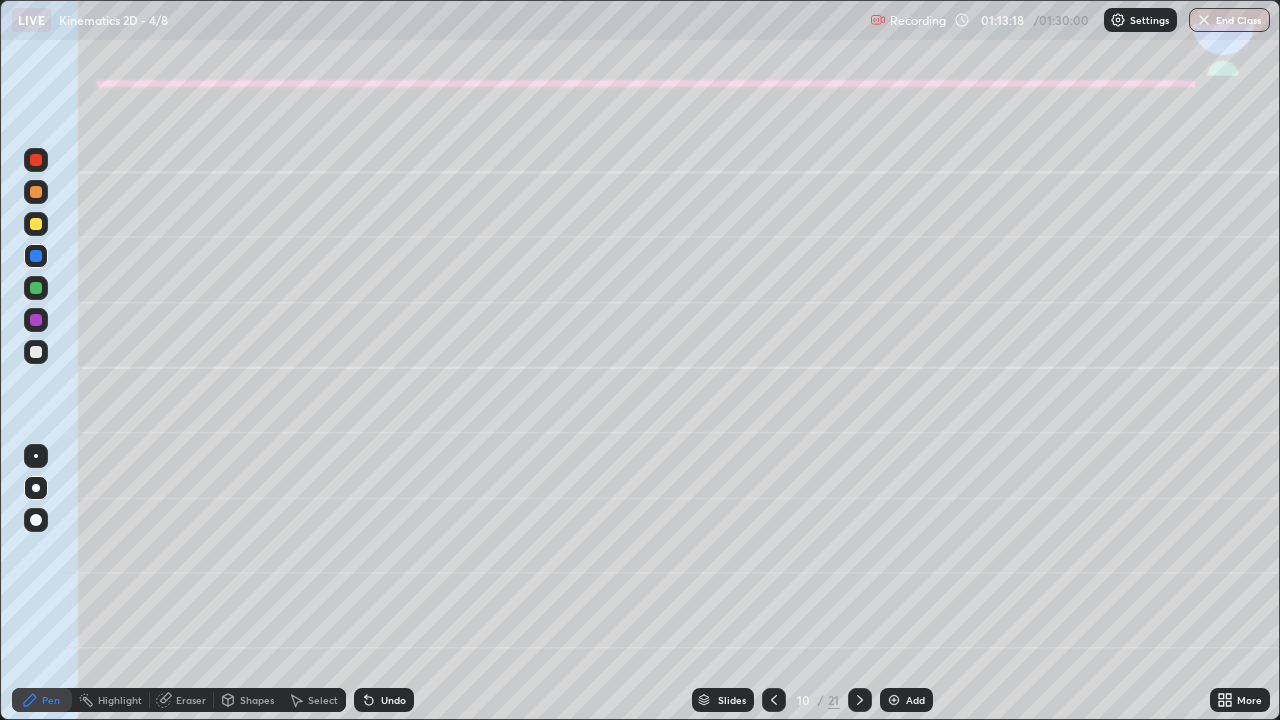 click on "Shapes" at bounding box center (257, 700) 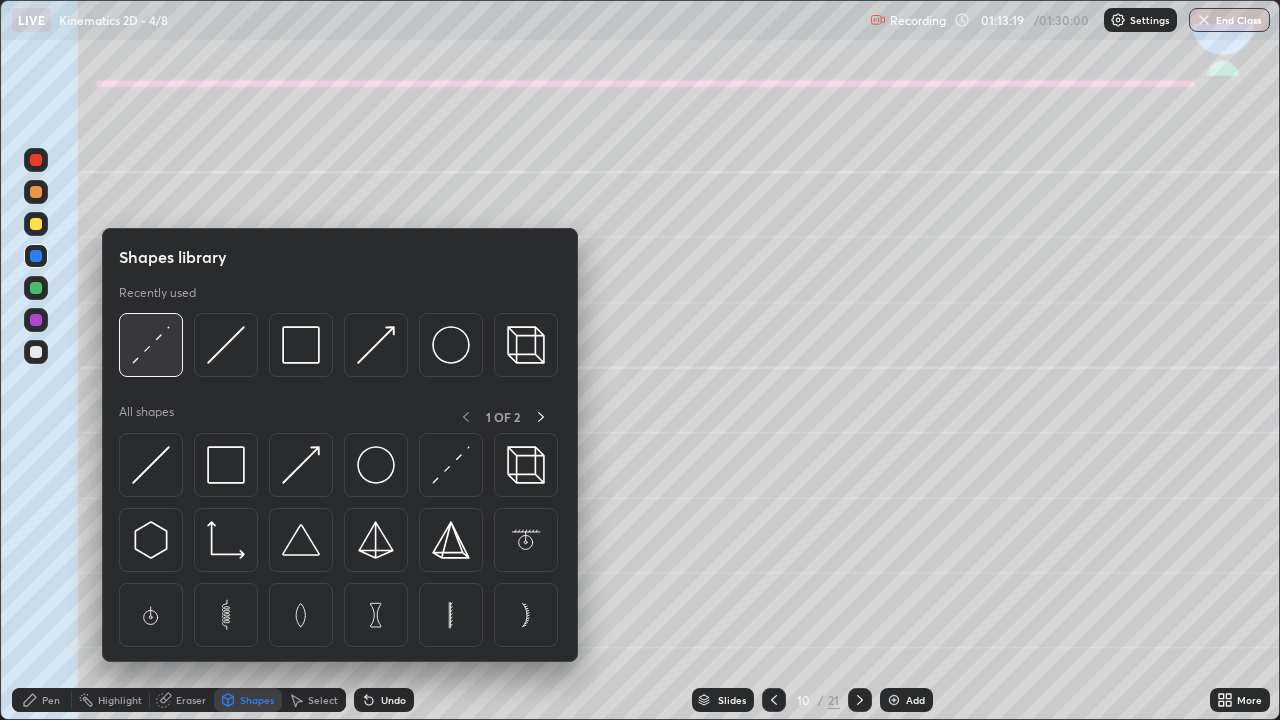 click at bounding box center [151, 345] 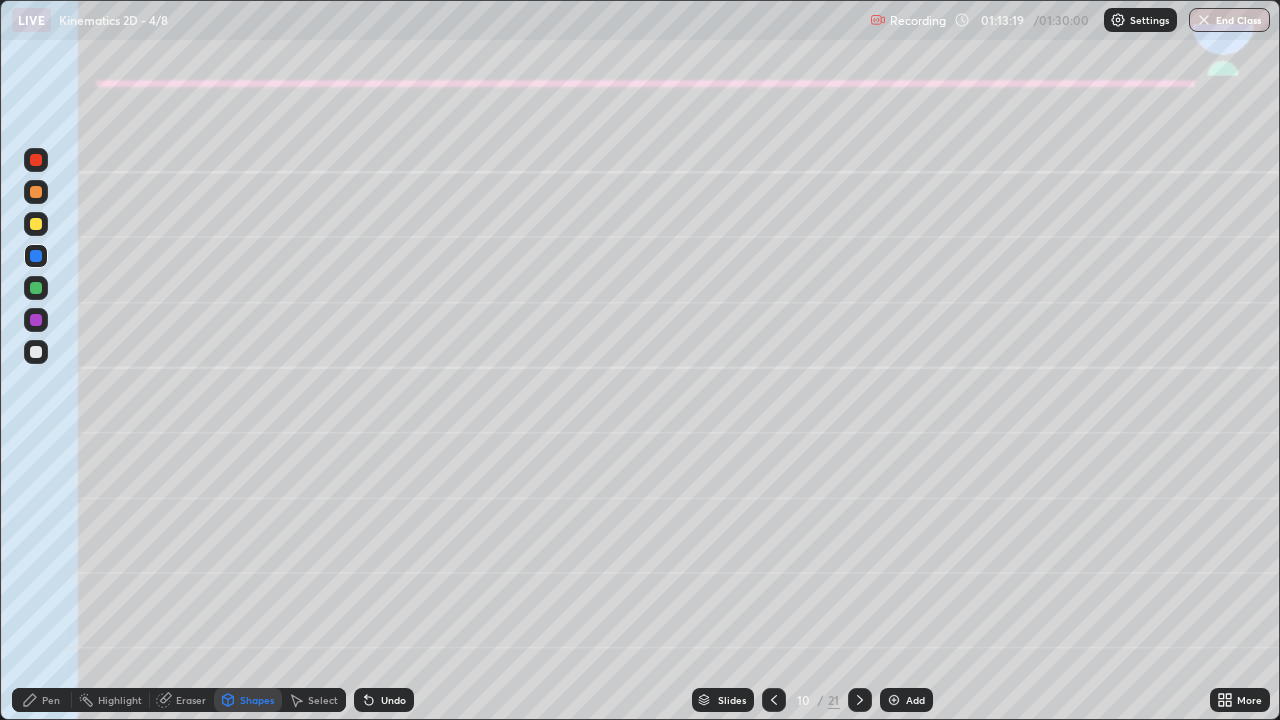 click at bounding box center [36, 352] 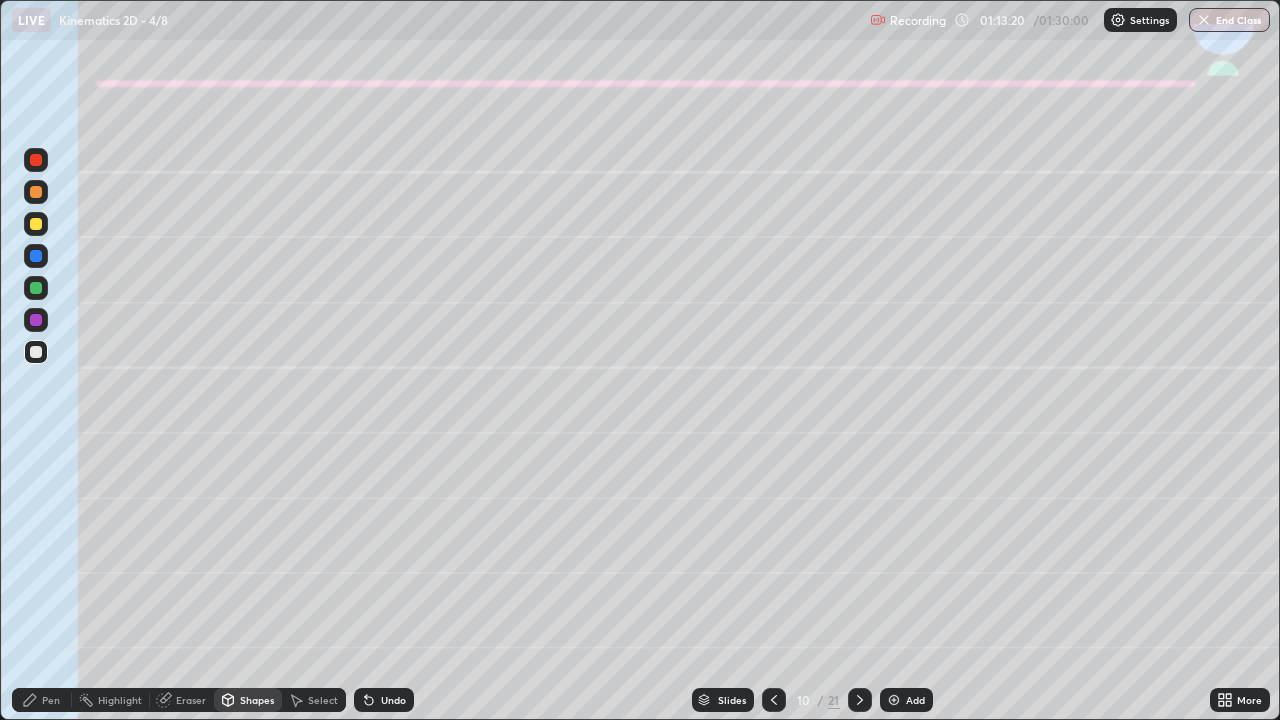 click at bounding box center [36, 320] 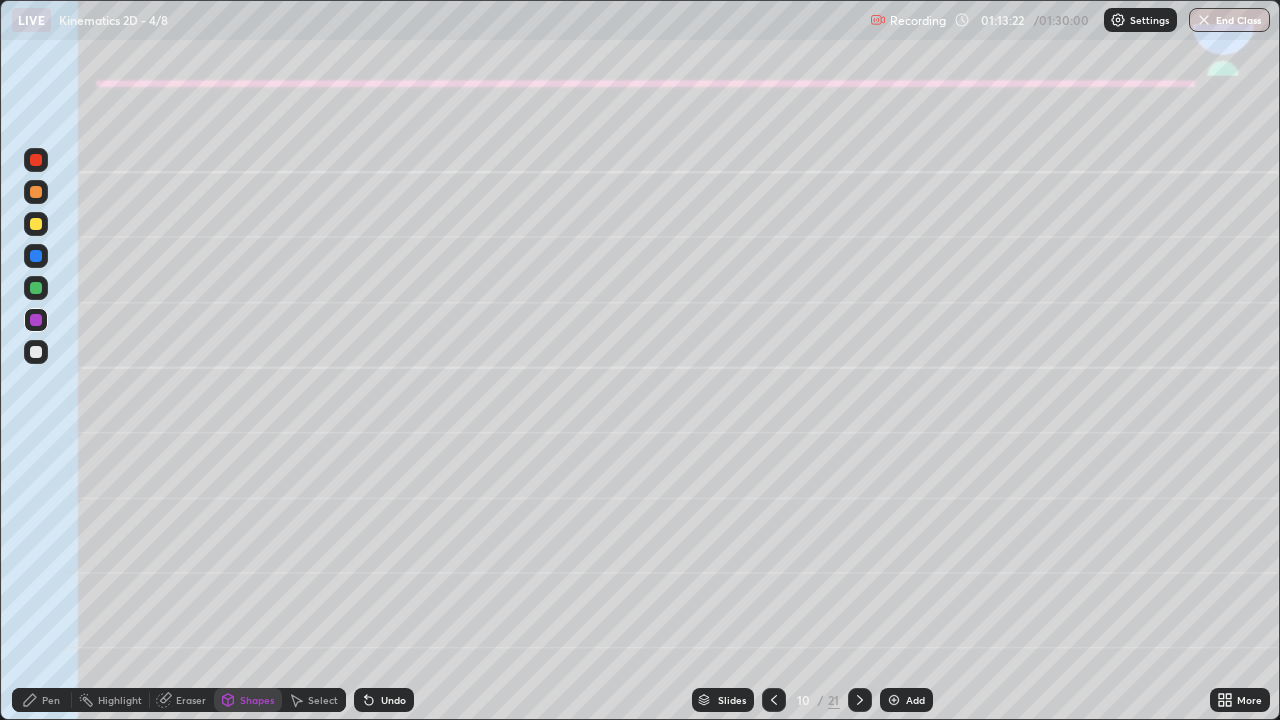 click on "Pen" at bounding box center [51, 700] 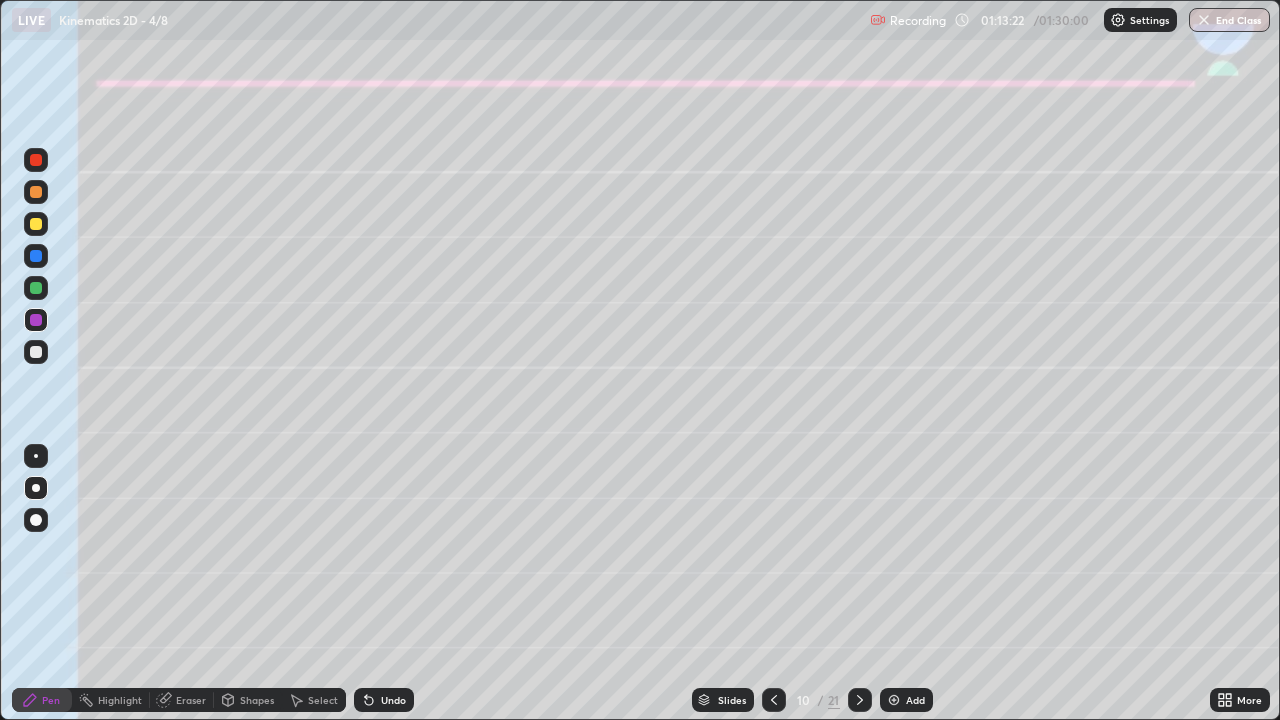 click at bounding box center [36, 224] 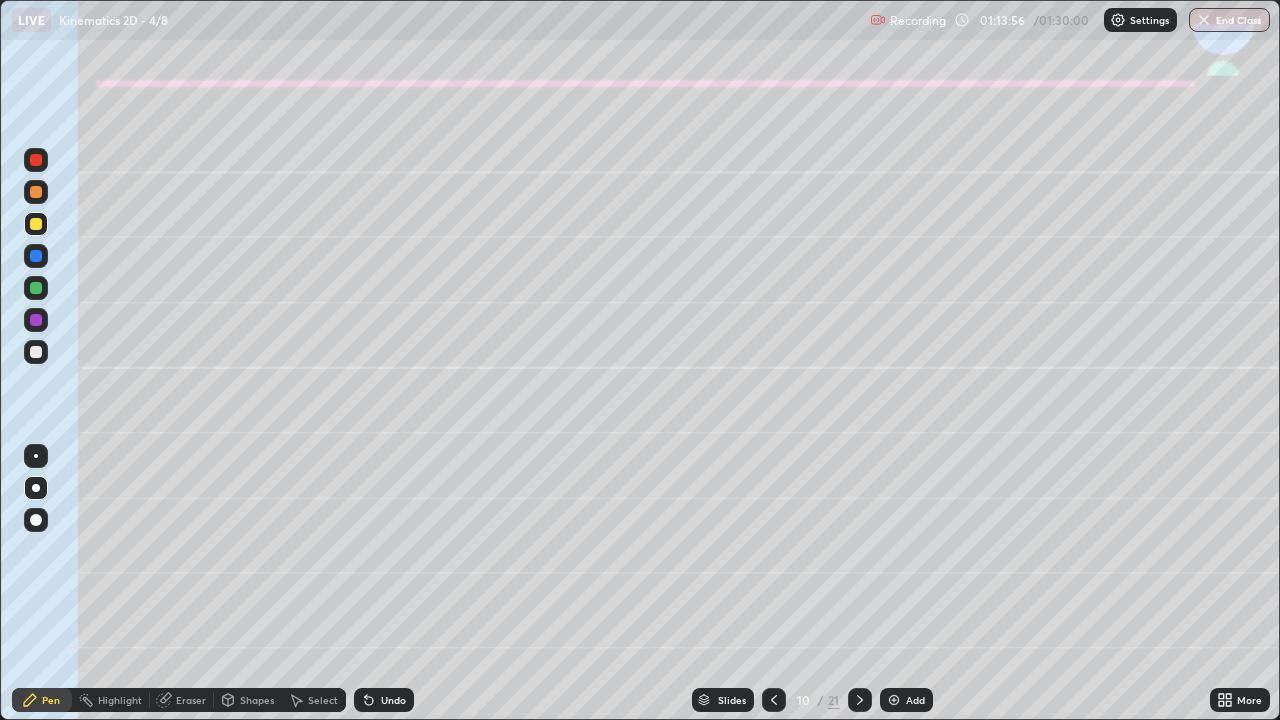 click at bounding box center [36, 352] 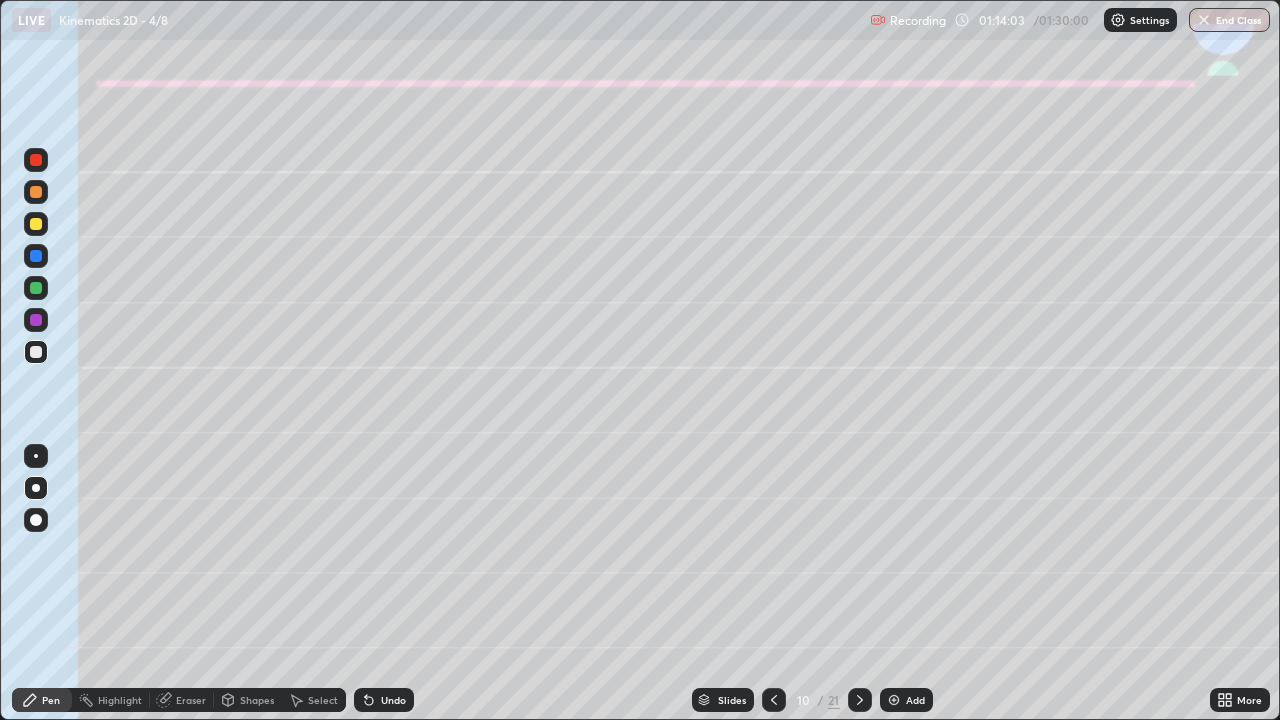 click 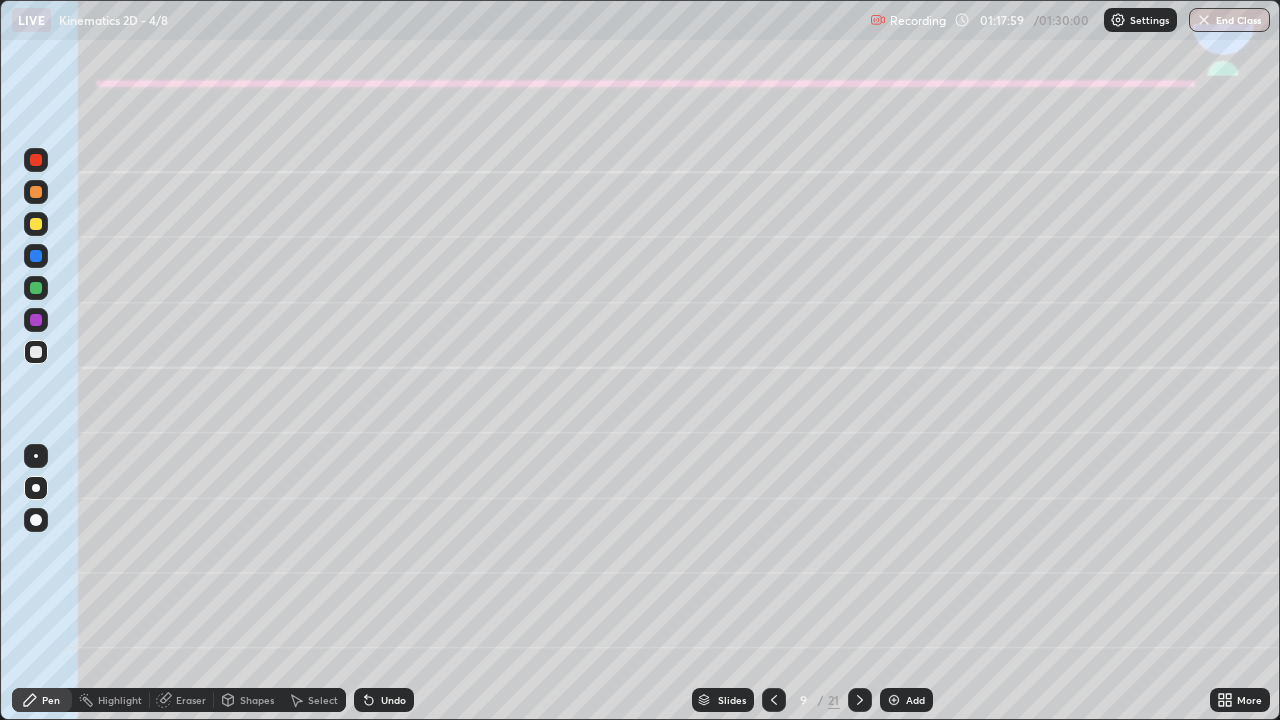click 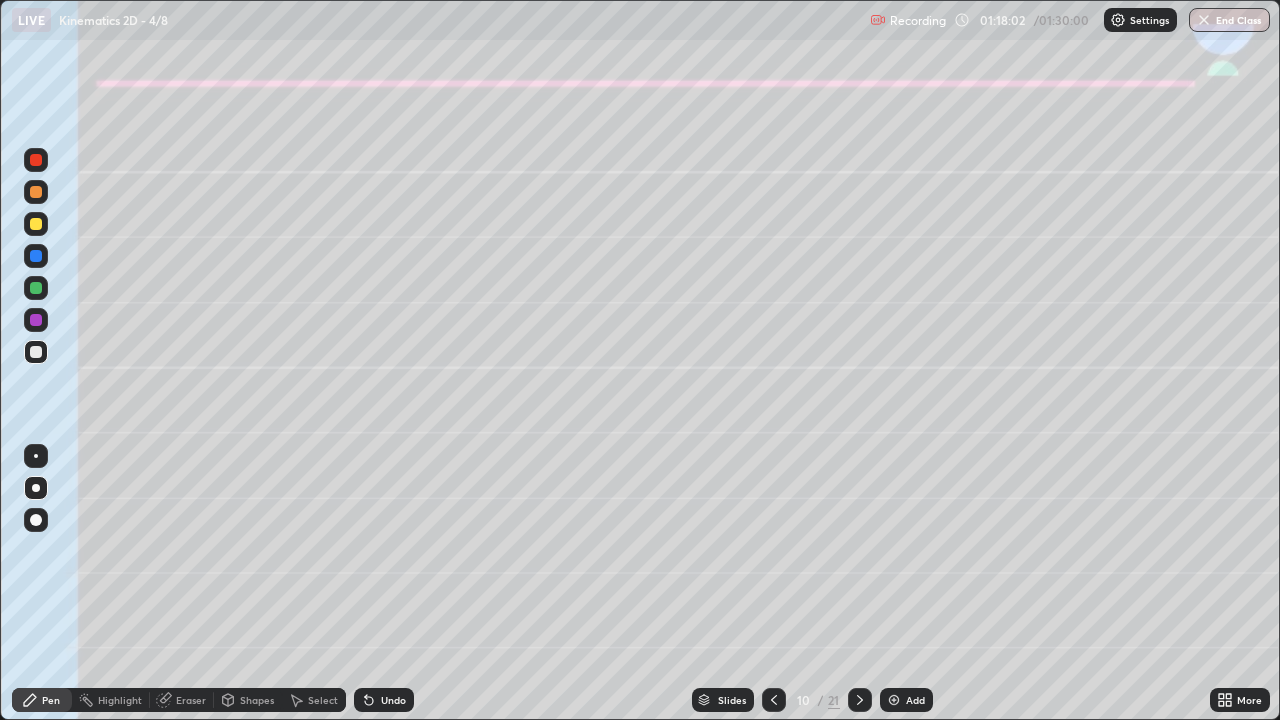 click at bounding box center (774, 700) 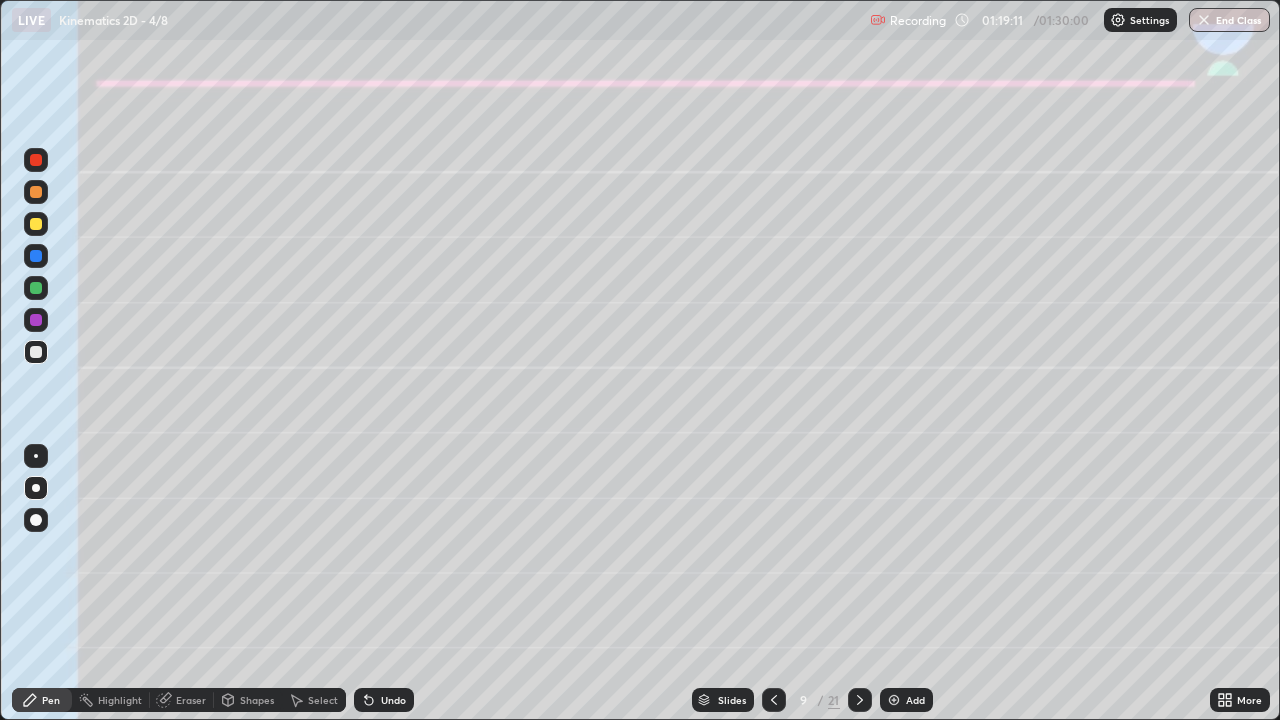 click 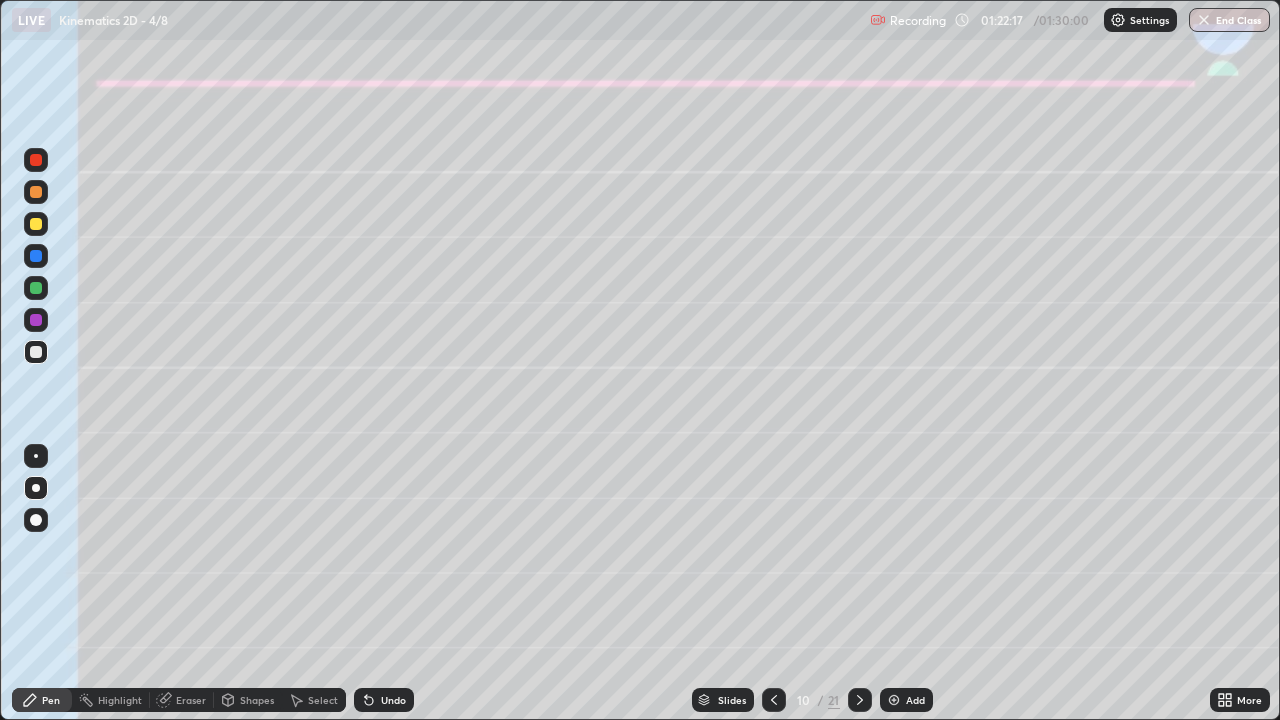 click at bounding box center (36, 160) 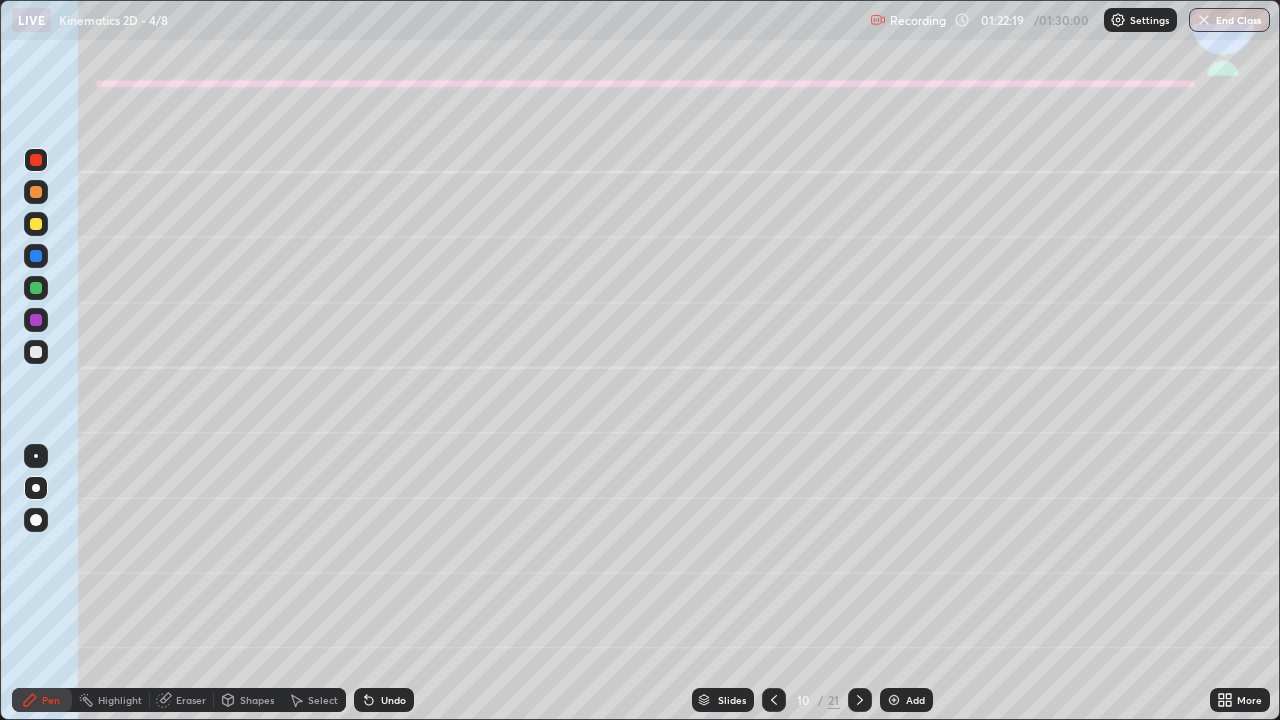click at bounding box center [36, 288] 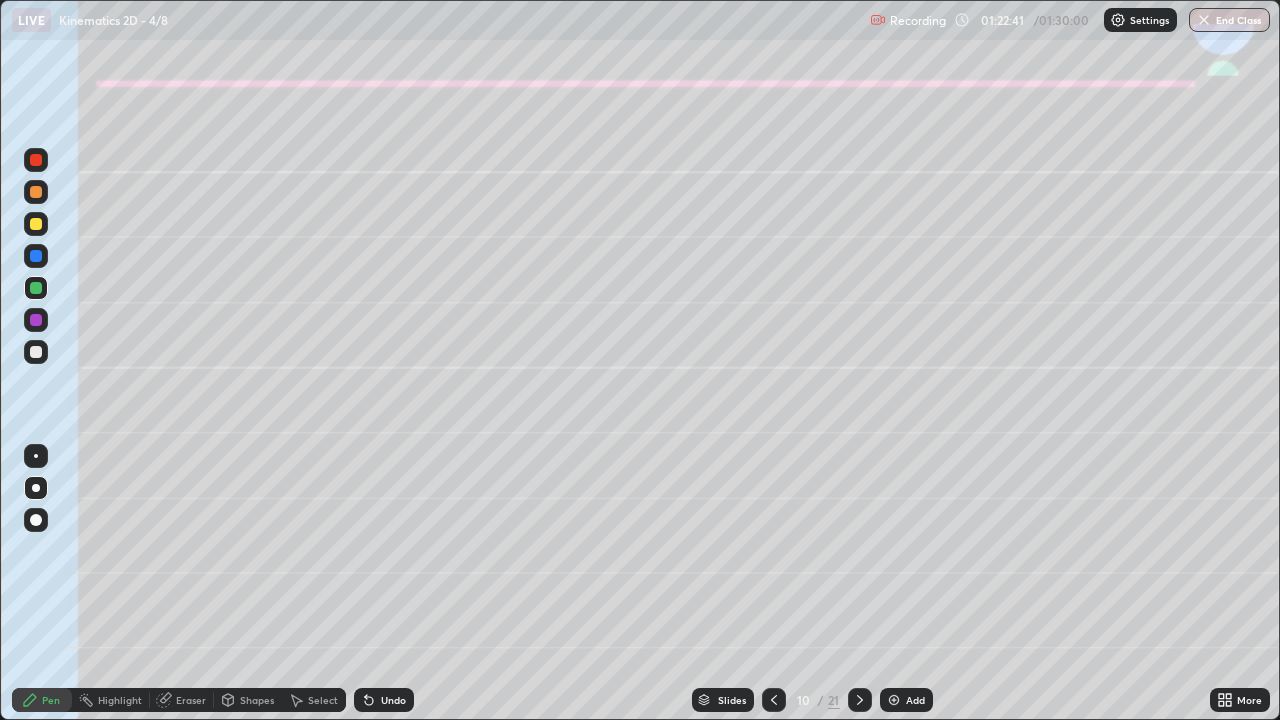 click at bounding box center (36, 224) 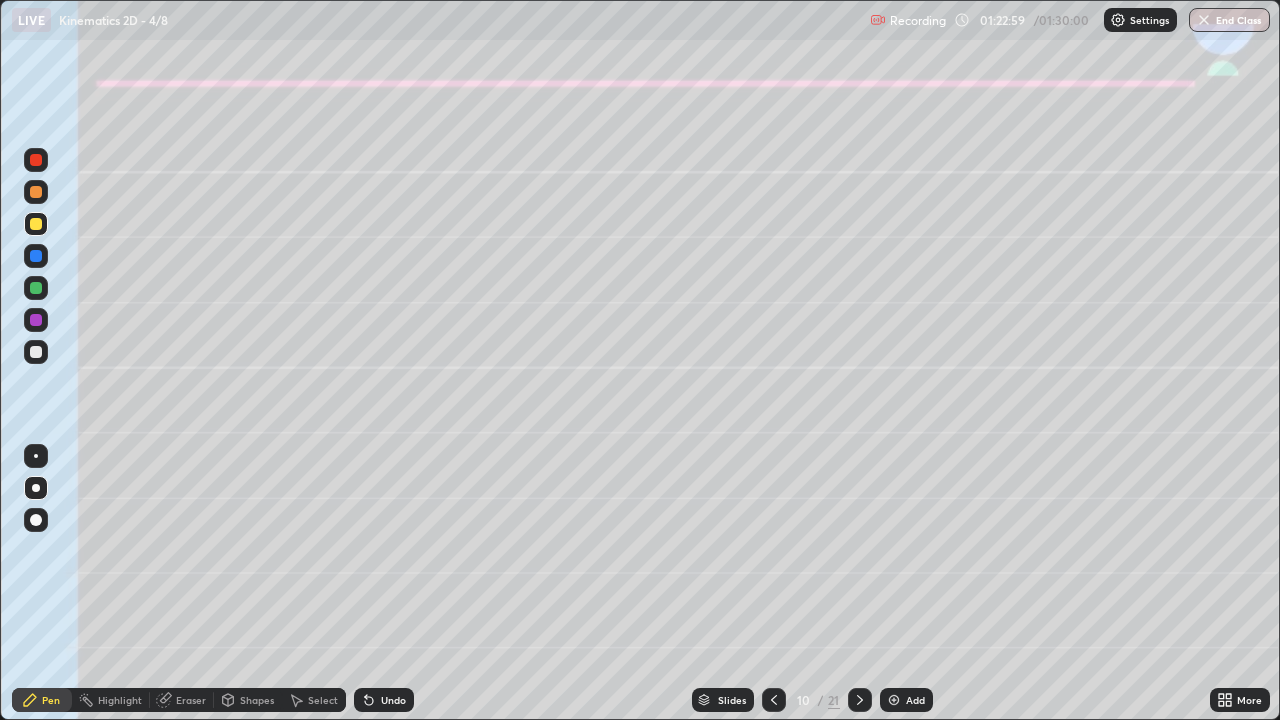 click 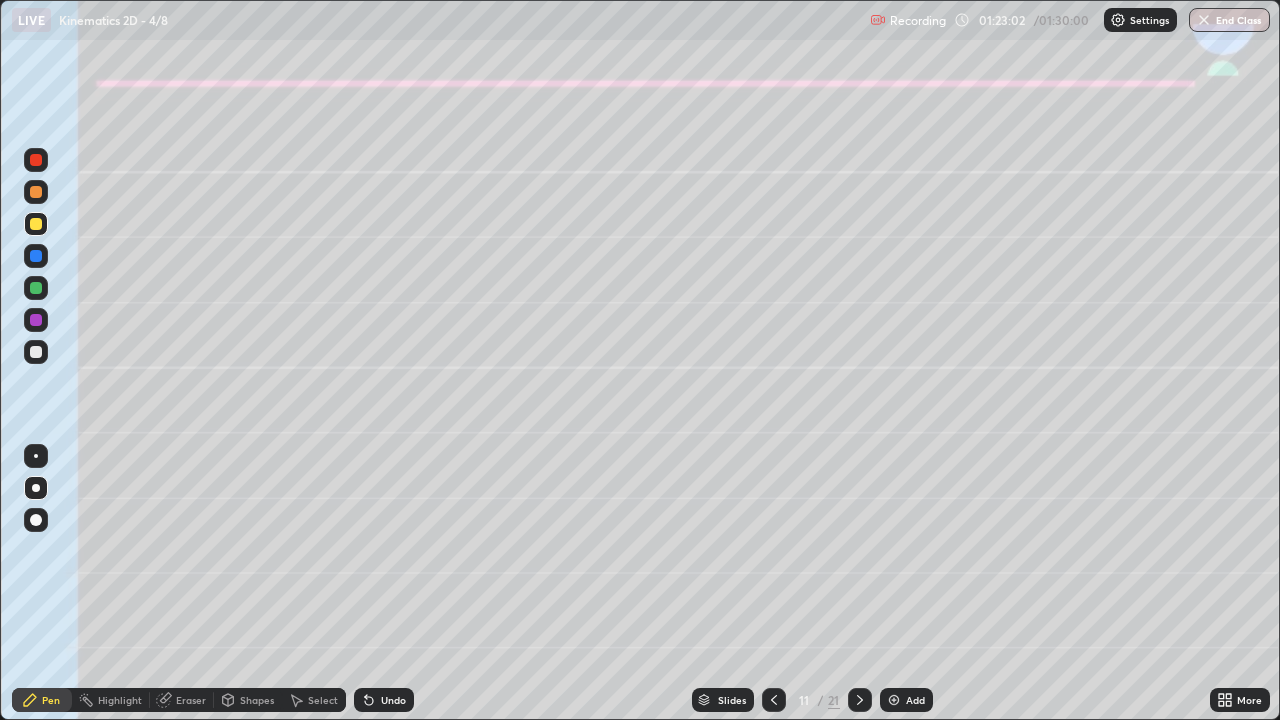 click at bounding box center (36, 224) 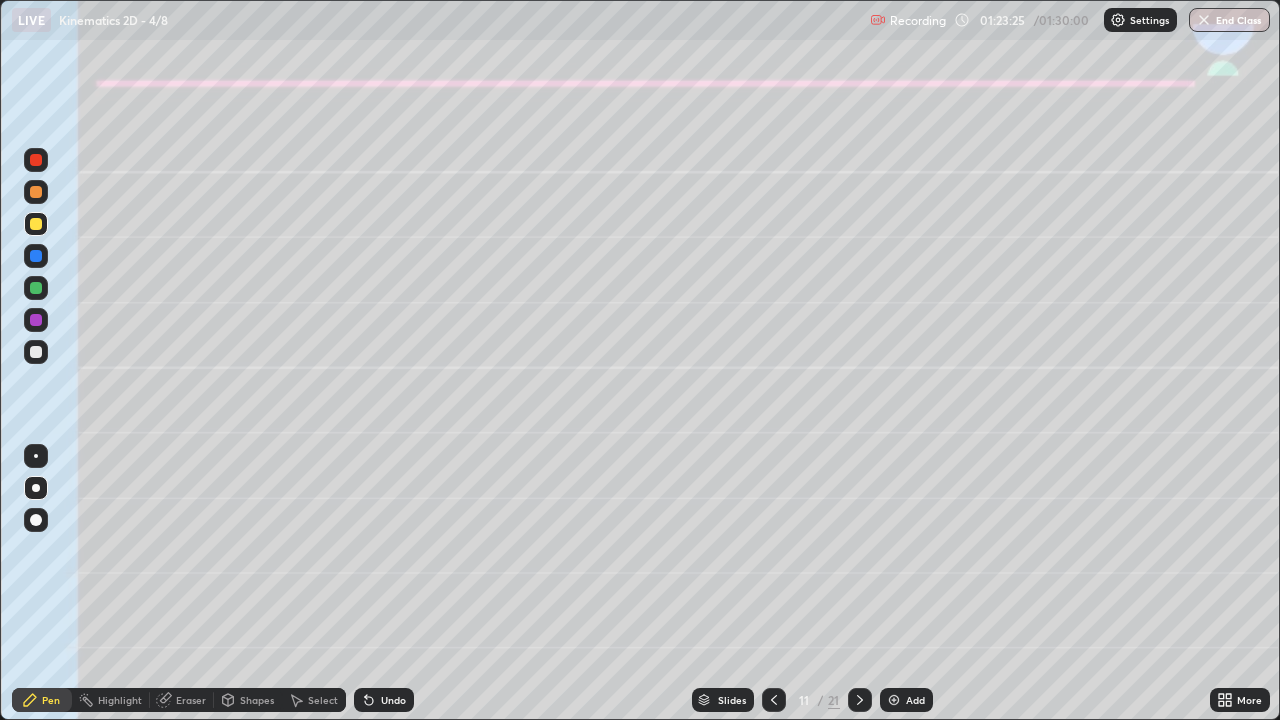 click at bounding box center [36, 288] 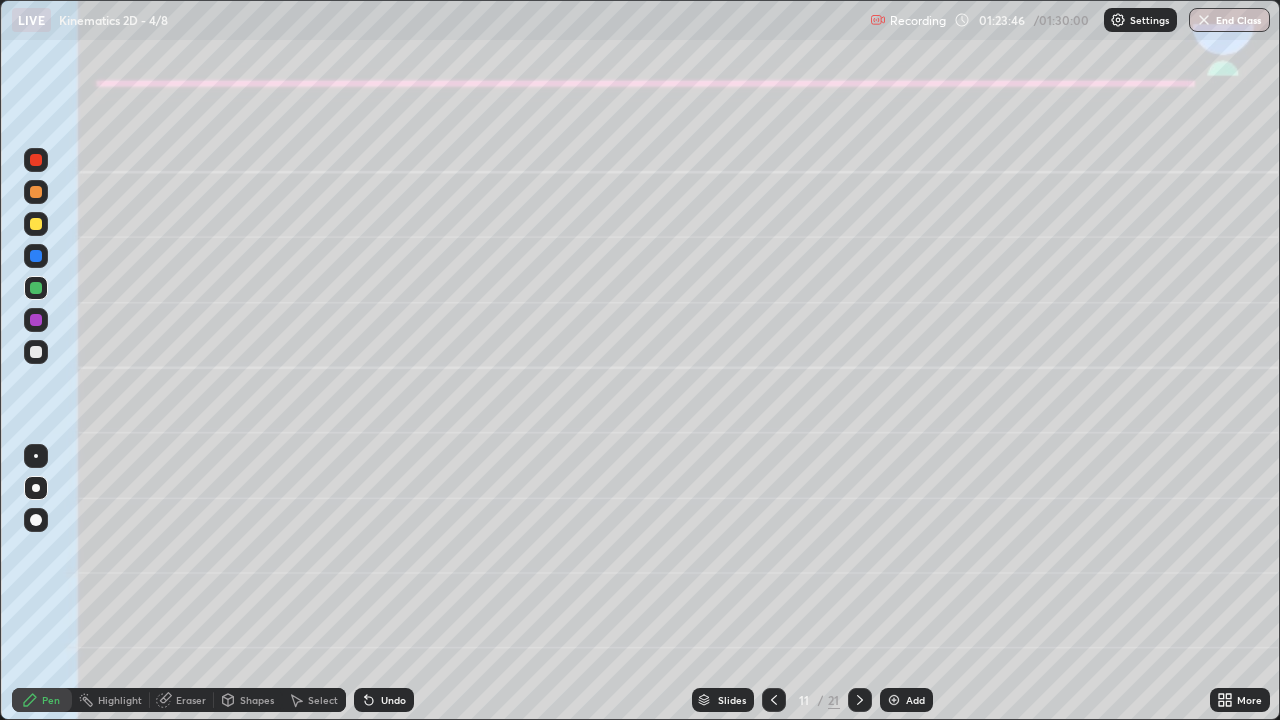 click at bounding box center (36, 352) 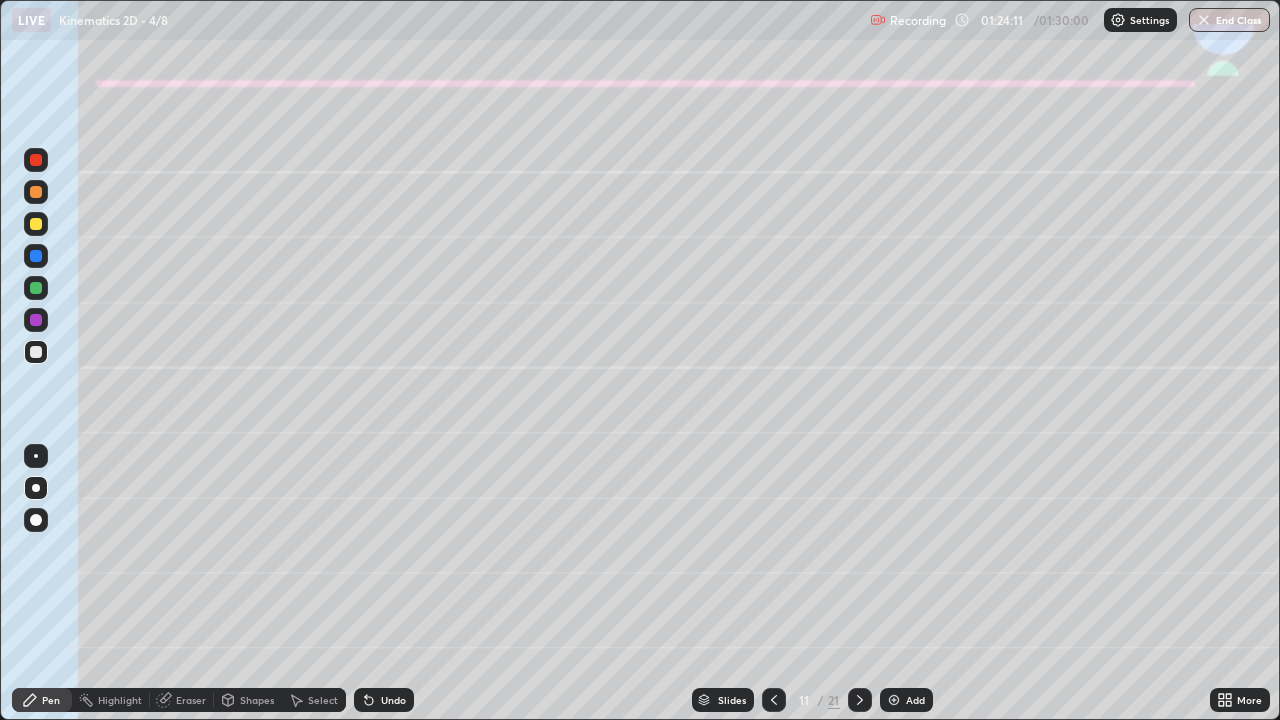 click at bounding box center [36, 320] 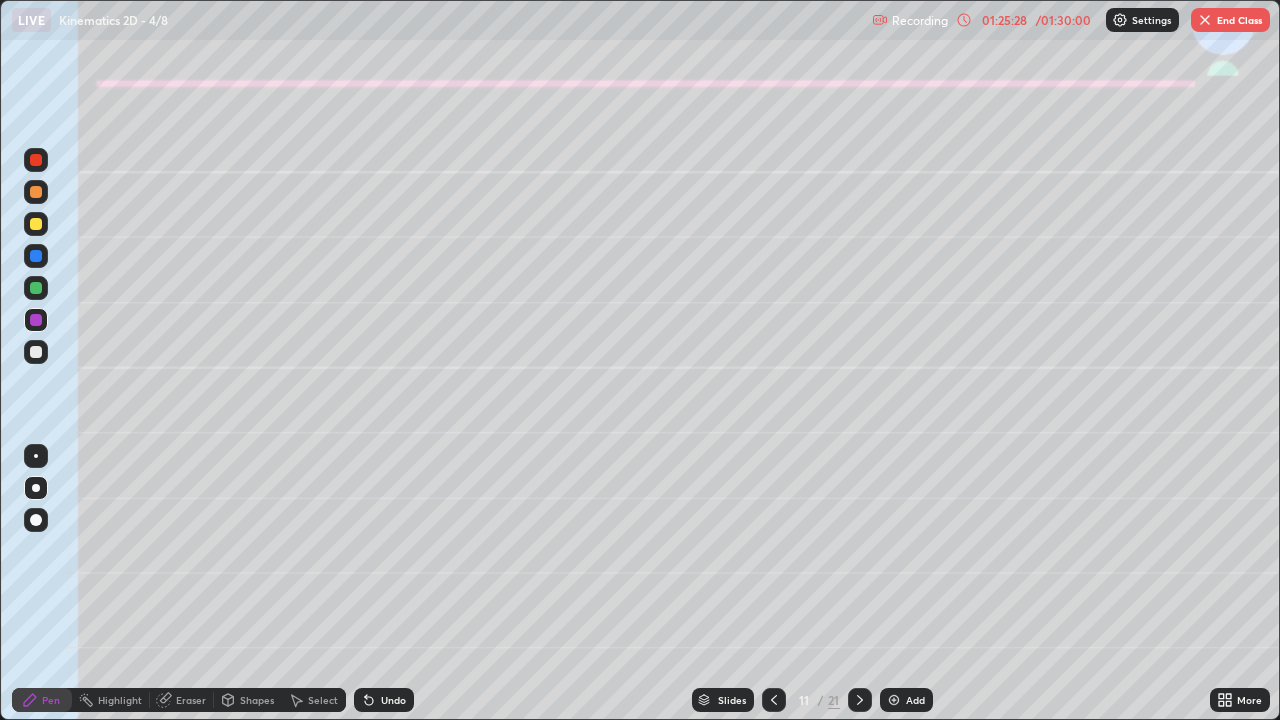 click on "End Class" at bounding box center [1230, 20] 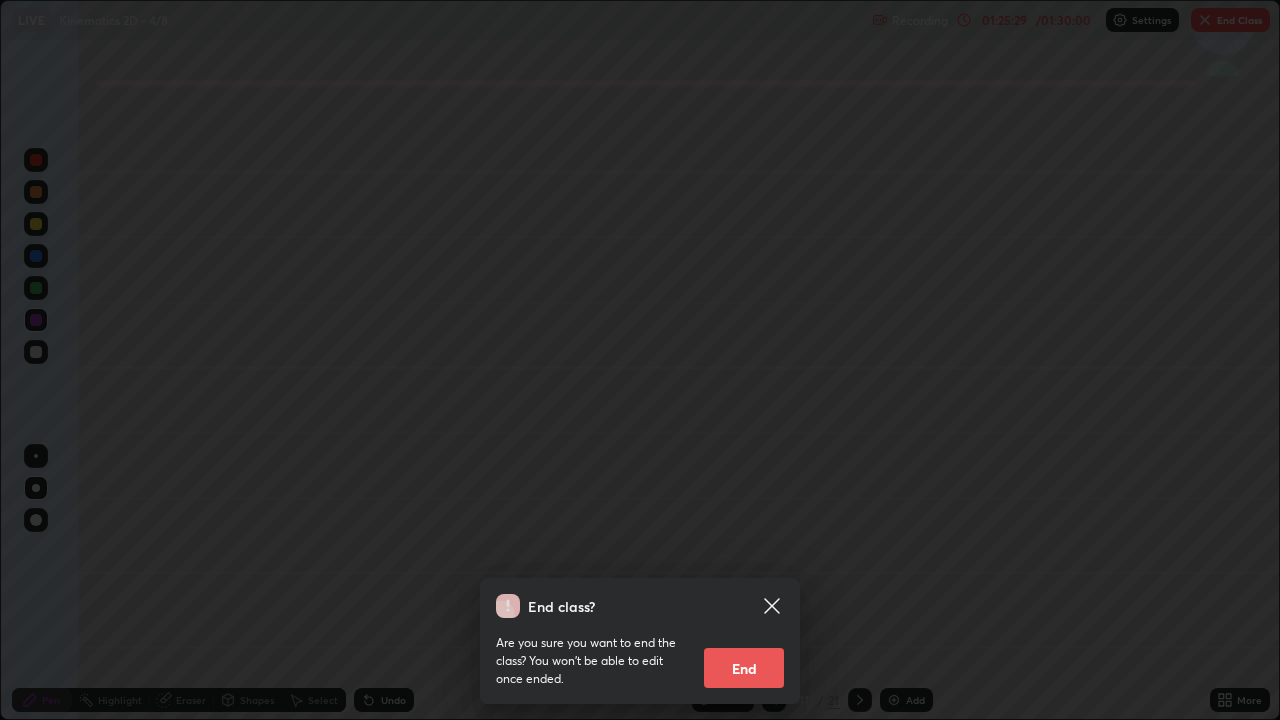 click on "End" at bounding box center [744, 668] 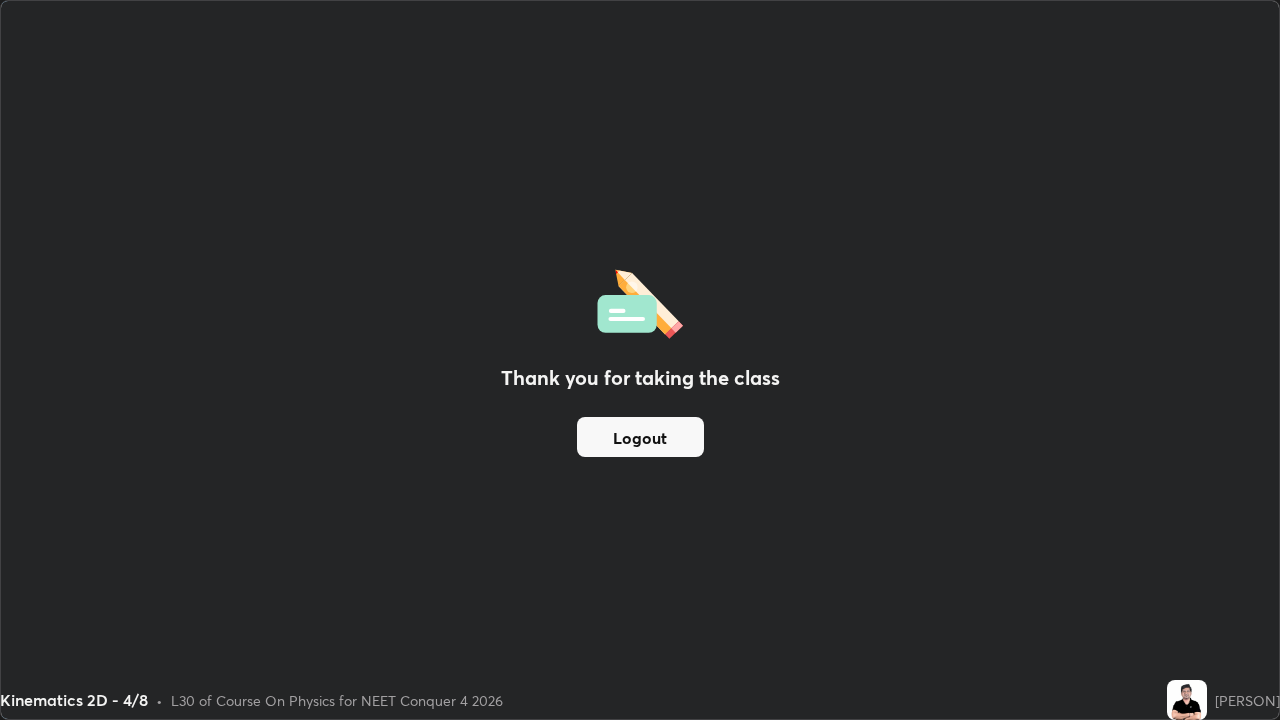 click on "Logout" at bounding box center [640, 437] 